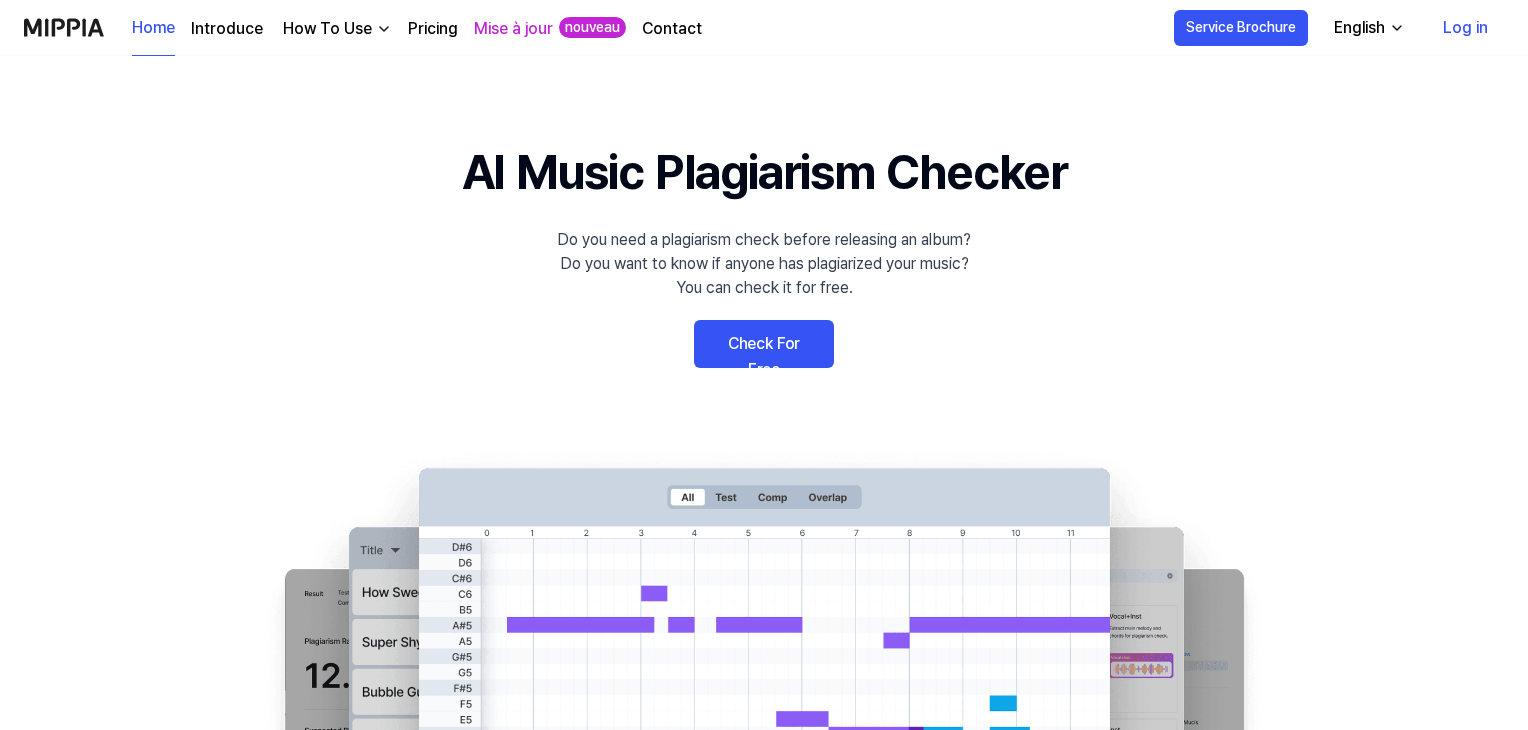 scroll, scrollTop: 0, scrollLeft: 0, axis: both 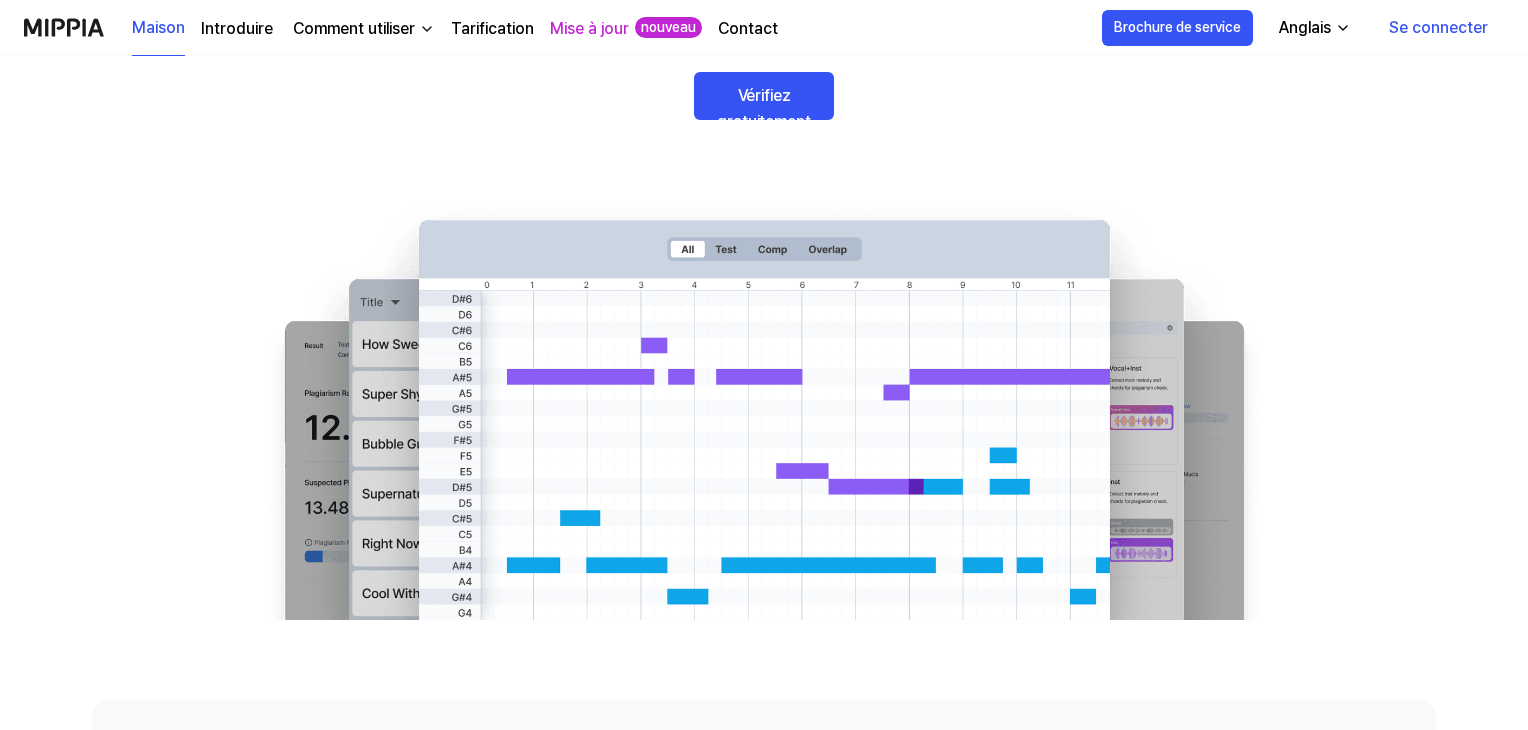 click on "Vérifiez gratuitement" at bounding box center (764, 96) 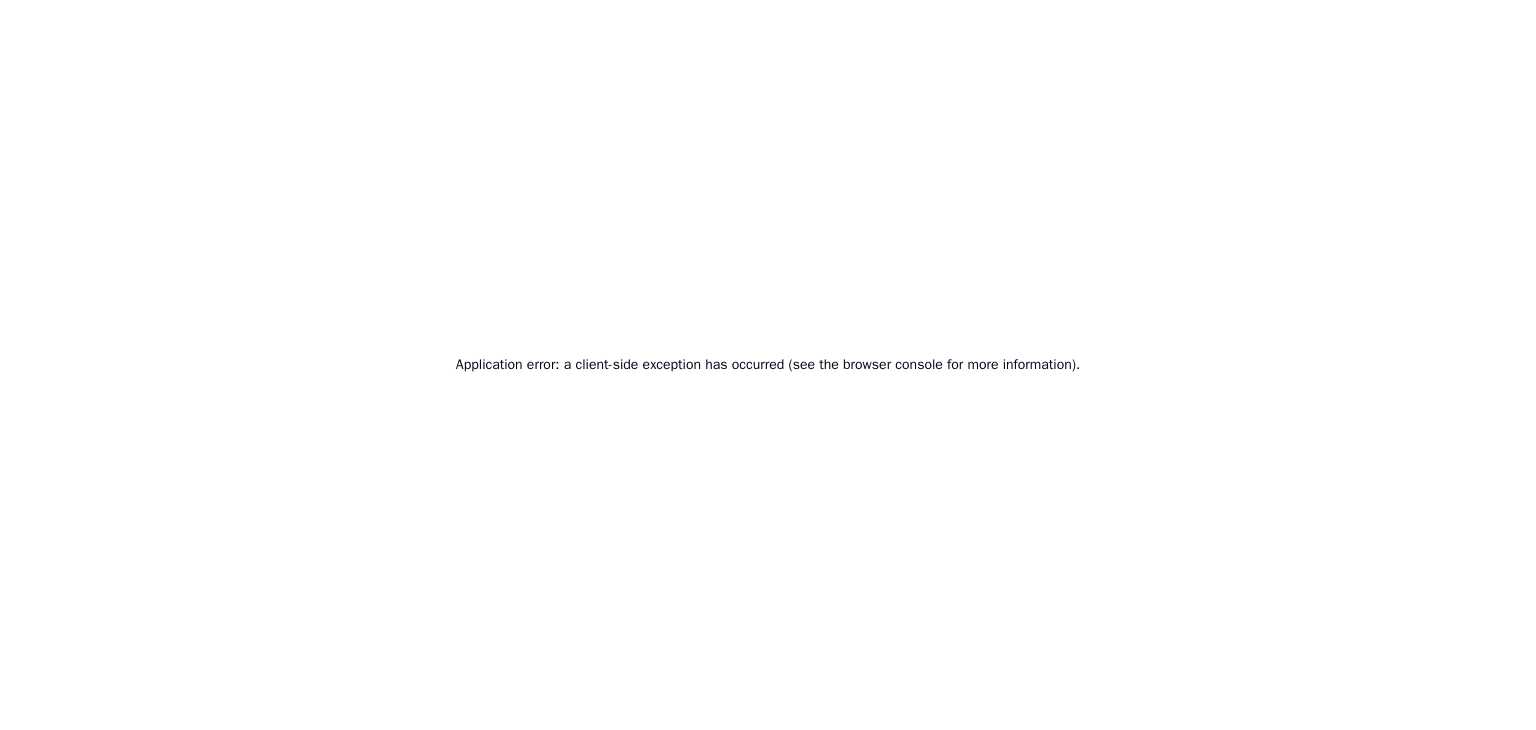 scroll, scrollTop: 0, scrollLeft: 0, axis: both 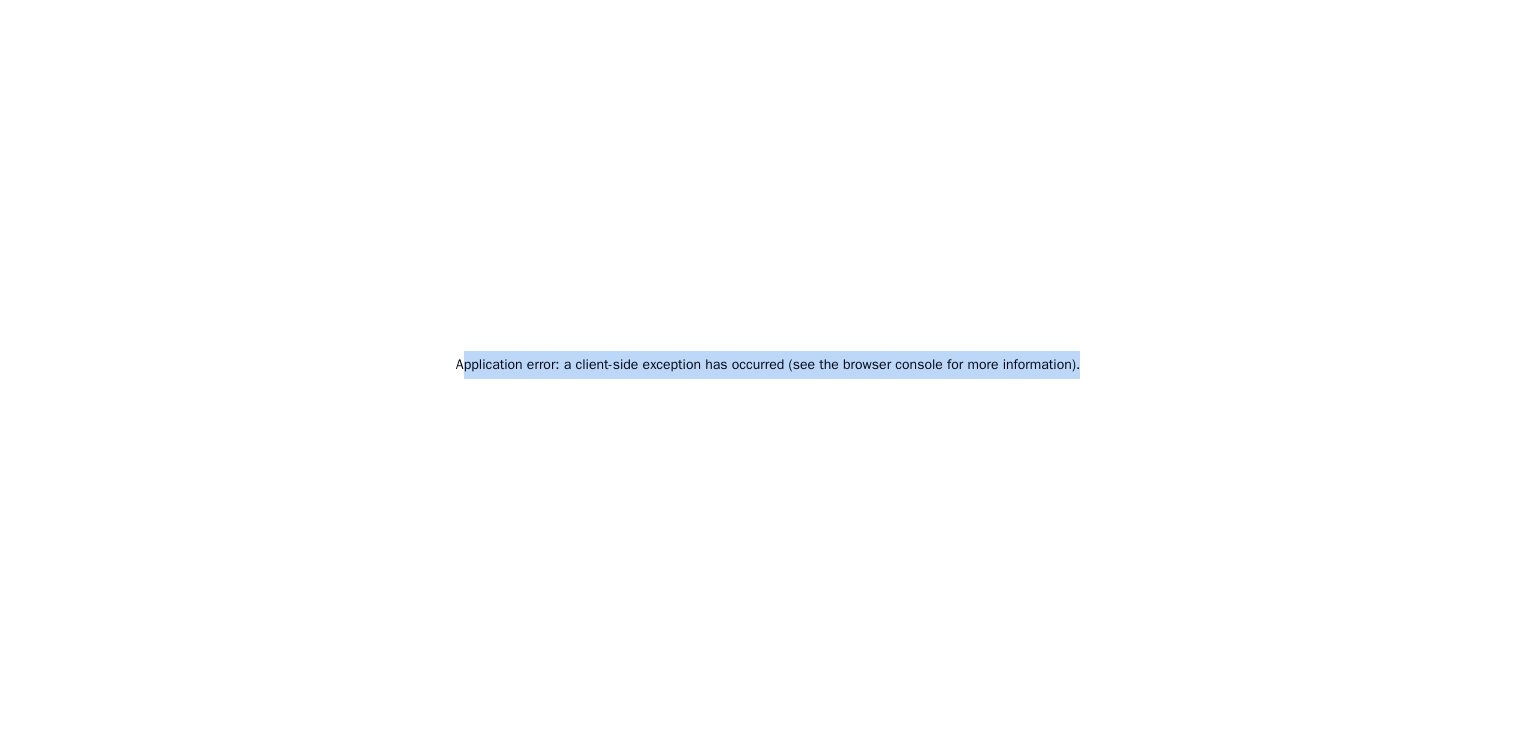 drag, startPoint x: 457, startPoint y: 364, endPoint x: 1099, endPoint y: 335, distance: 642.65466 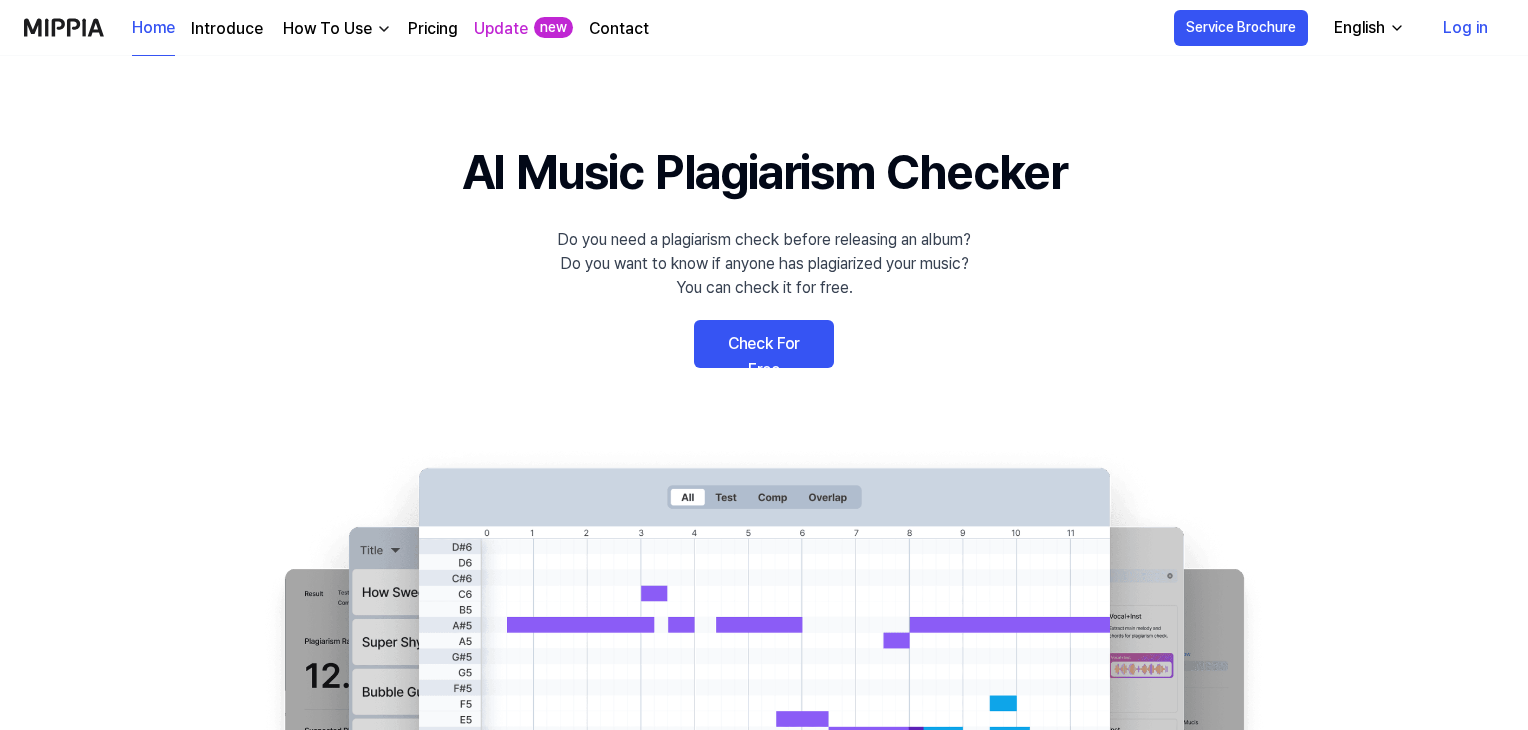 scroll, scrollTop: 0, scrollLeft: 0, axis: both 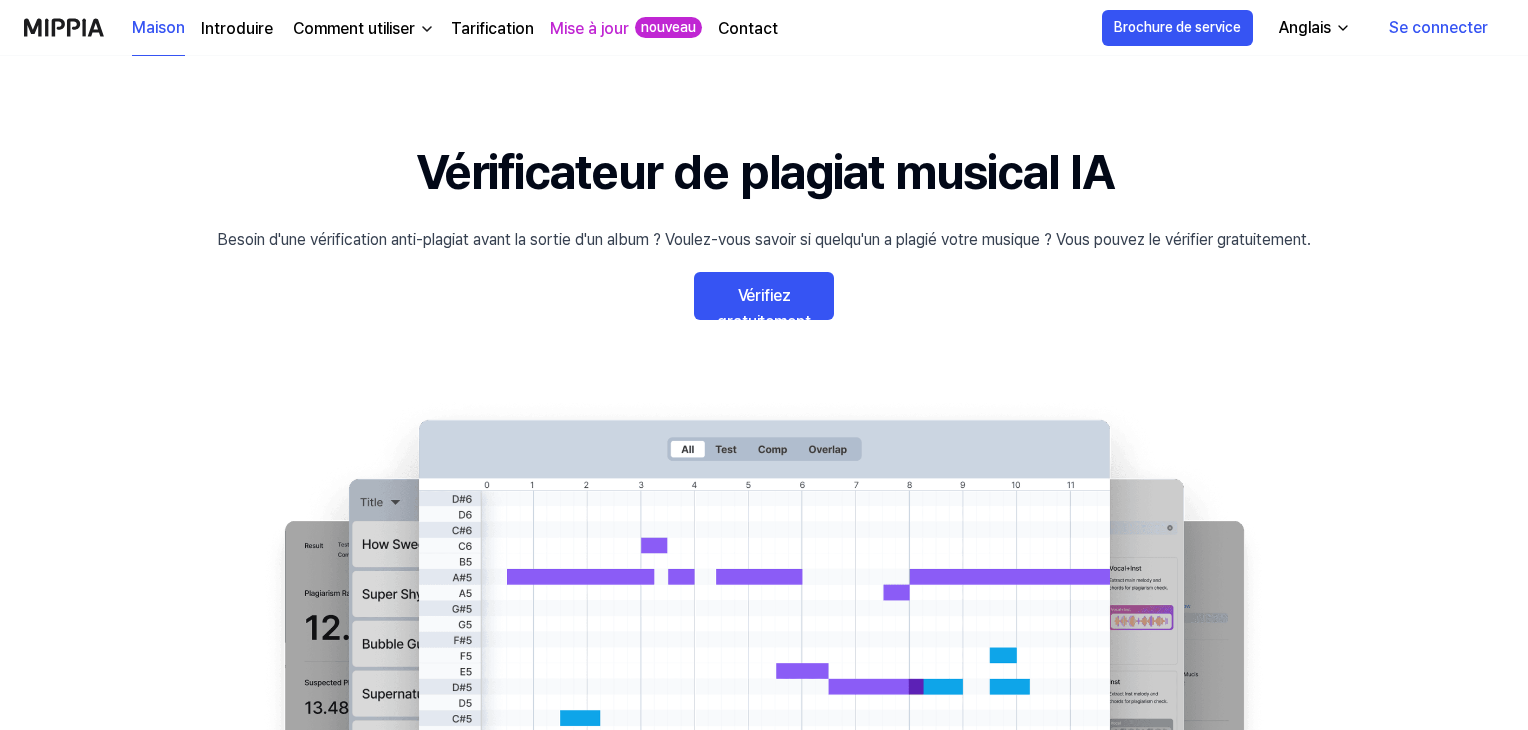click on "Vérifiez gratuitement" at bounding box center (763, 308) 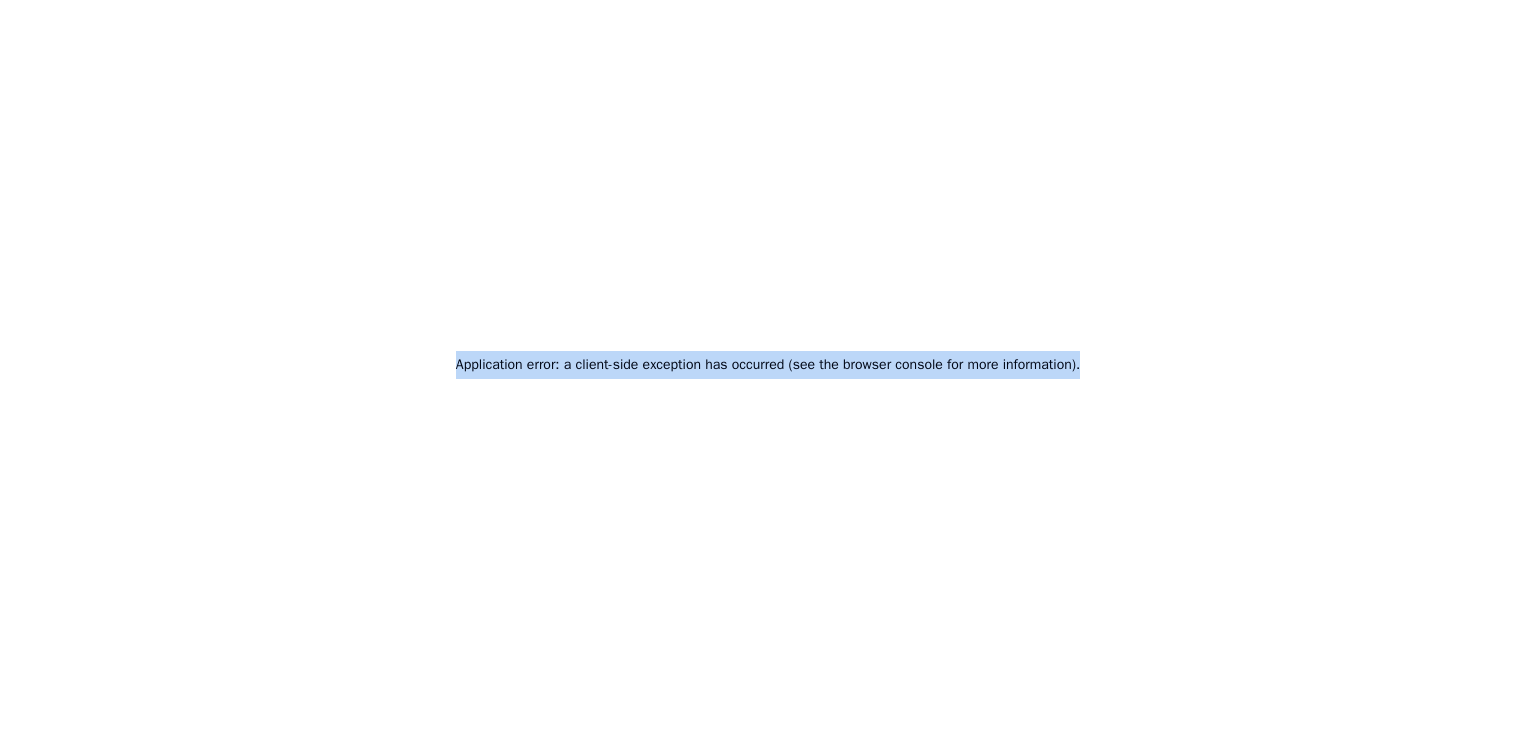 drag, startPoint x: 453, startPoint y: 364, endPoint x: 1016, endPoint y: 368, distance: 563.0142 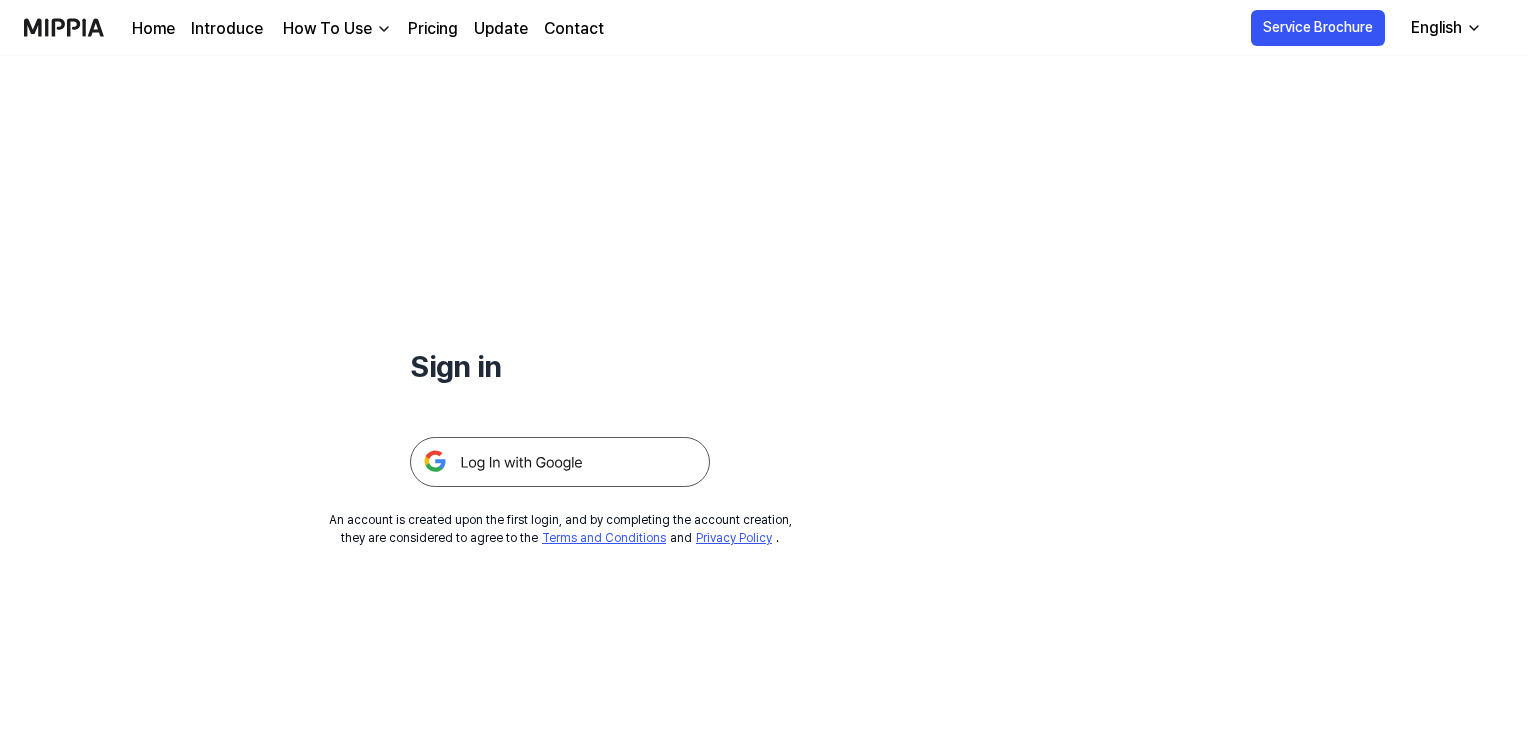 scroll, scrollTop: 0, scrollLeft: 0, axis: both 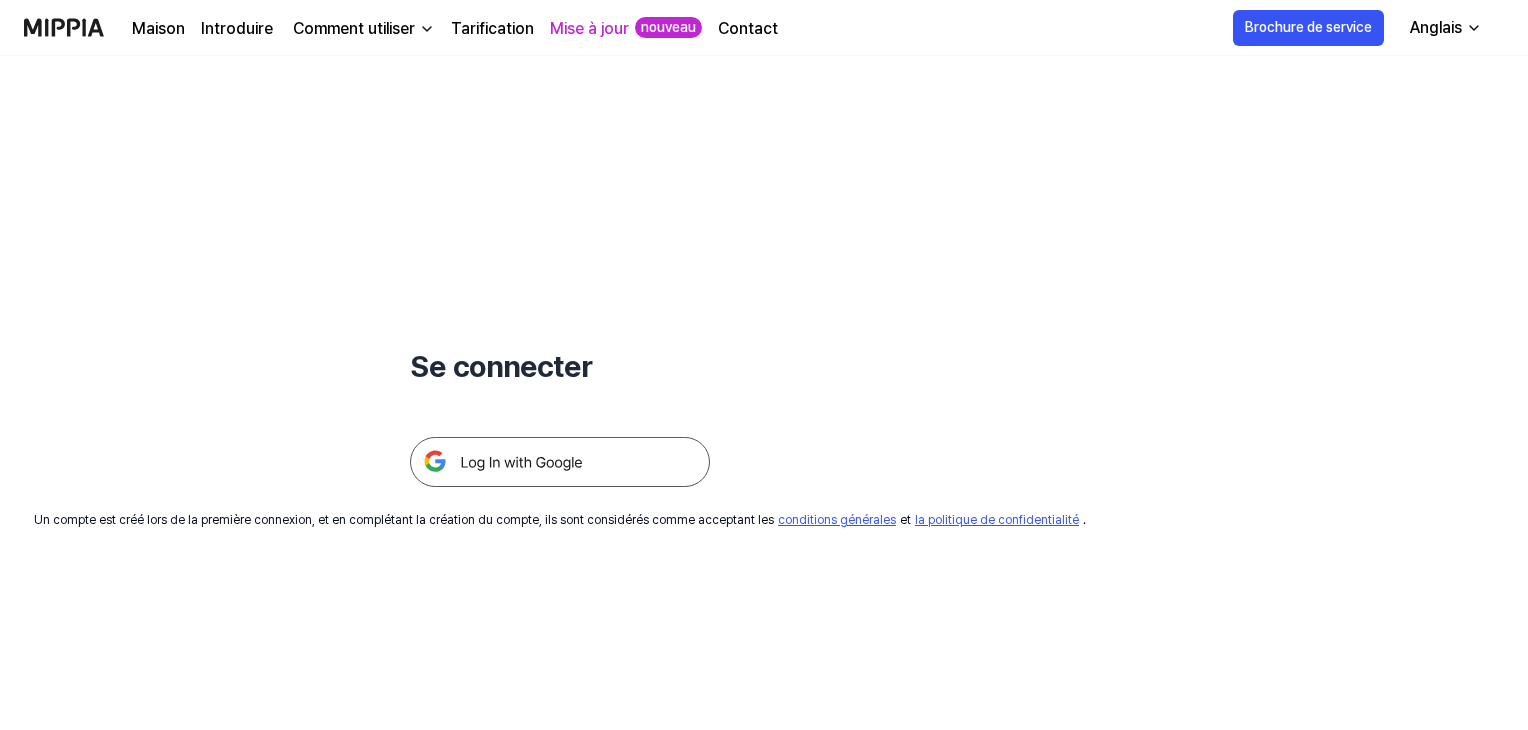 click at bounding box center (560, 462) 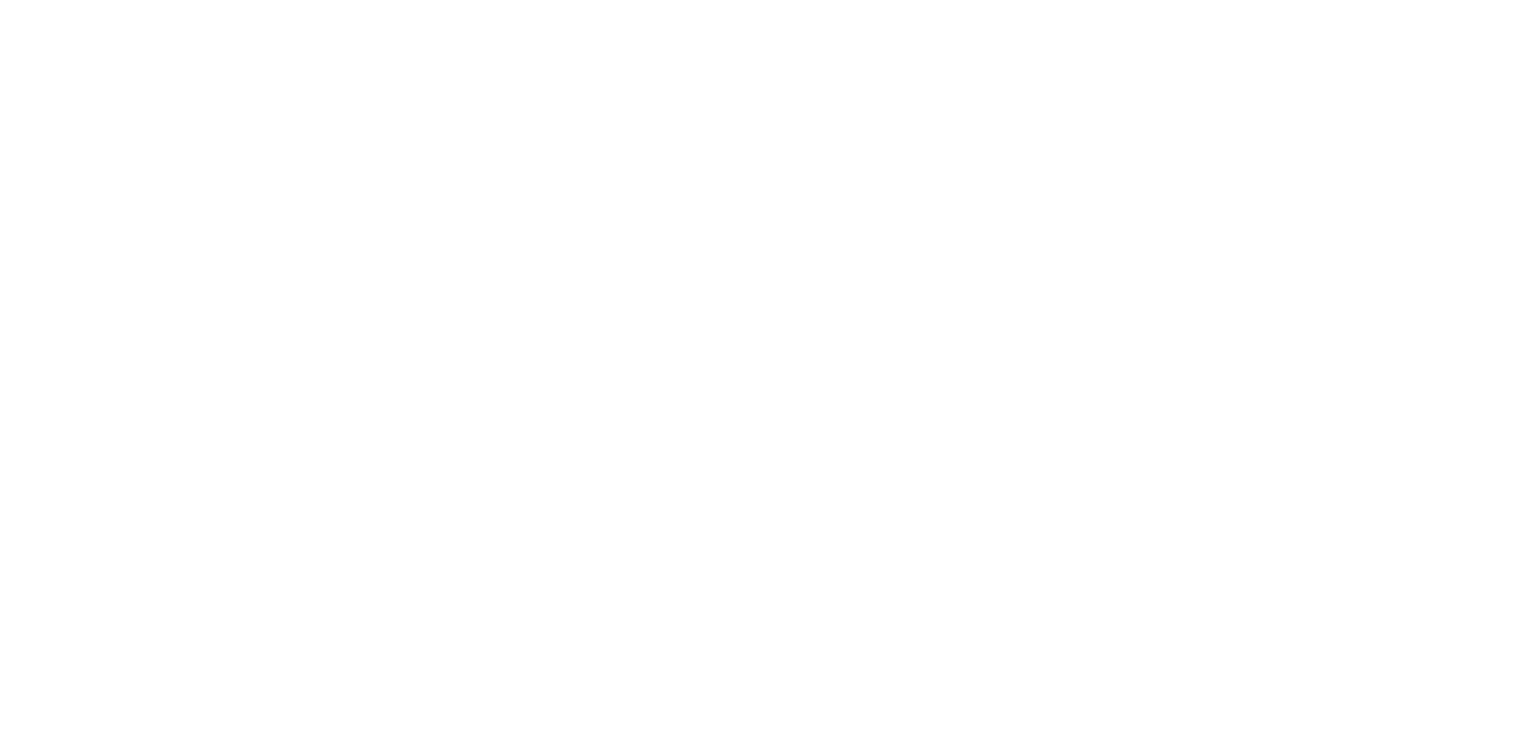 scroll, scrollTop: 0, scrollLeft: 0, axis: both 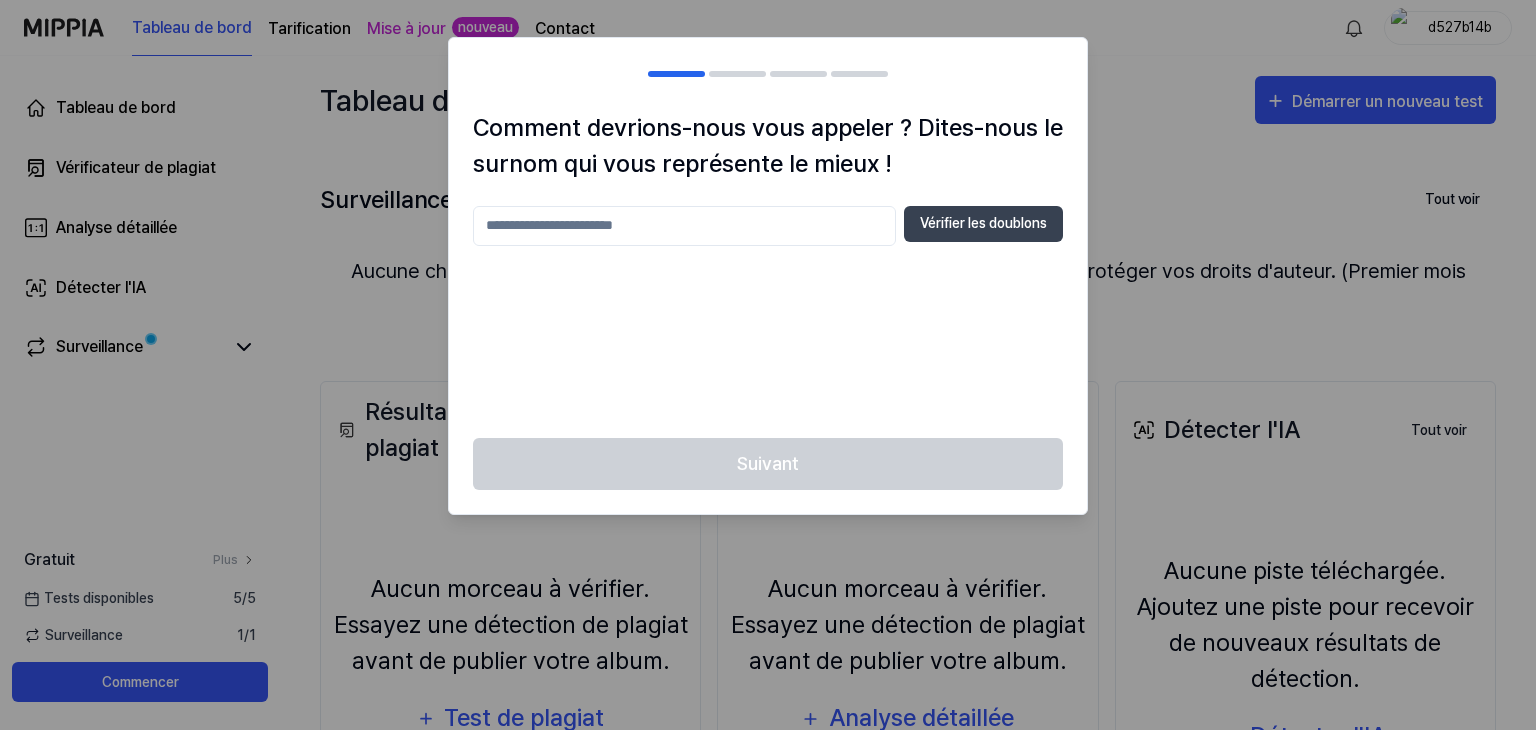 click at bounding box center [684, 226] 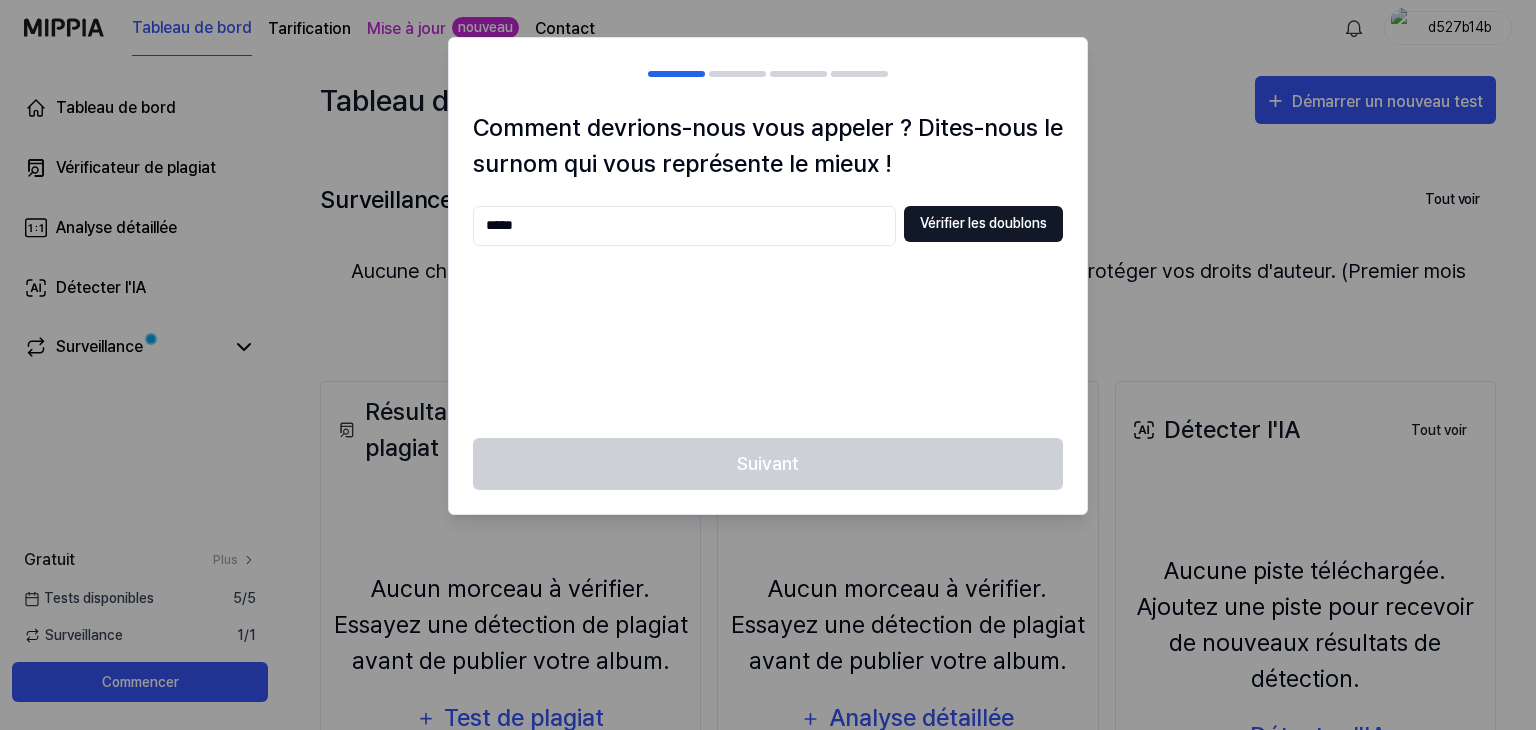 type on "*****" 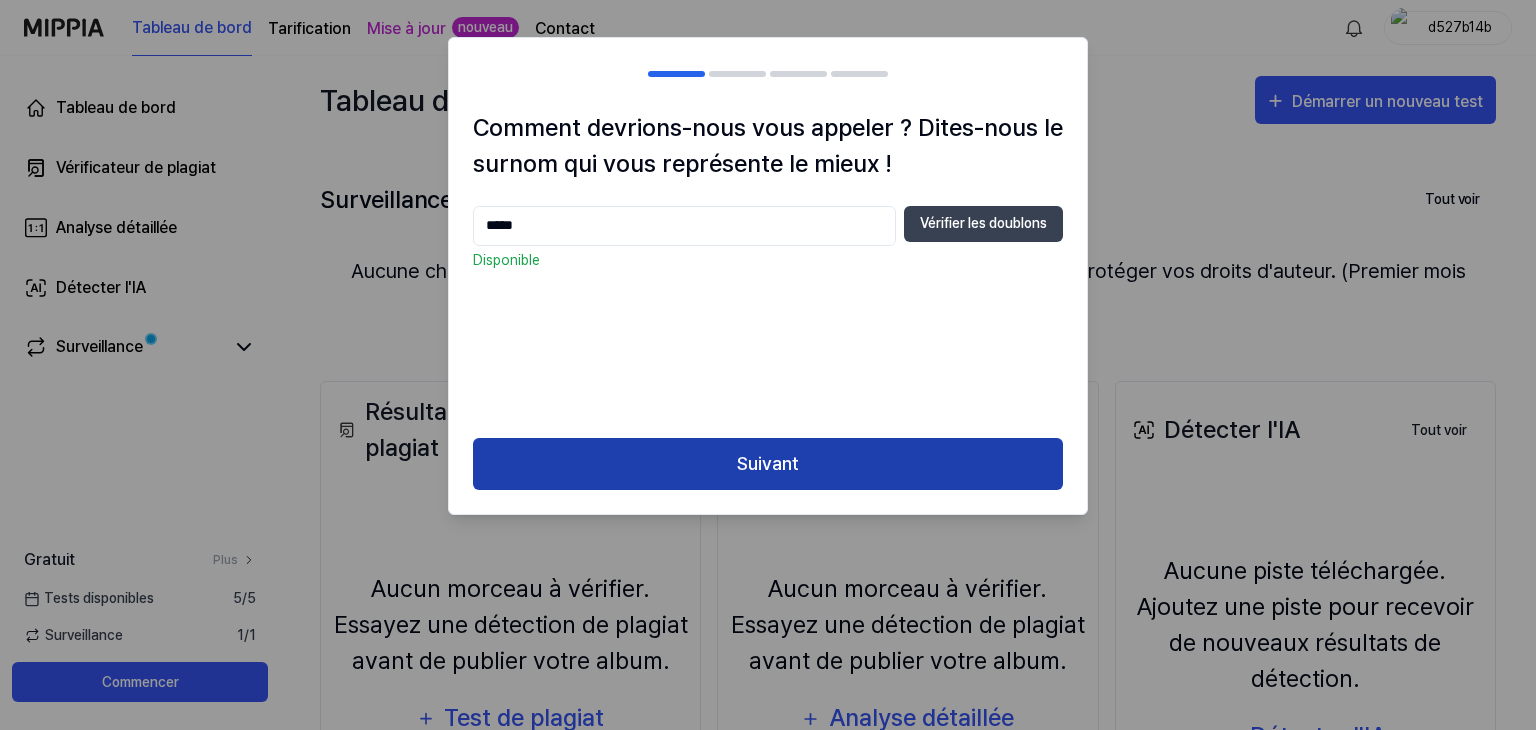 click on "Suivant" at bounding box center (768, 464) 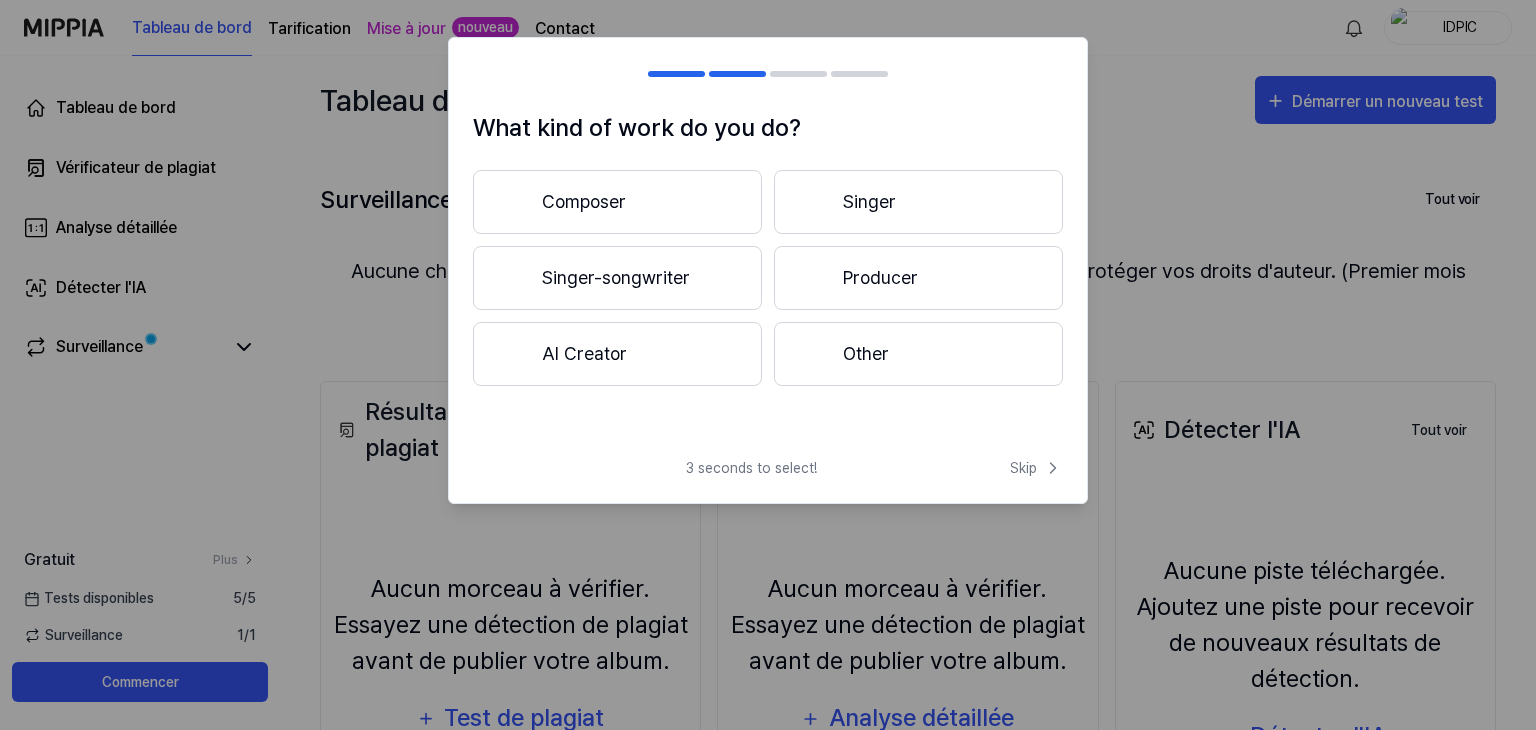 click on "Producer" at bounding box center [918, 278] 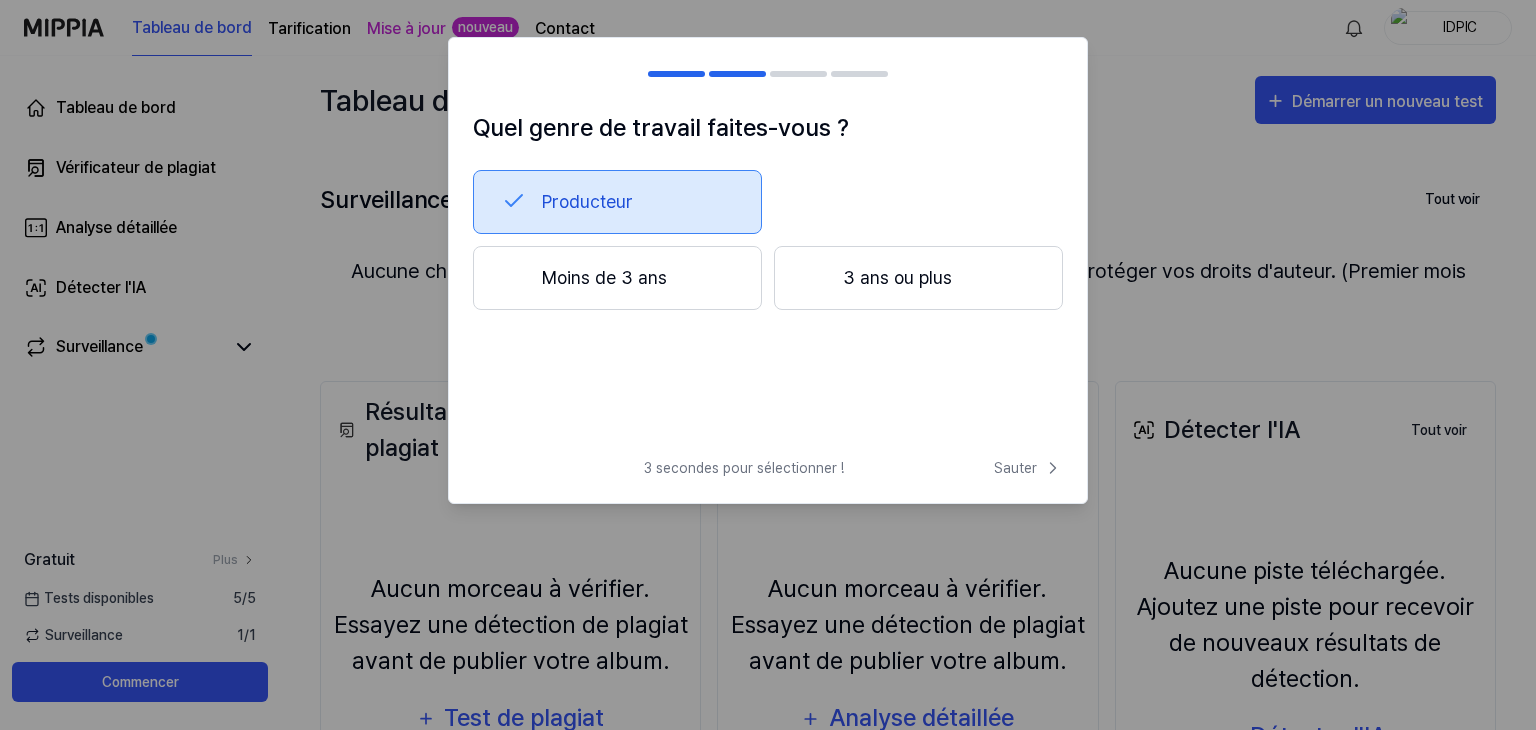 click on "Moins de 3 ans" at bounding box center (617, 278) 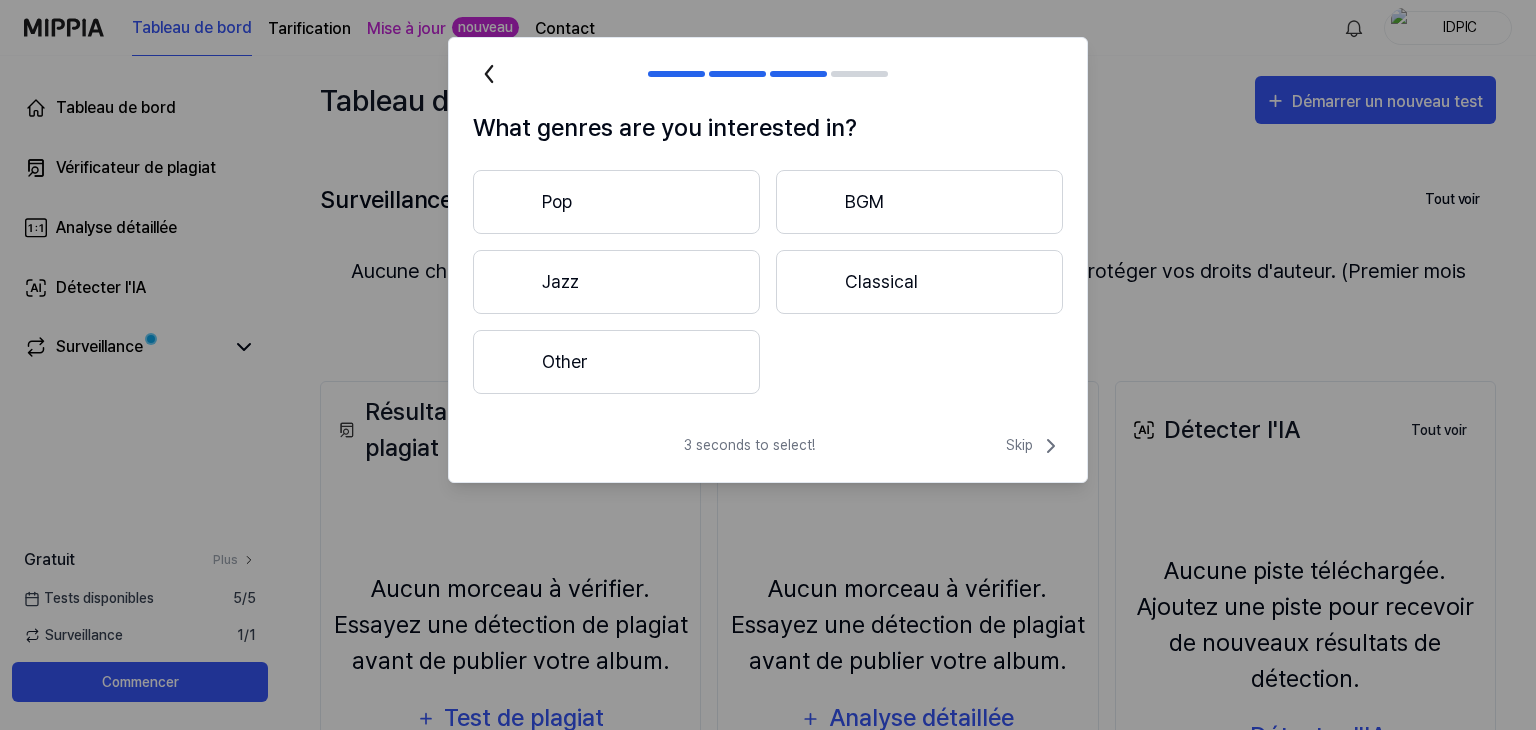 click on "Pop" at bounding box center [616, 202] 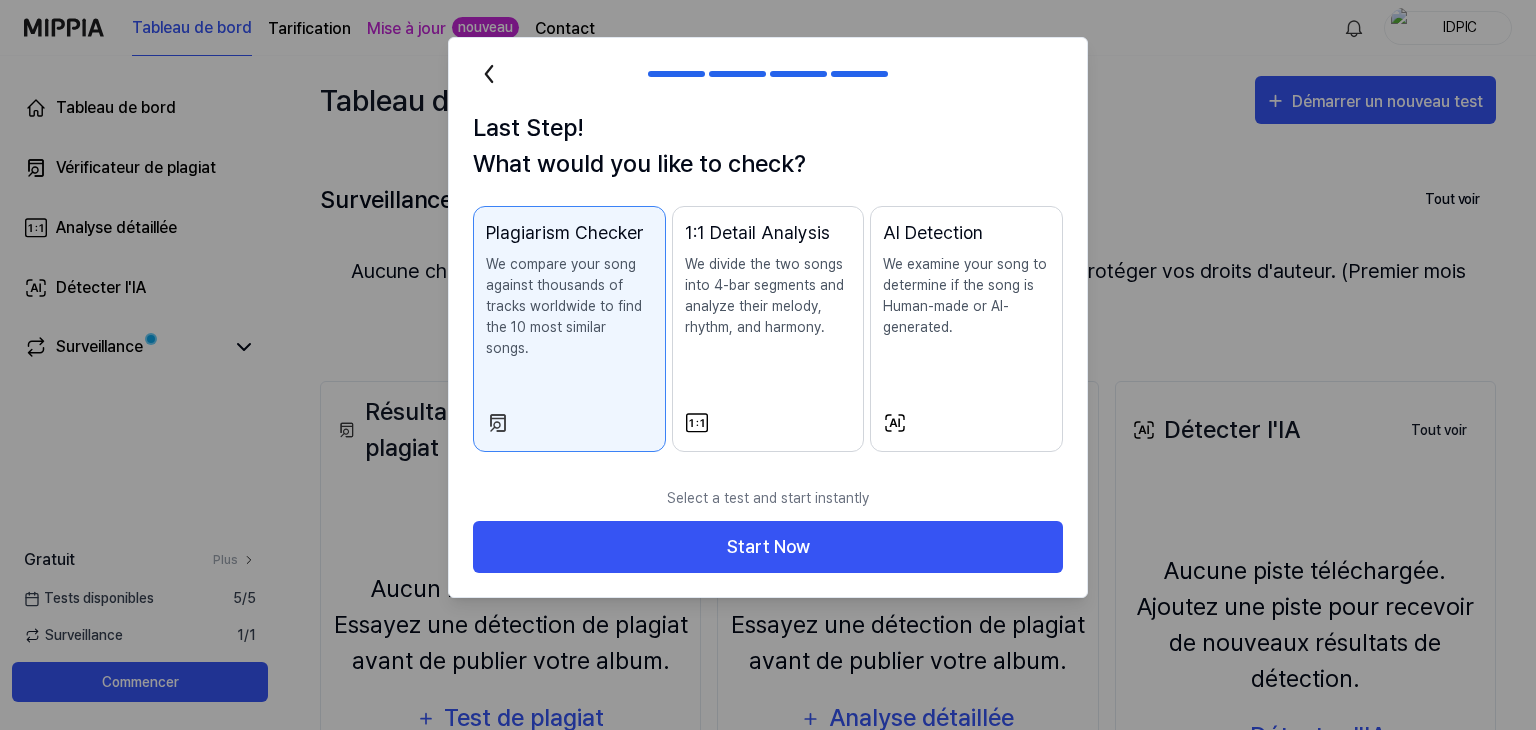 click on "We compare your song against thousands of tracks worldwide to find the 10 most similar songs." at bounding box center [569, 306] 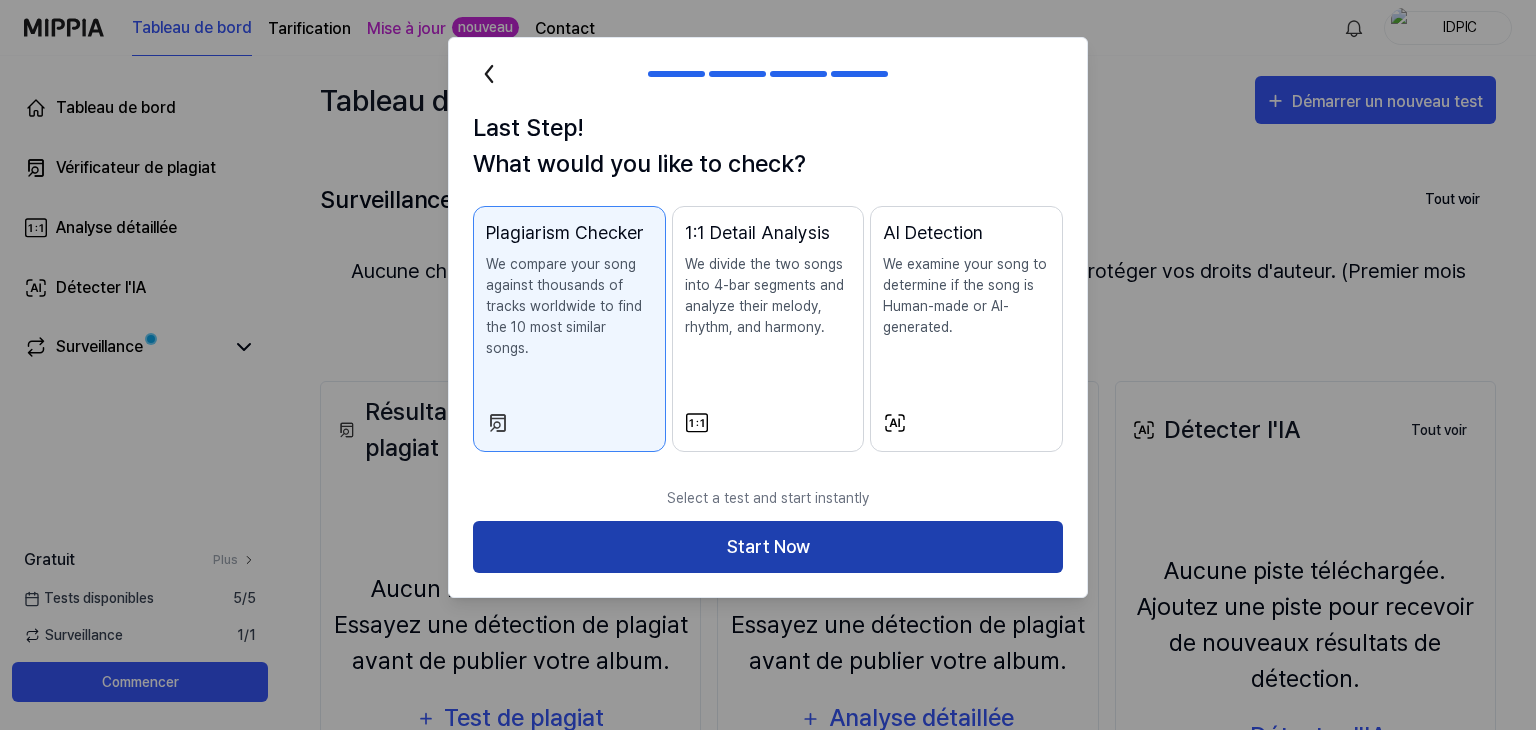 click on "Start Now" at bounding box center (768, 547) 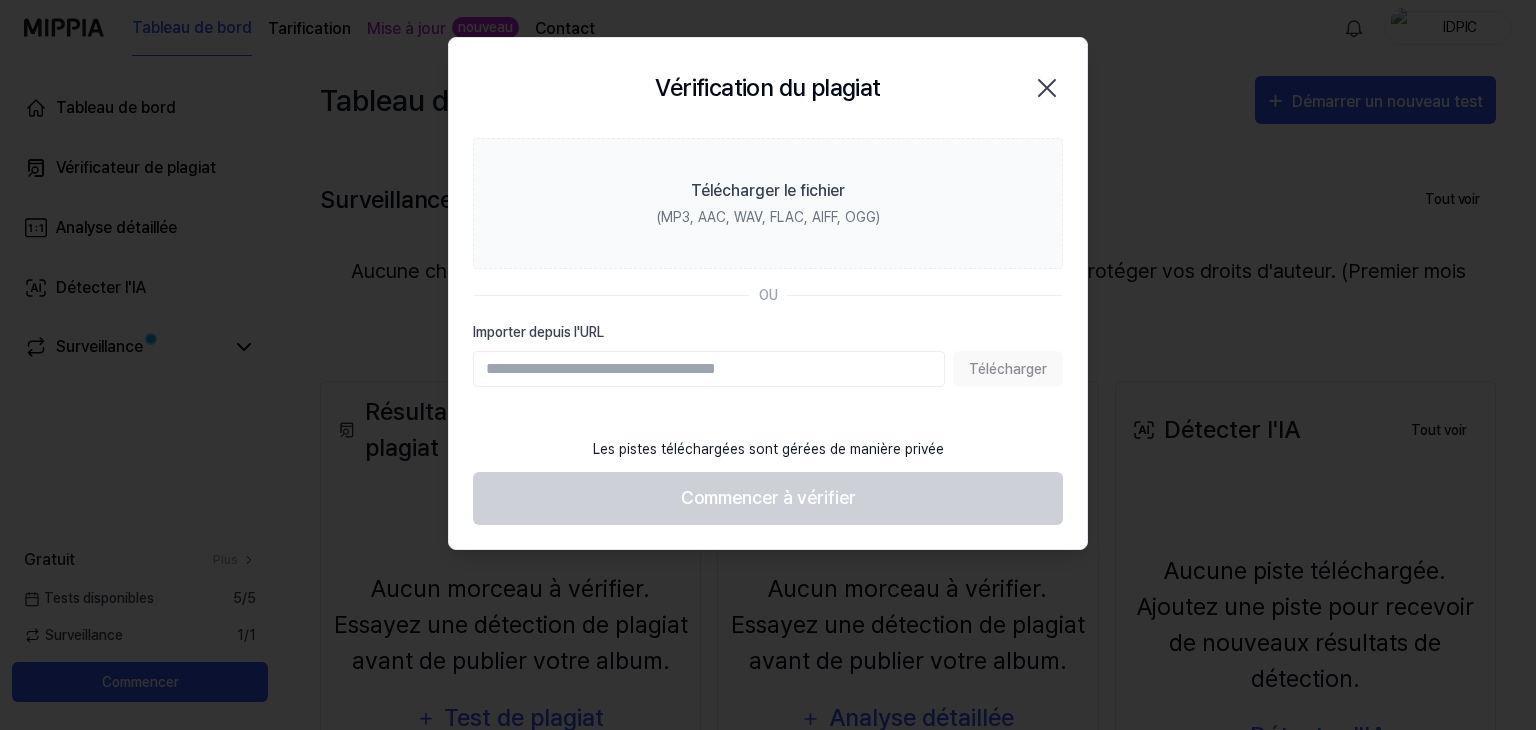 click on "Télécharger" at bounding box center [768, 369] 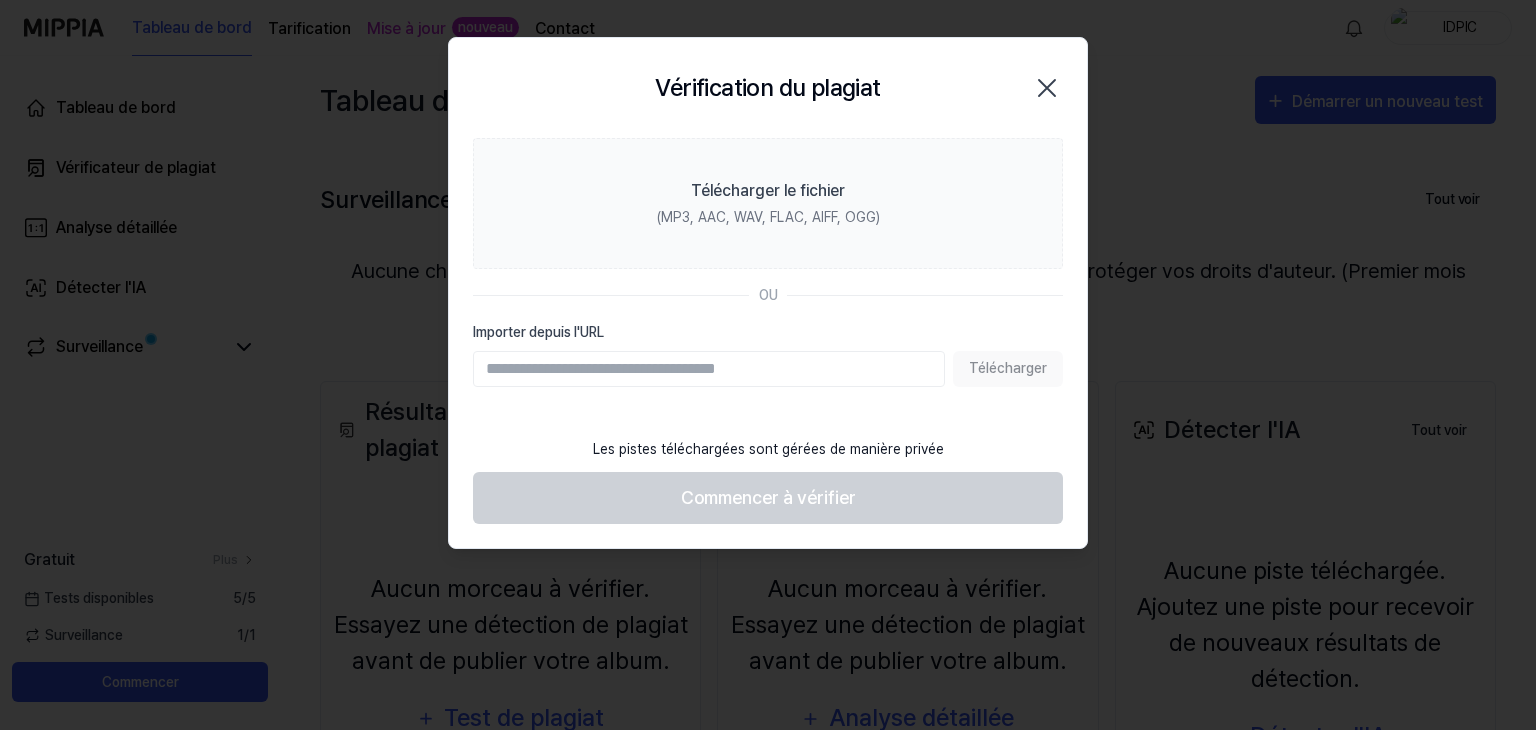 click on "Télécharger" at bounding box center (768, 369) 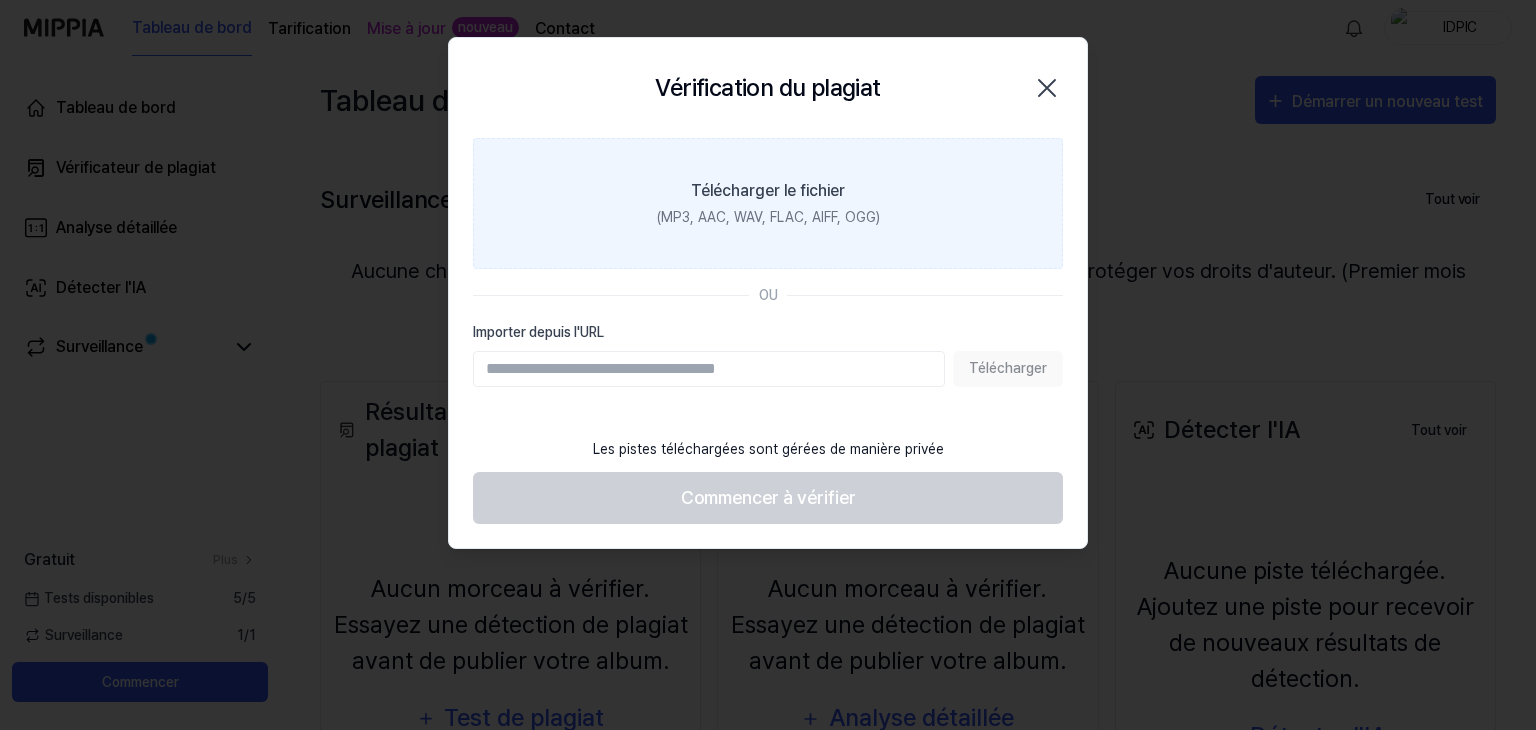 click on "Télécharger le fichier" at bounding box center (768, 191) 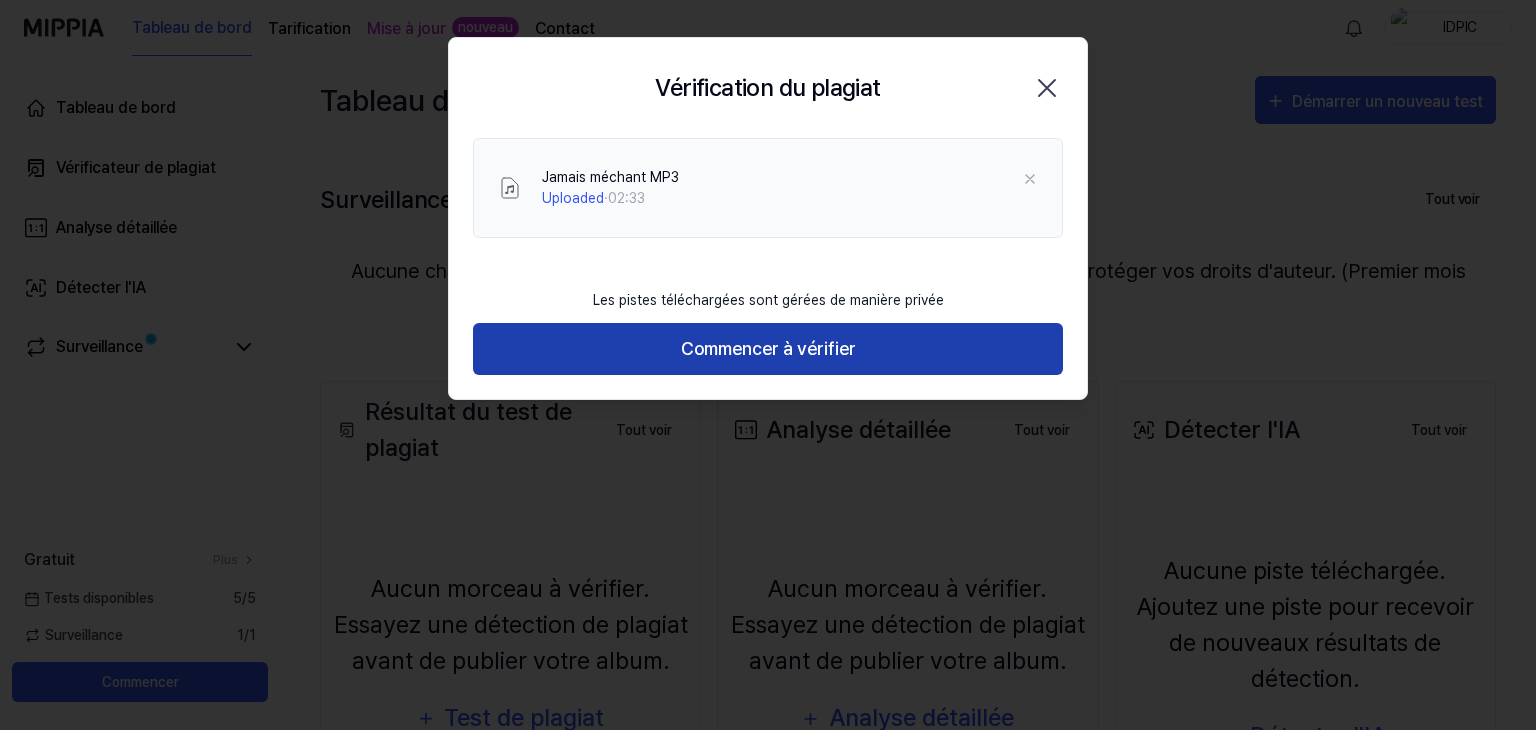click on "Commencer à vérifier" at bounding box center [768, 348] 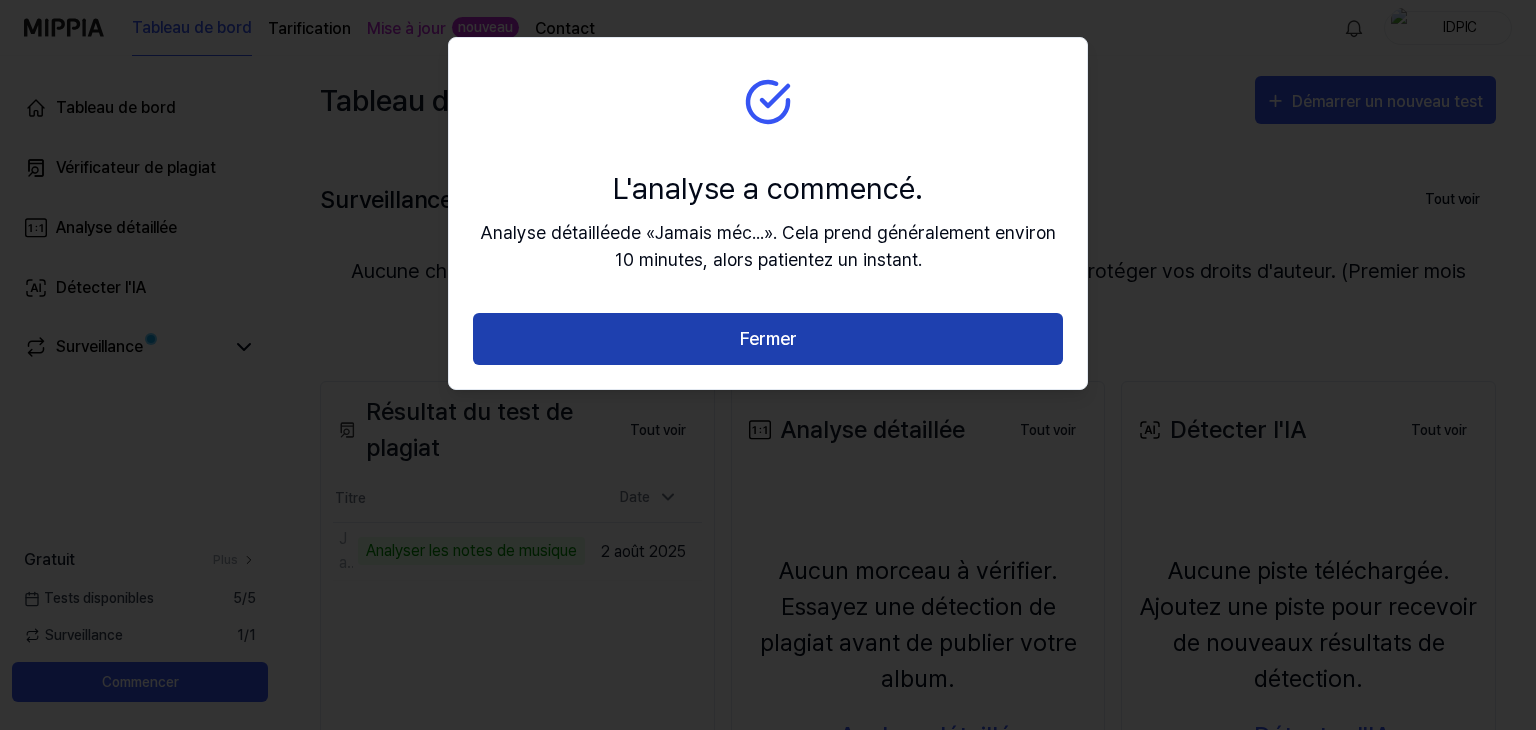 click on "Fermer" at bounding box center [768, 338] 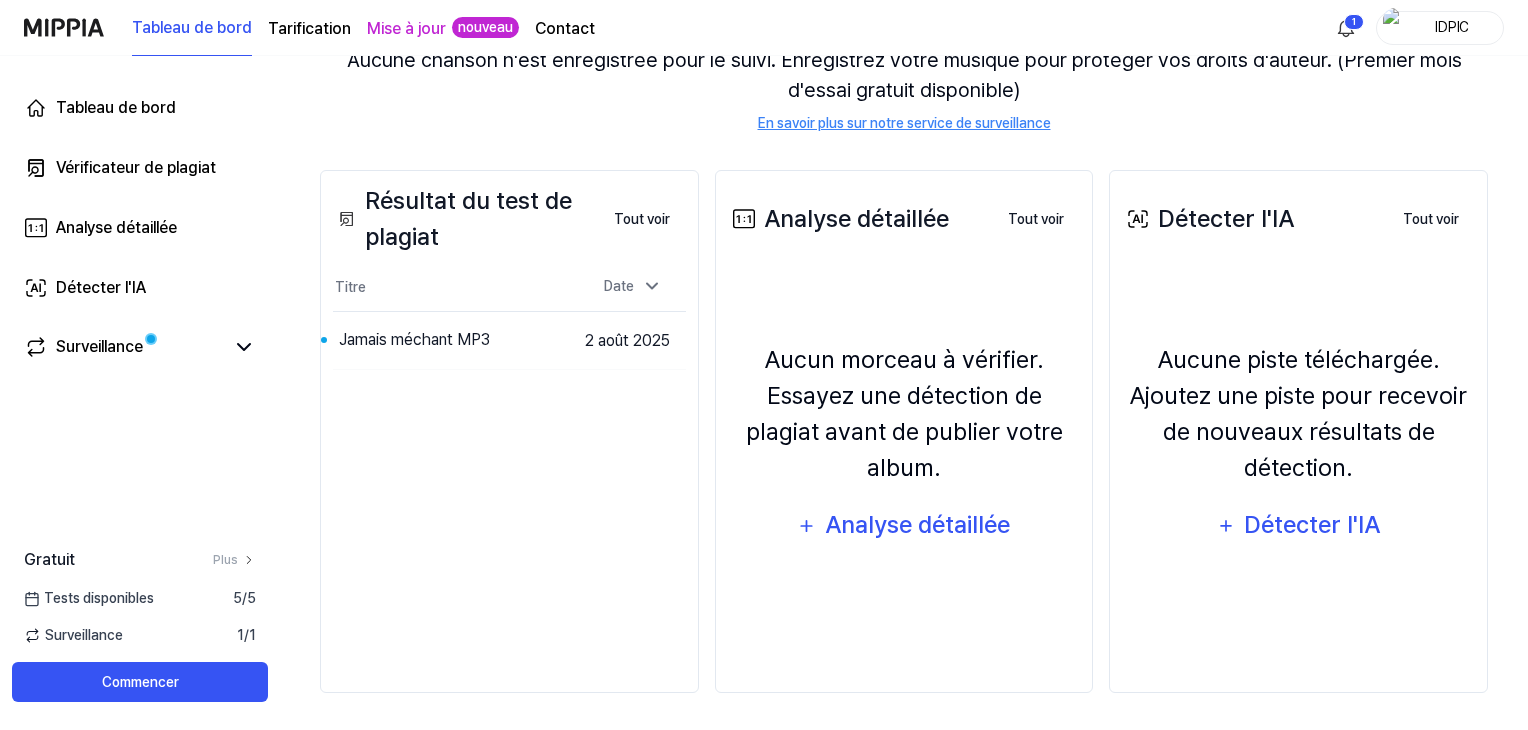 scroll, scrollTop: 213, scrollLeft: 0, axis: vertical 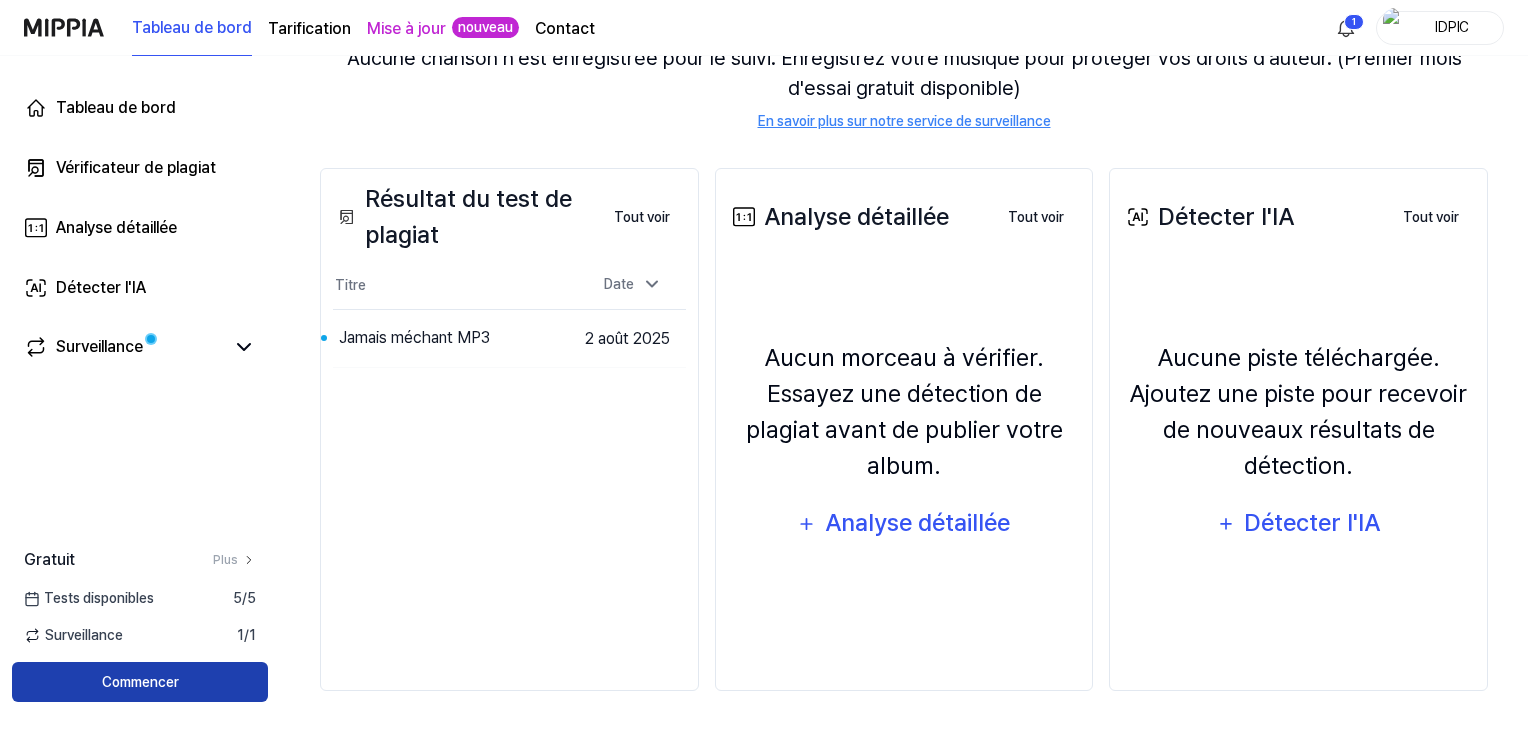 click on "Commencer" at bounding box center (140, 682) 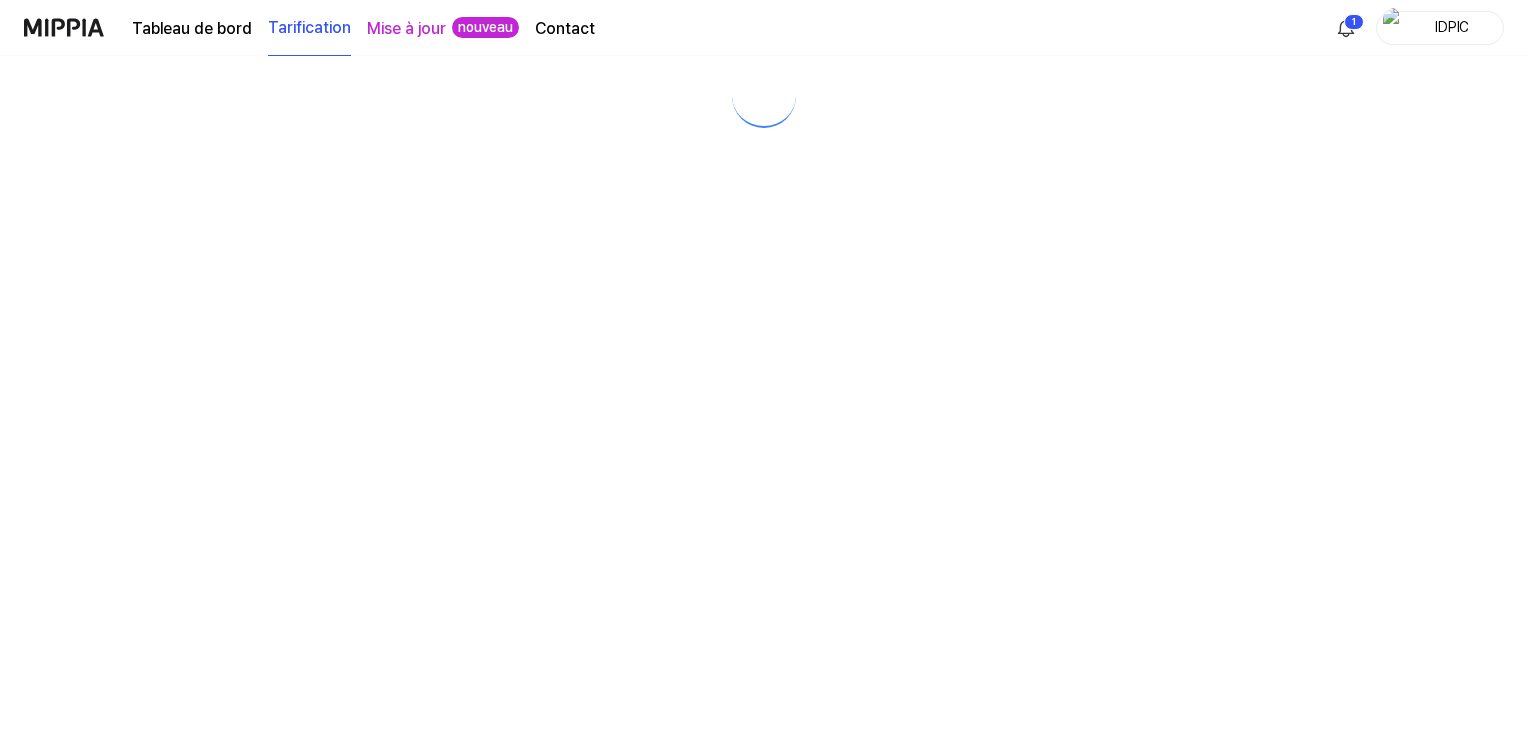 scroll, scrollTop: 0, scrollLeft: 0, axis: both 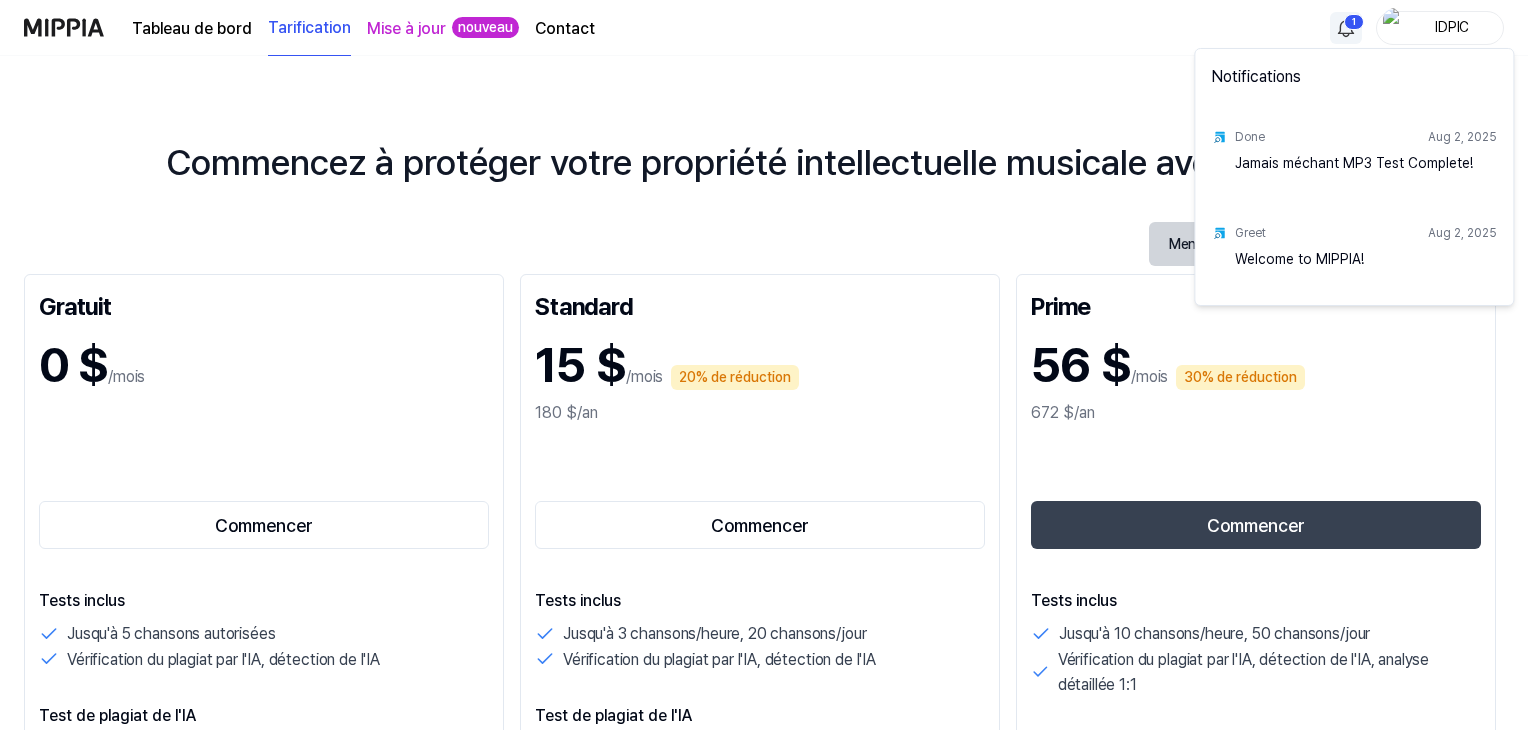 click on "Tableau de bord Tarification Mise à jour nouveau Contact 1 IDPIC Commencez à protéger votre propriété intellectuelle musicale avec MIPPIA Mensuel Annuel Jusqu'à 30% de réduction Gratuit 0 $ /mois Commencer Tests inclus Jusqu'à 5 chansons autorisées Vérification du plagiat par l'IA, détection de l'IA Test de plagiat de l'IA Jusqu'à 10 chansons similaires détectées Surveillance du plagiat par l'IA Offre 1 morceau de surveillance Vérifications des nouvelles versions en temps réel Détecter l'IA générative Résultats de la détection de musique par IA fournis Soutien Tableau de bord personnel pour la gestion de la propriété intellectuelle Standard 15 $ /mois 20% de réduction 180 $/an Commencer Tests inclus Jusqu'à 3 chansons/heure, 20 chansons/jour Vérification du plagiat par l'IA, détection de l'IA Test de plagiat de l'IA Rapport détaillé sur le plagiat par instrument Jusqu'à 20 chansons similaires détectées Test de plagiat à clé décalée Surveillance du plagiat par l'IA Soutien" at bounding box center [764, 365] 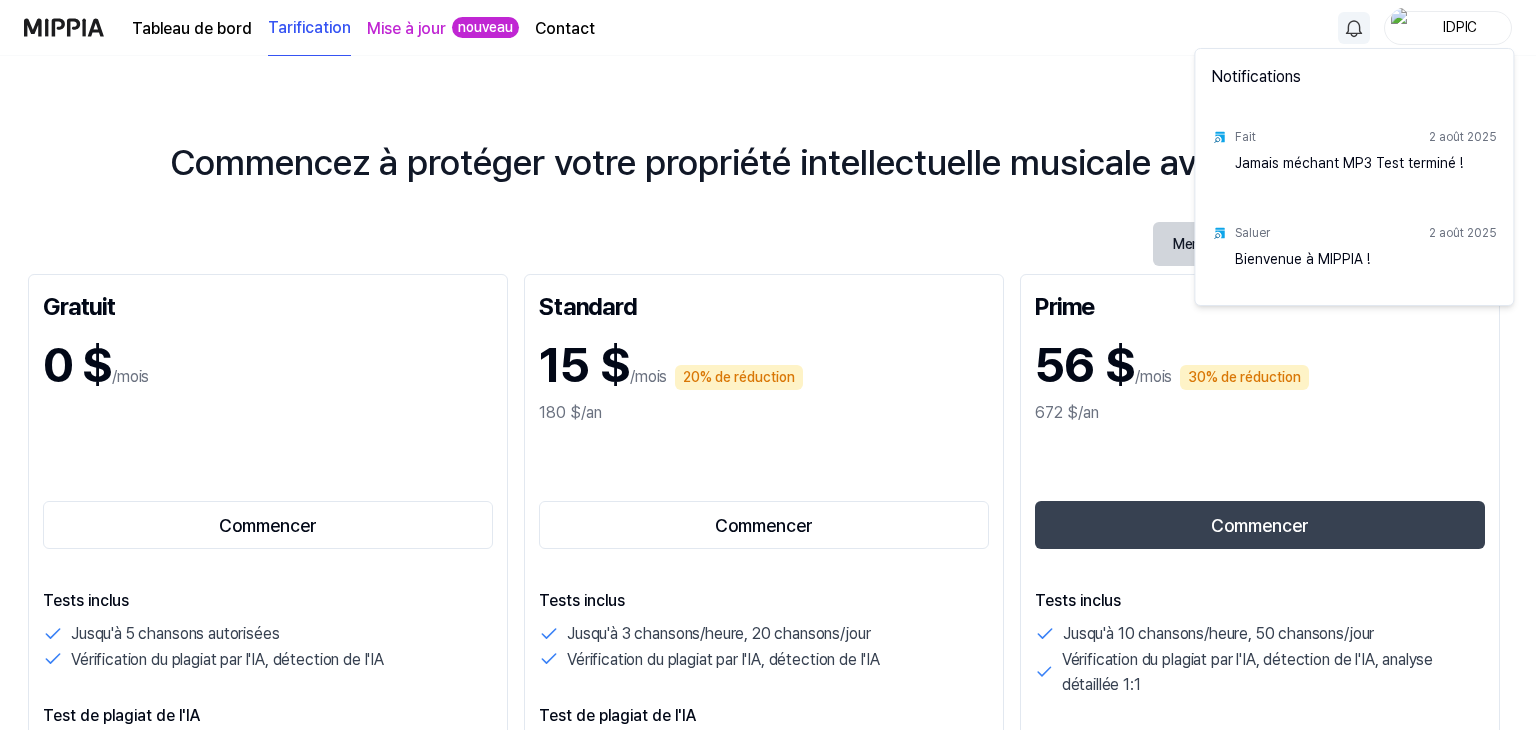 click on "Tableau de bord Tarification Mise à jour nouveau Contact IDPIC Commencez à protéger votre propriété intellectuelle musicale avec MIPPIA Mensuel Annuel Jusqu'à 30% de réduction Gratuit 0 $ /mois Commencer Tests inclus Jusqu'à 5 chansons autorisées Vérification du plagiat par l'IA, détection de l'IA Test de plagiat de l'IA Jusqu'à 10 chansons similaires détectées Surveillance du plagiat par l'IA Offre 1 morceau de surveillance Vérifications des nouvelles versions en temps réel Détecter l'IA générative Résultats de la détection de musique par IA fournis Soutien Tableau de bord personnel pour la gestion de la propriété intellectuelle Standard 15 $ /mois 20% de réduction 180 $/an Commencer Tests inclus Jusqu'à 3 chansons/heure, 20 chansons/jour Vérification du plagiat par l'IA, détection de l'IA Test de plagiat de l'IA Rapport détaillé sur le plagiat par instrument Jusqu'à 20 chansons similaires détectées Test de plagiat à clé décalée Surveillance du plagiat par l'IA Soutien" at bounding box center (768, 365) 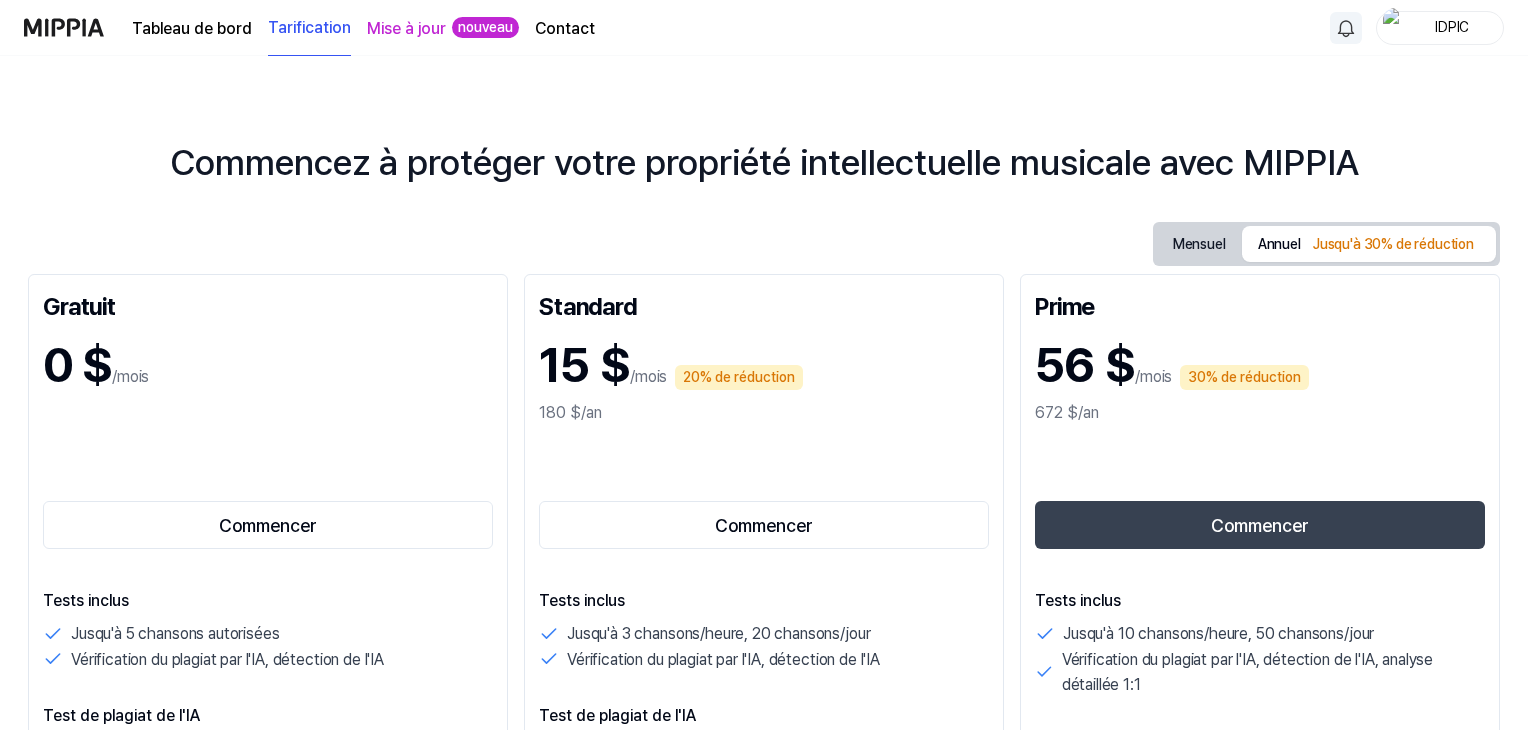 click on "Tableau de bord" at bounding box center (192, 28) 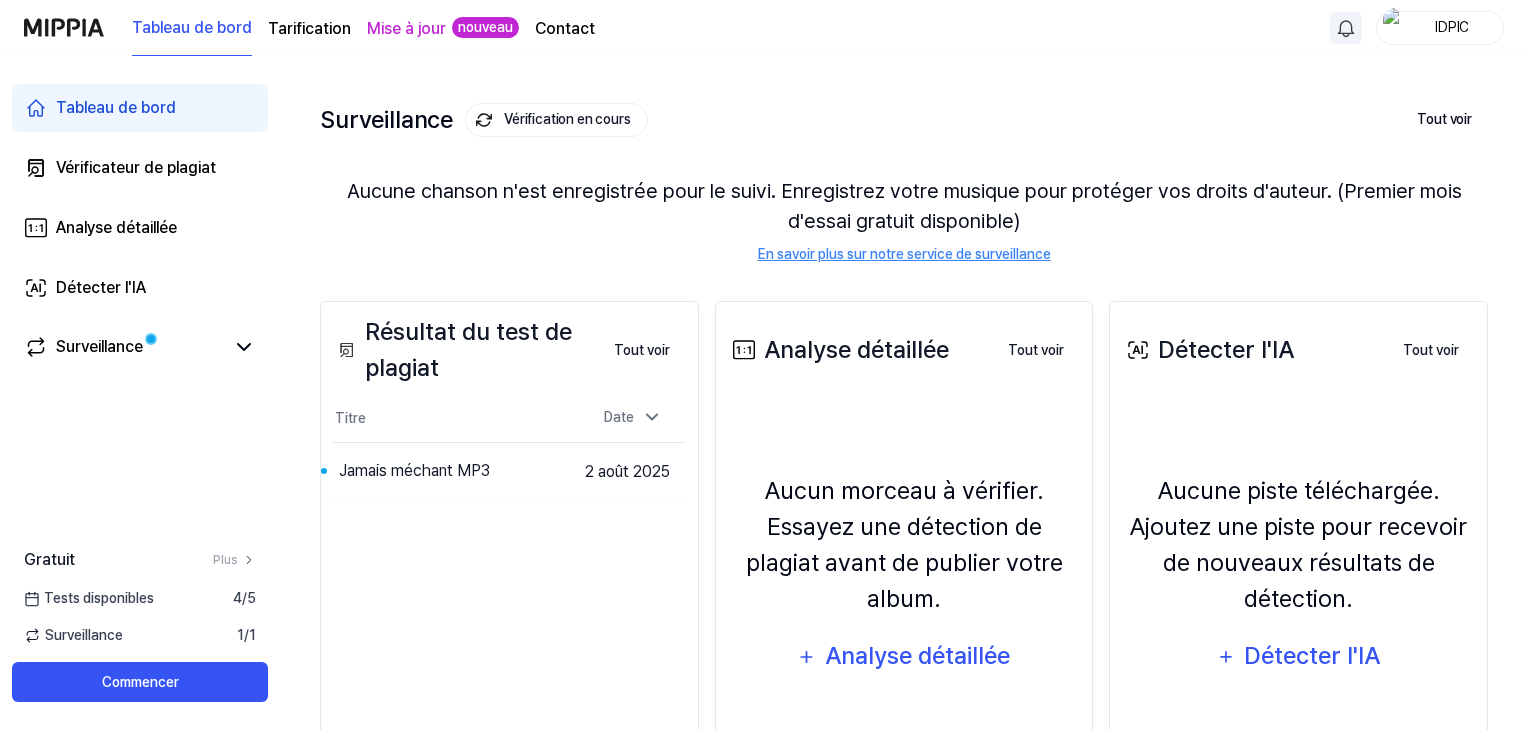 scroll, scrollTop: 213, scrollLeft: 0, axis: vertical 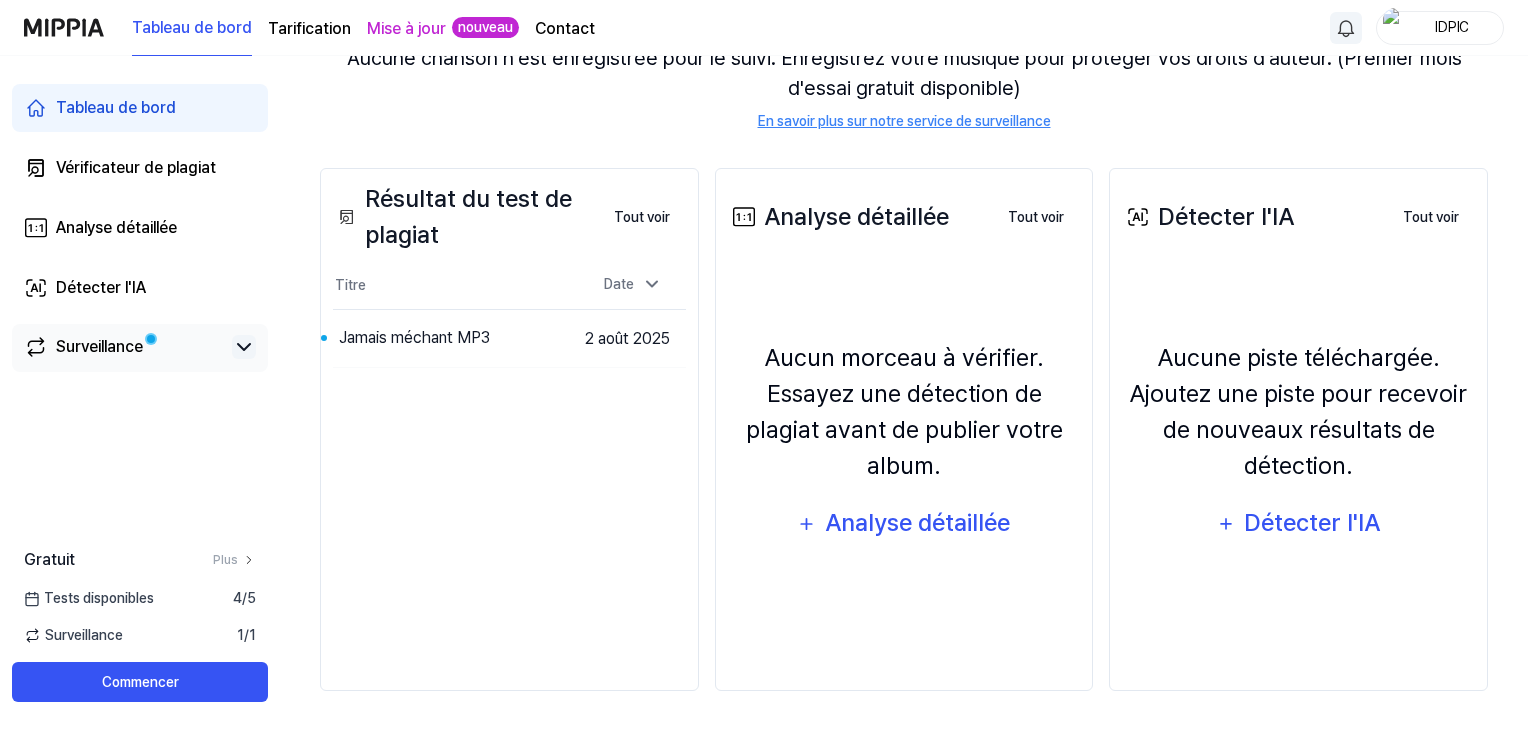 click 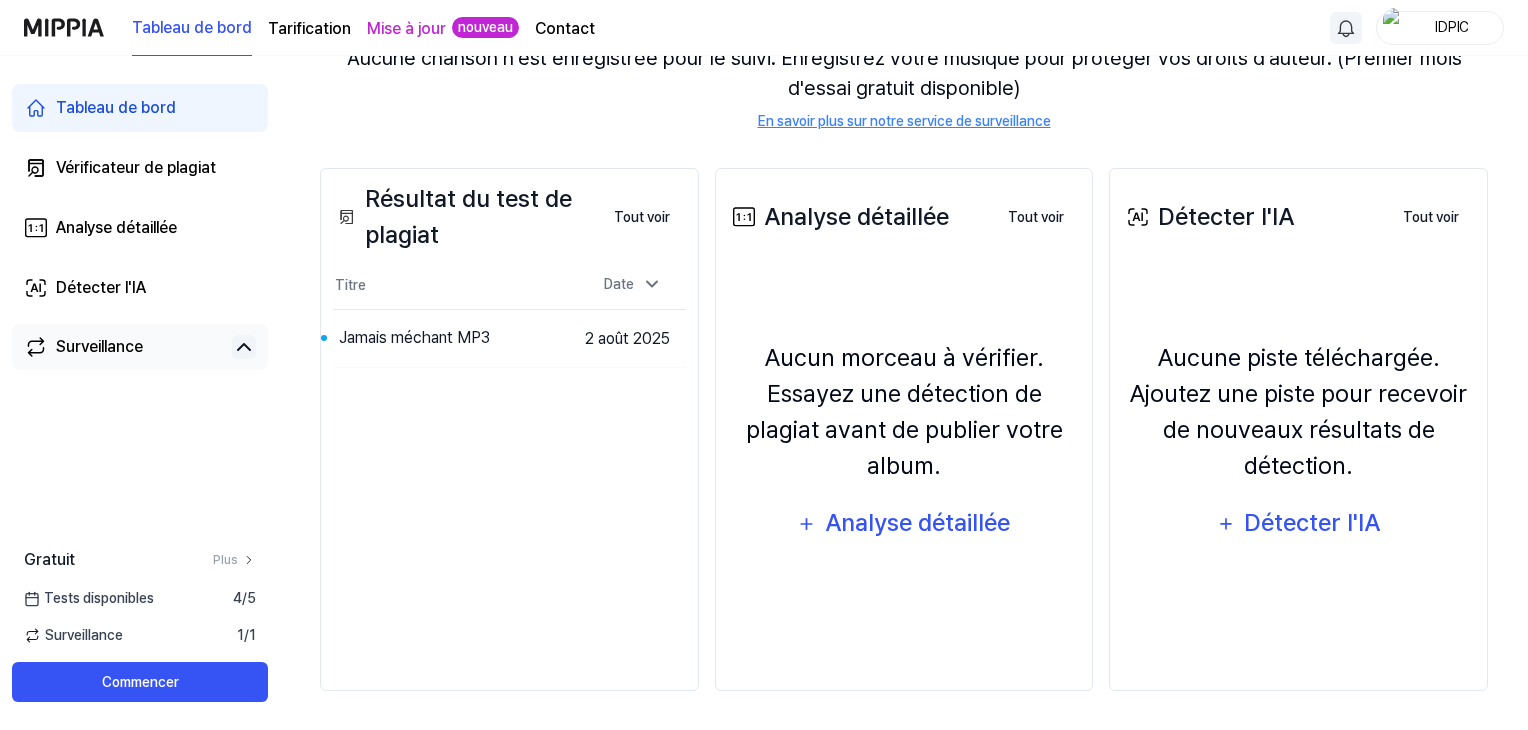 click 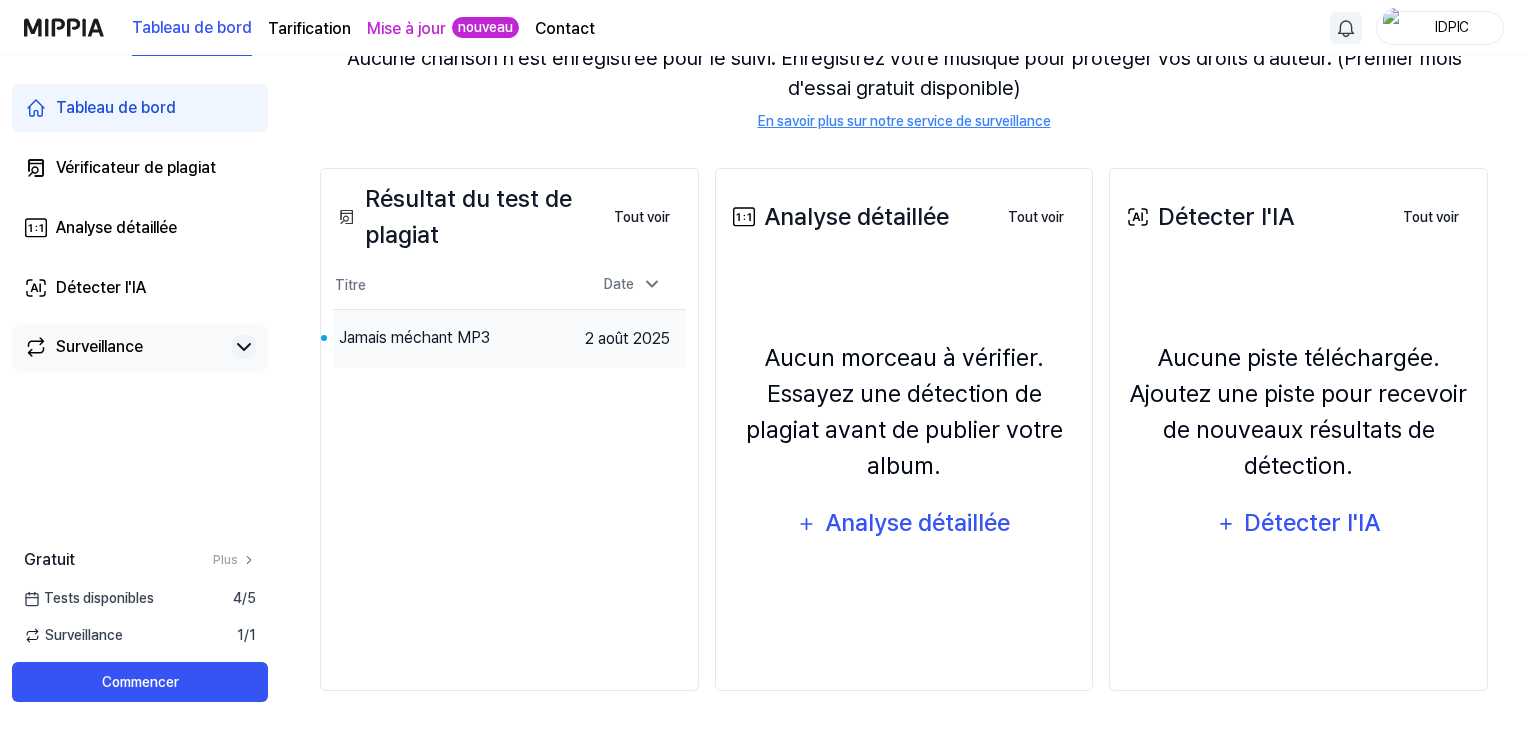 click on "Jamais méchant MP3" at bounding box center [414, 337] 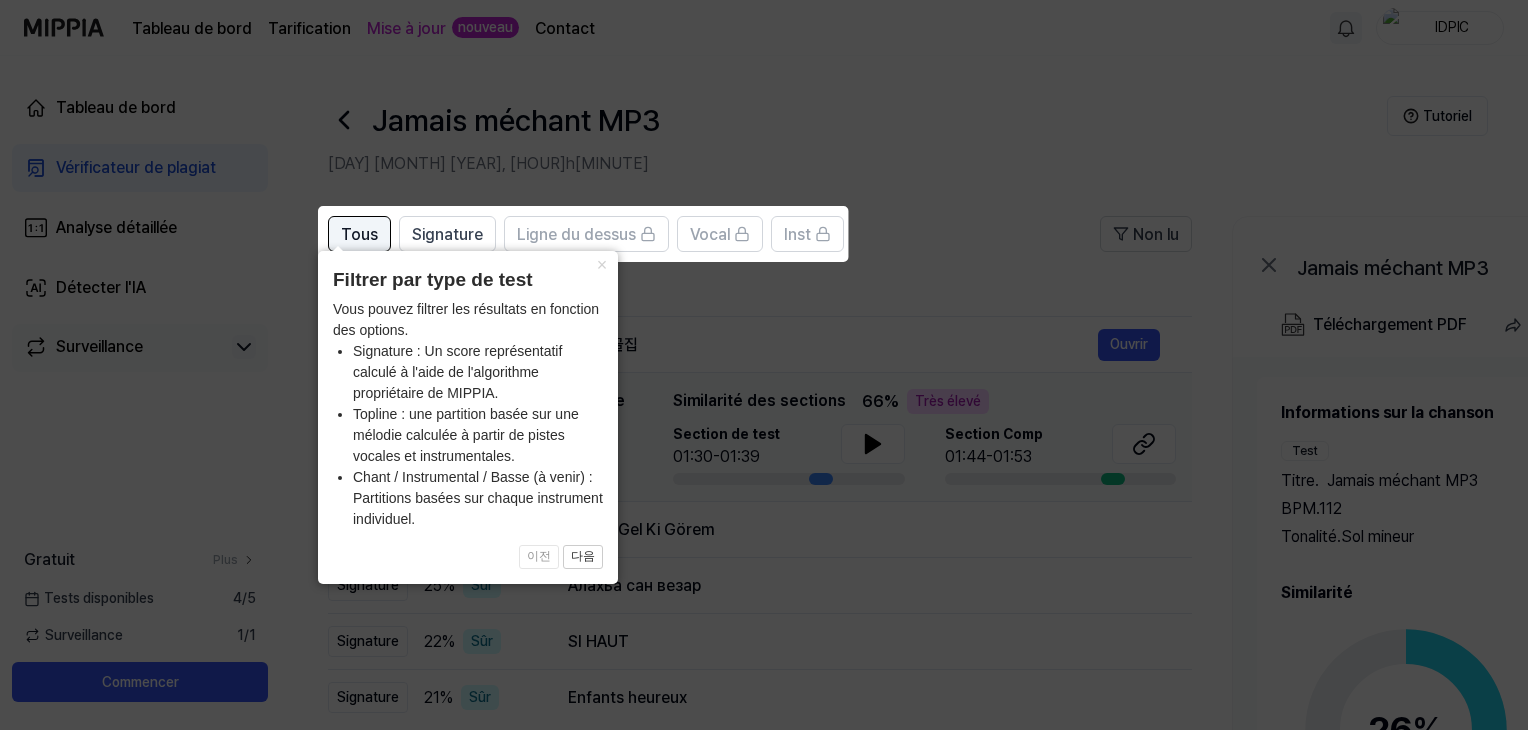 click on "Tous" at bounding box center (359, 235) 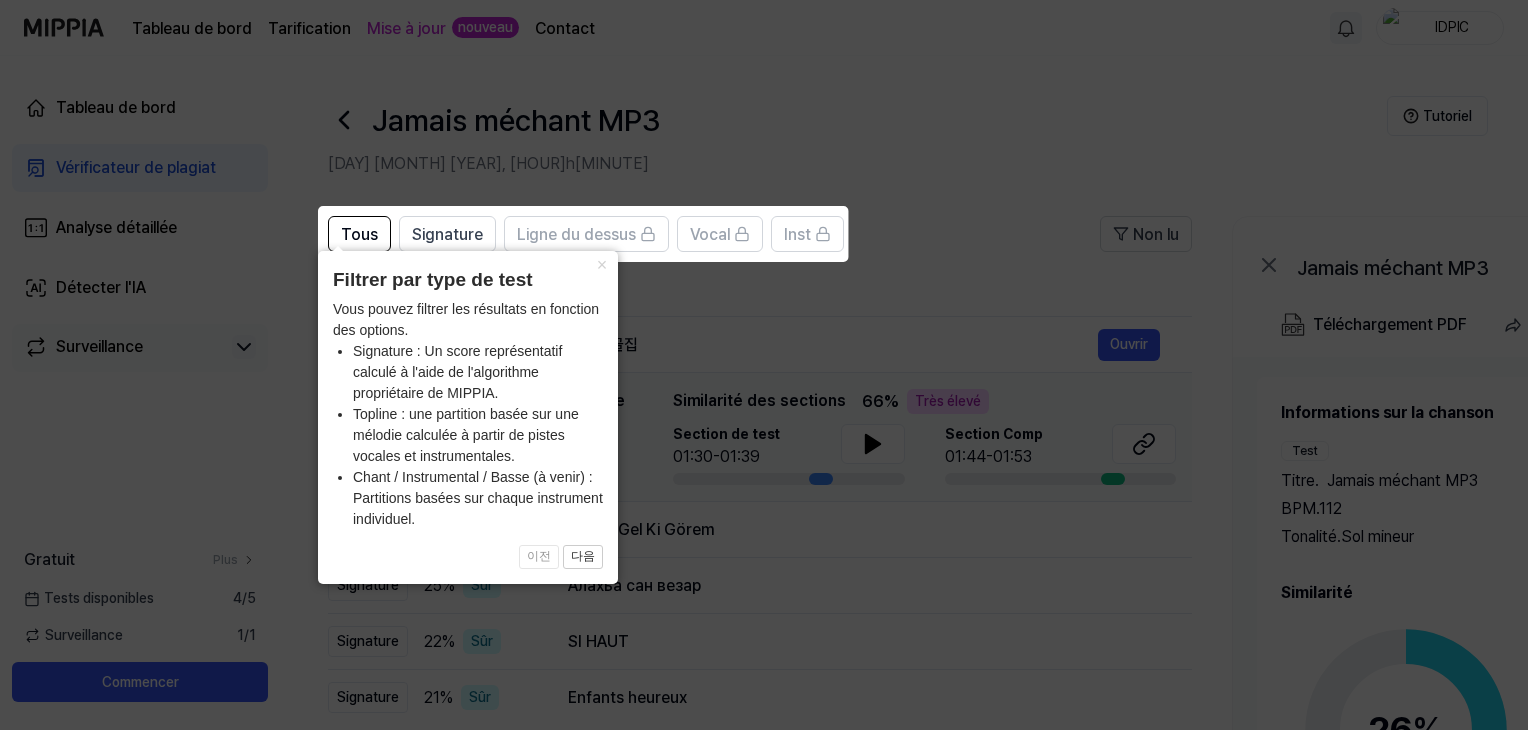 click 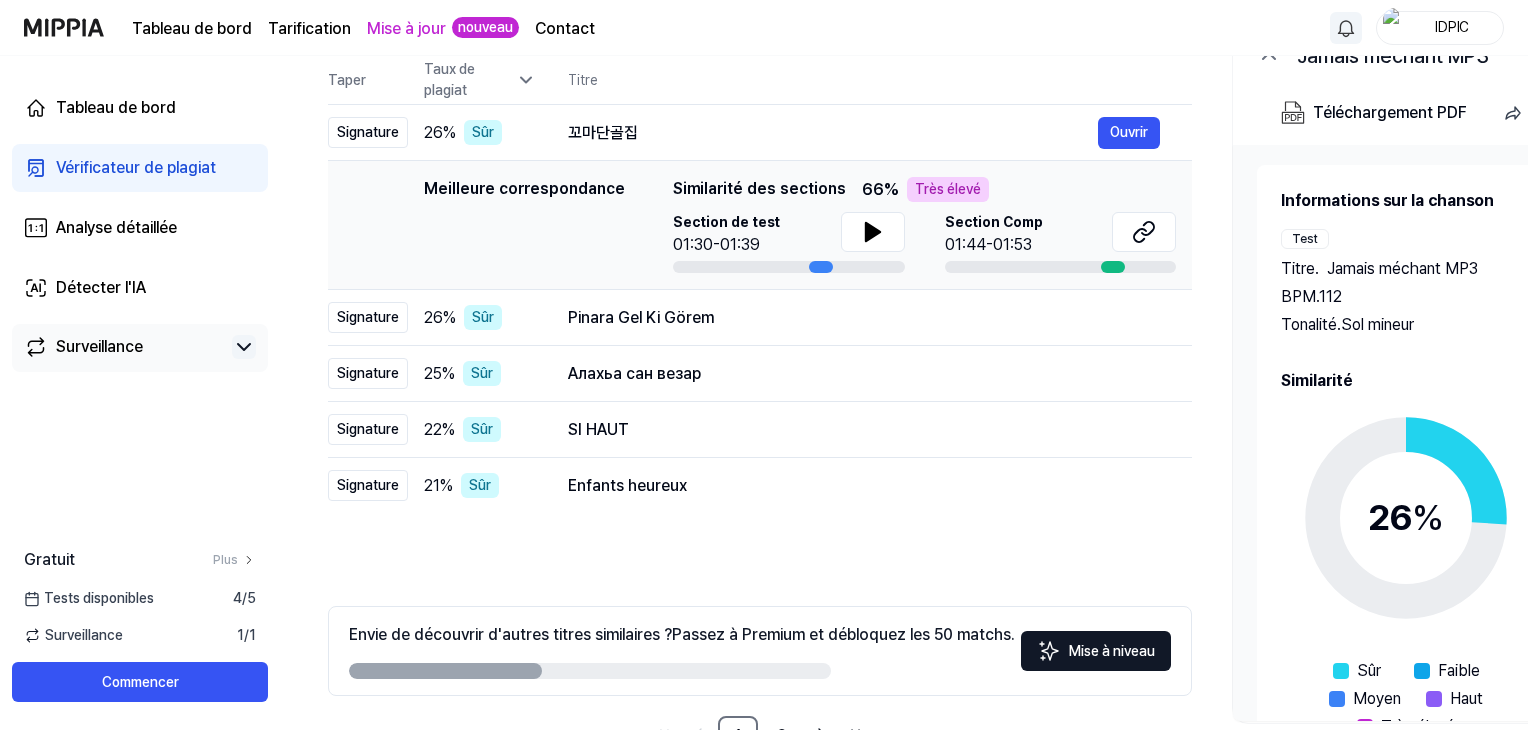 scroll, scrollTop: 178, scrollLeft: 0, axis: vertical 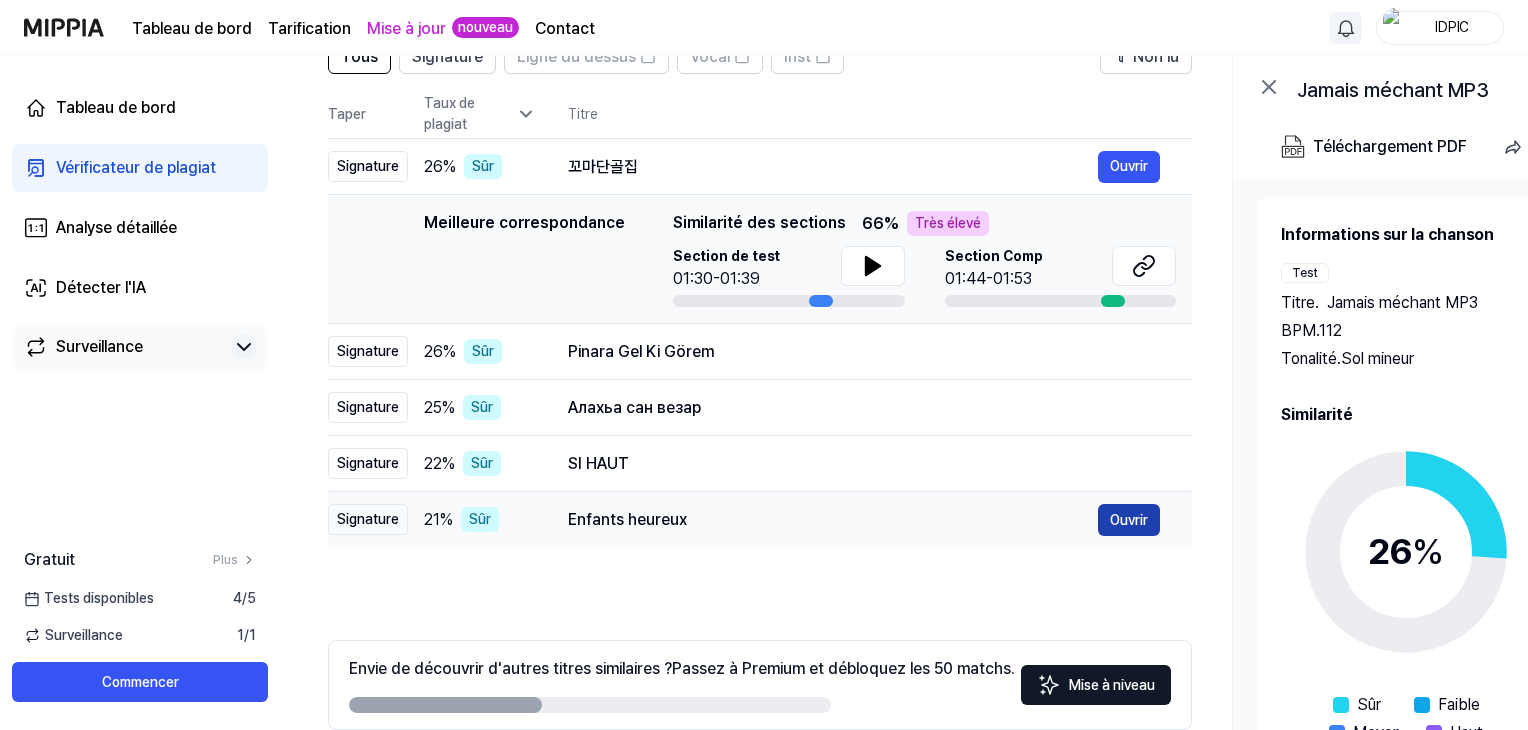 click on "Ouvrir" at bounding box center [1129, 520] 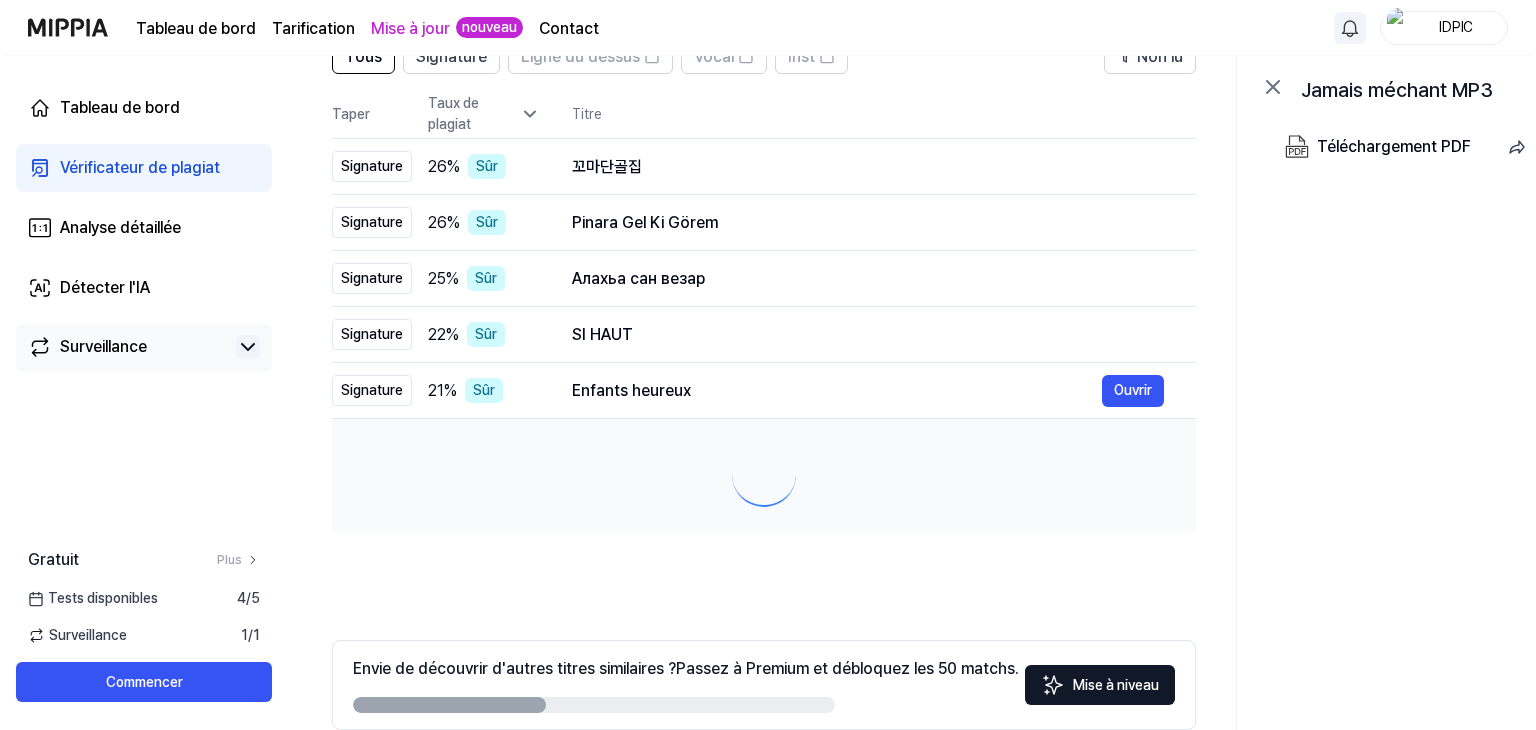 scroll, scrollTop: 0, scrollLeft: 0, axis: both 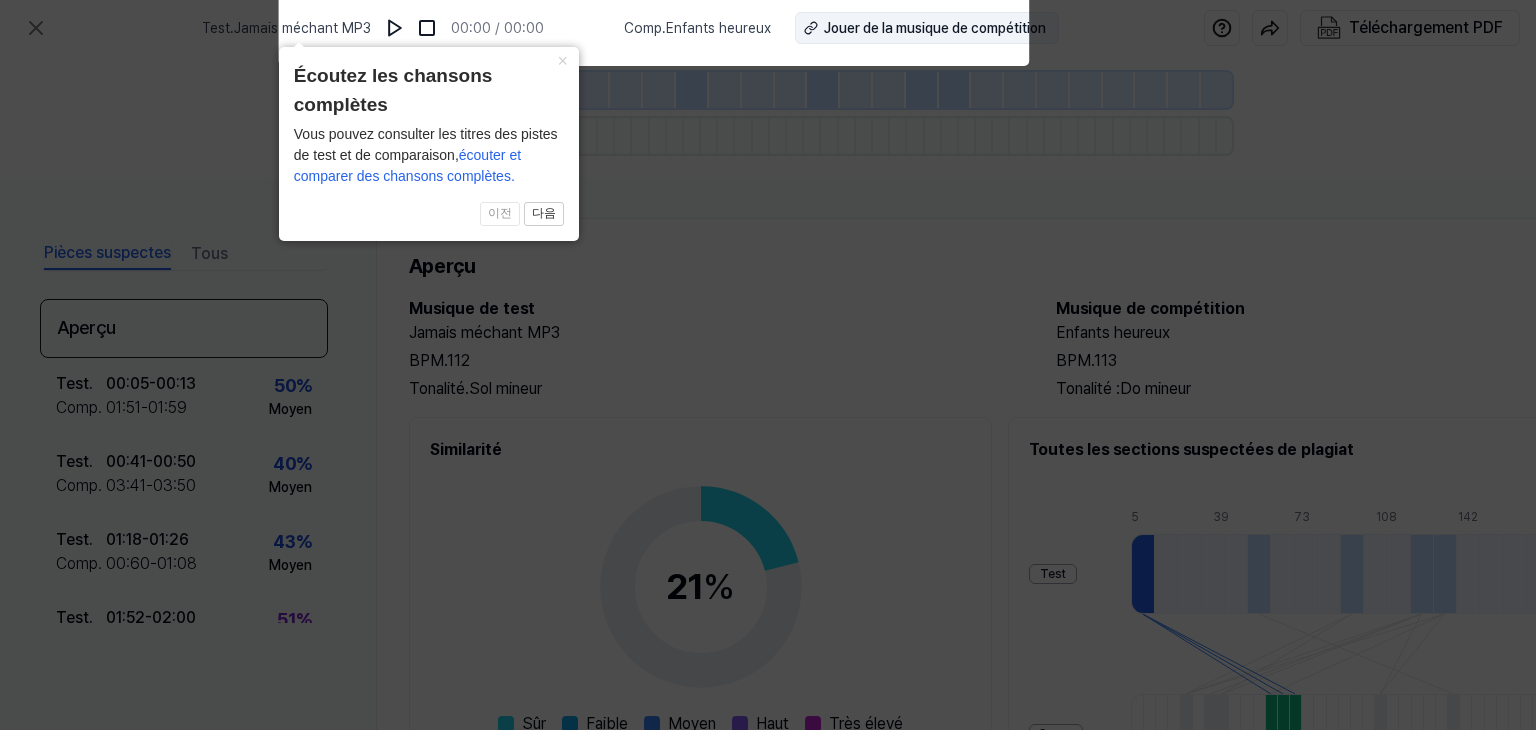 click on "Jouer de la musique de compétition" at bounding box center (935, 28) 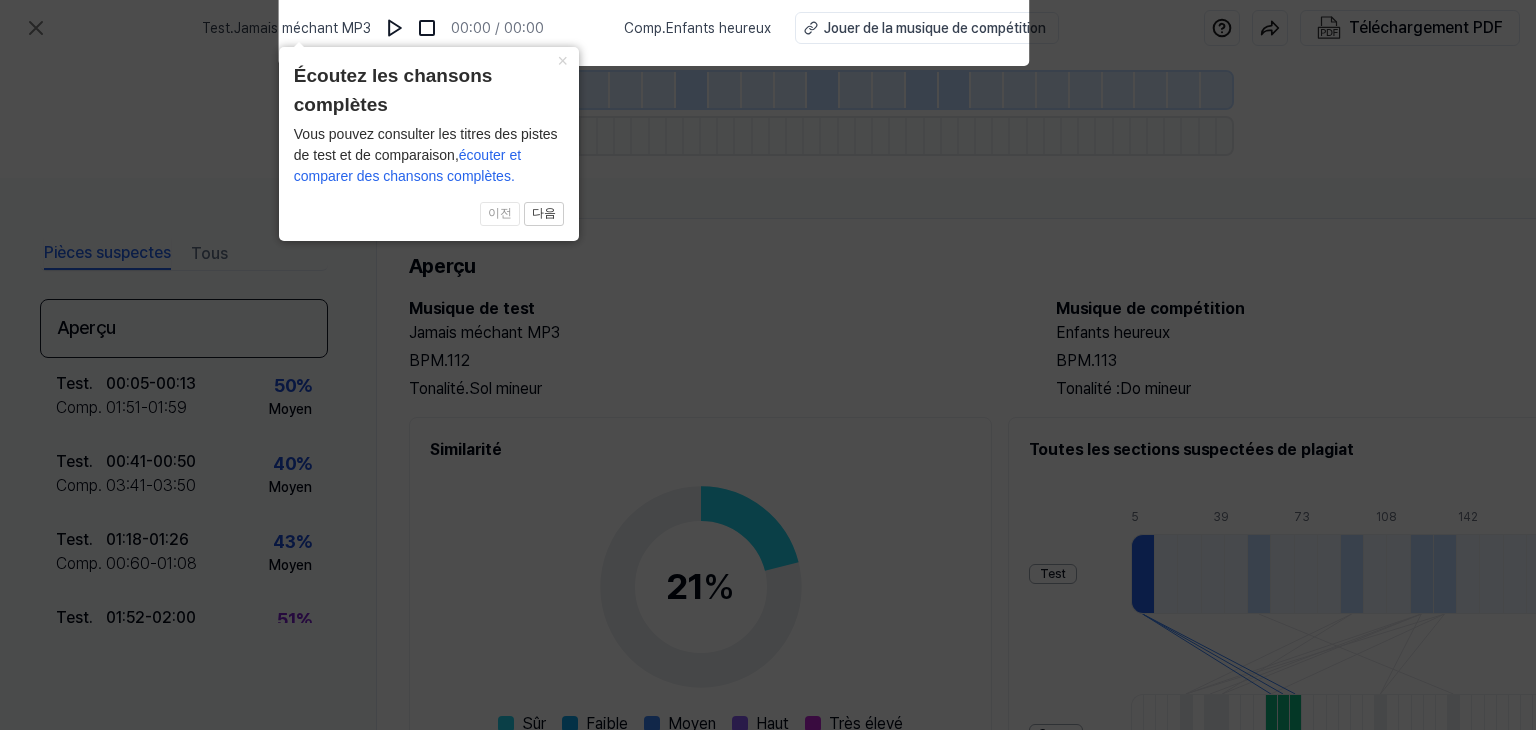click on "Comp" at bounding box center (643, 28) 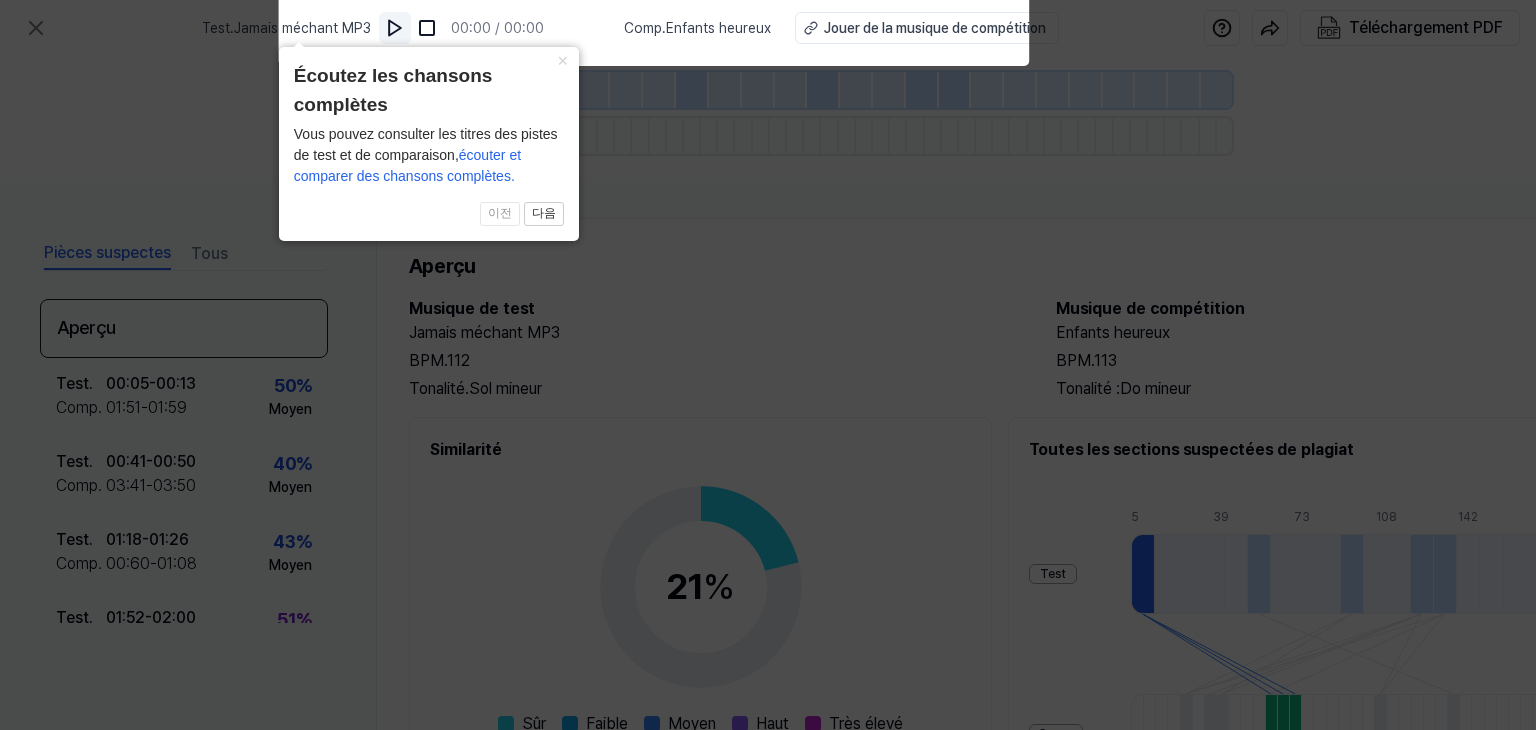 click at bounding box center (395, 28) 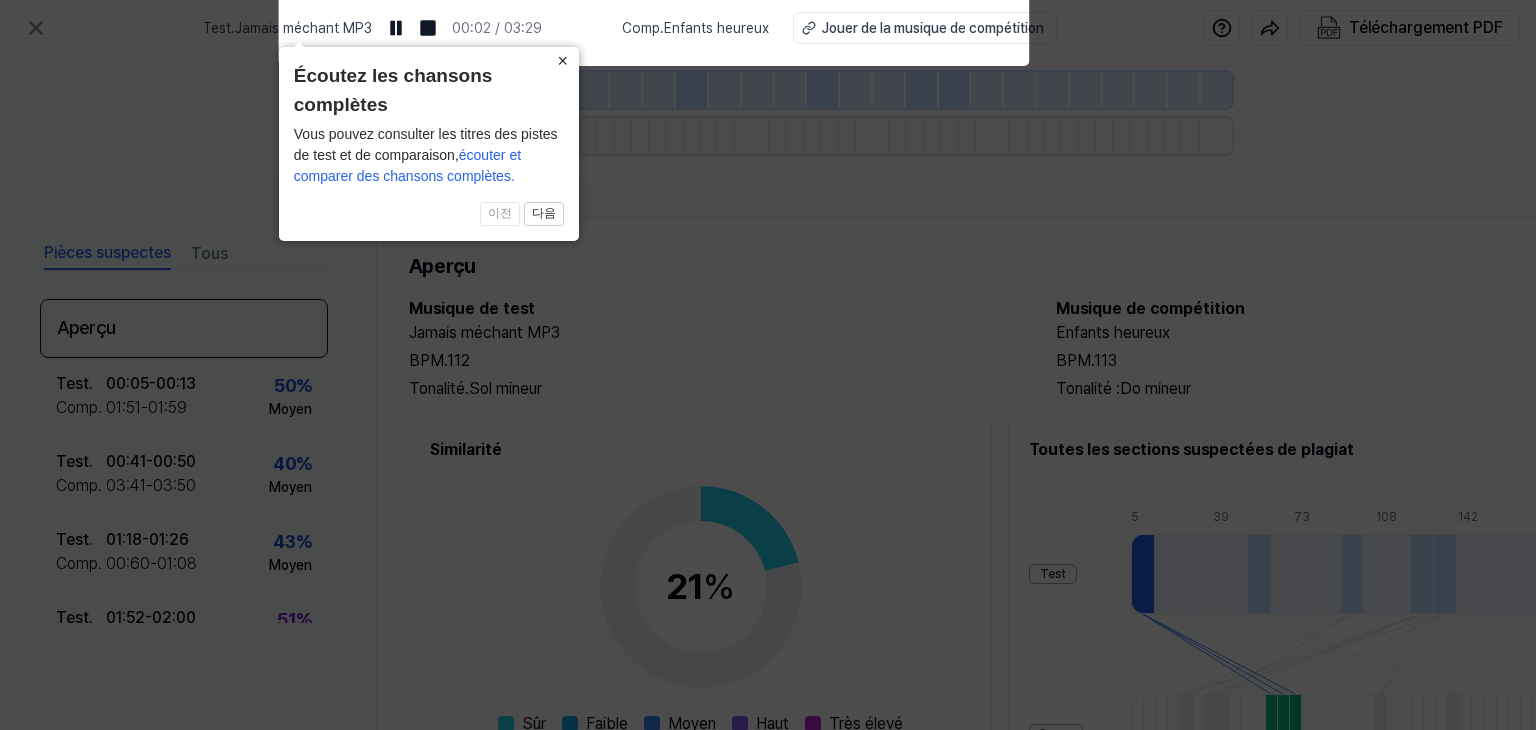 click on "×" at bounding box center [563, 61] 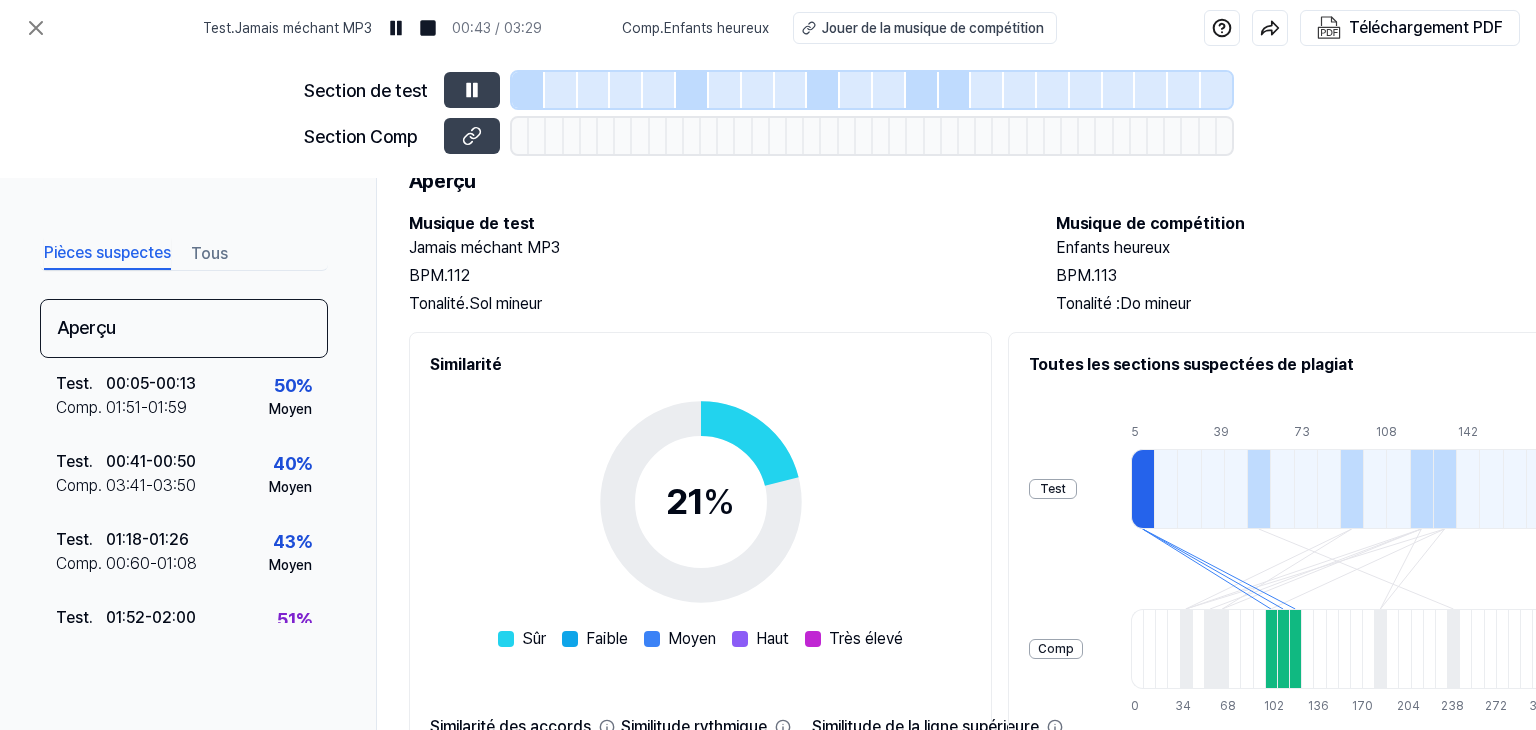 scroll, scrollTop: 200, scrollLeft: 0, axis: vertical 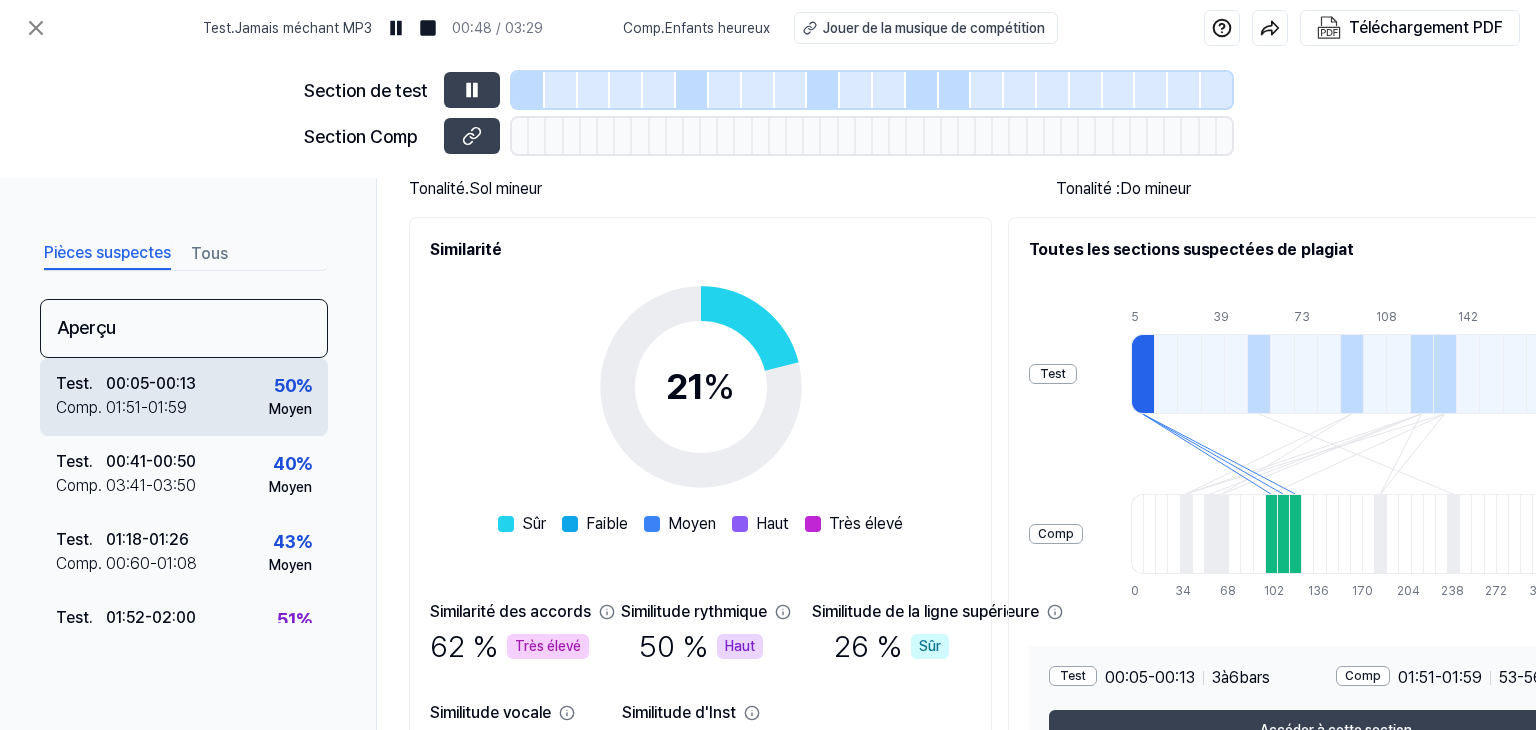 click on "00:13" at bounding box center (176, 383) 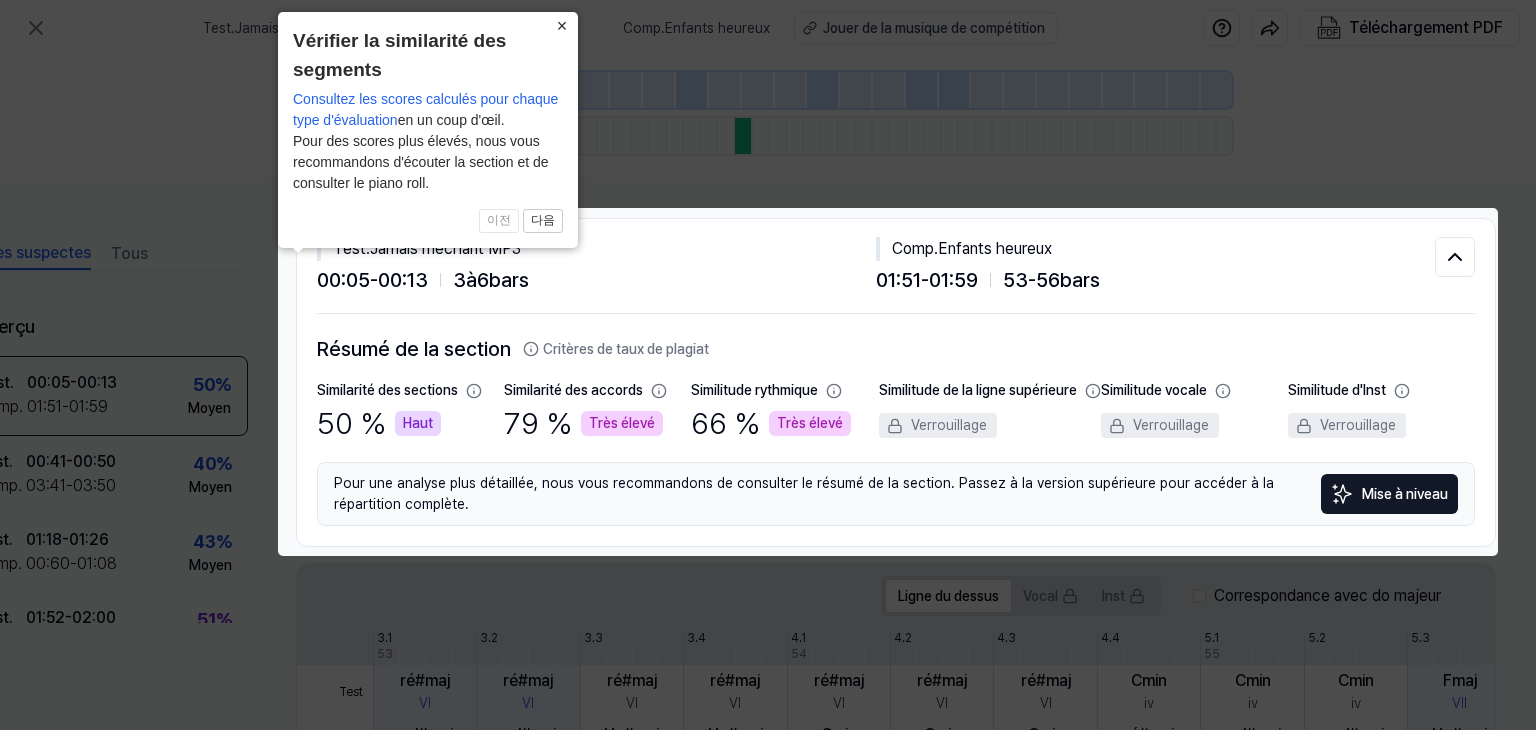 click on "×" at bounding box center (562, 26) 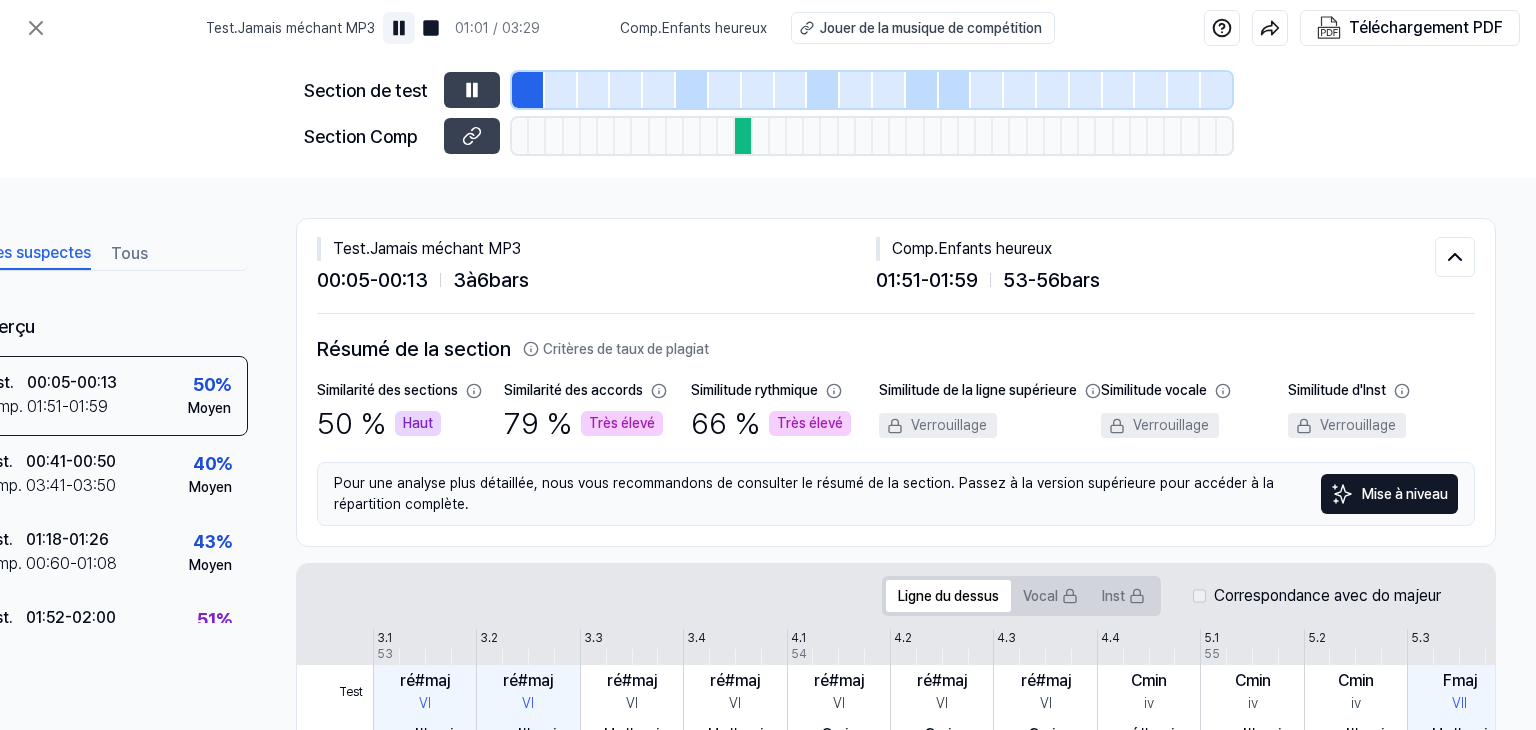 click at bounding box center (399, 28) 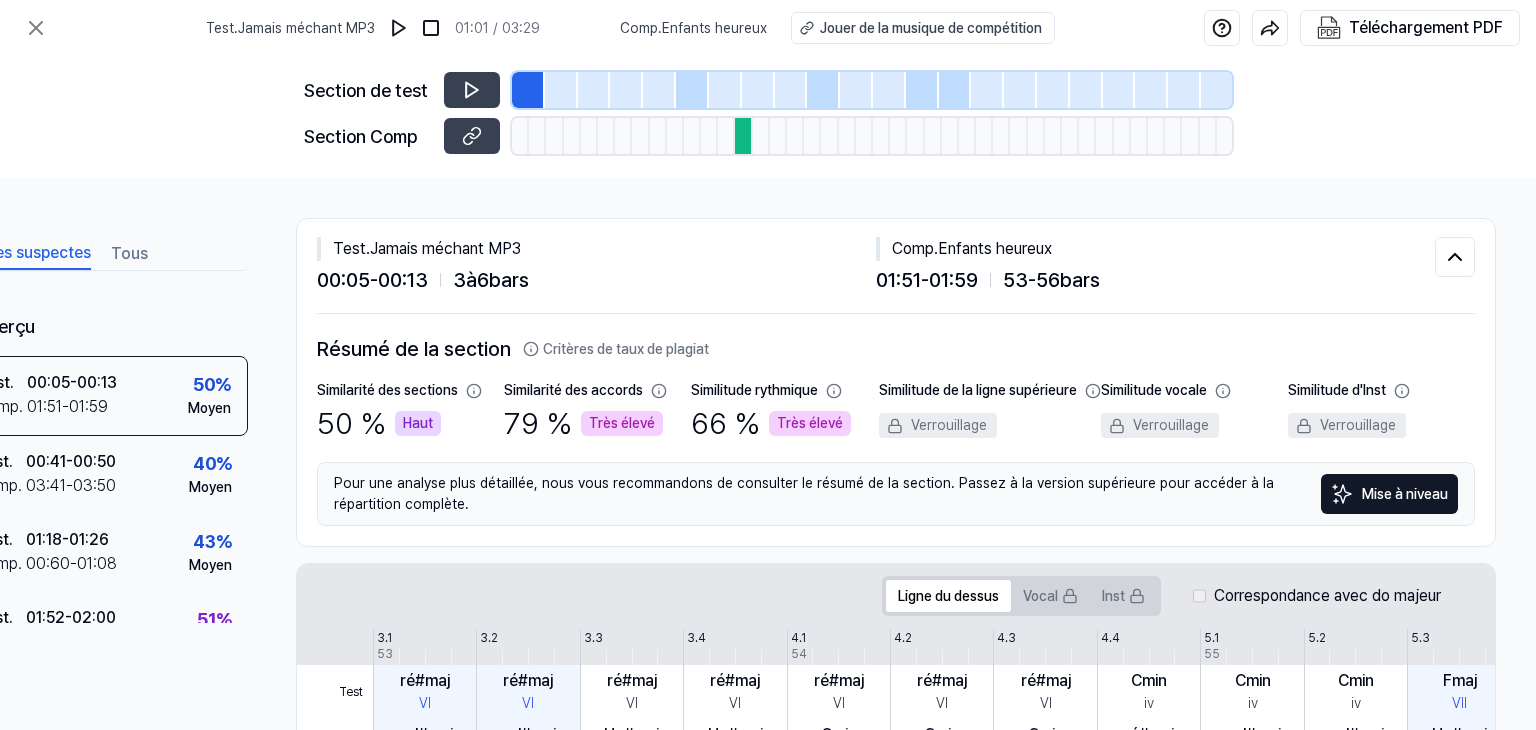click at bounding box center (743, 136) 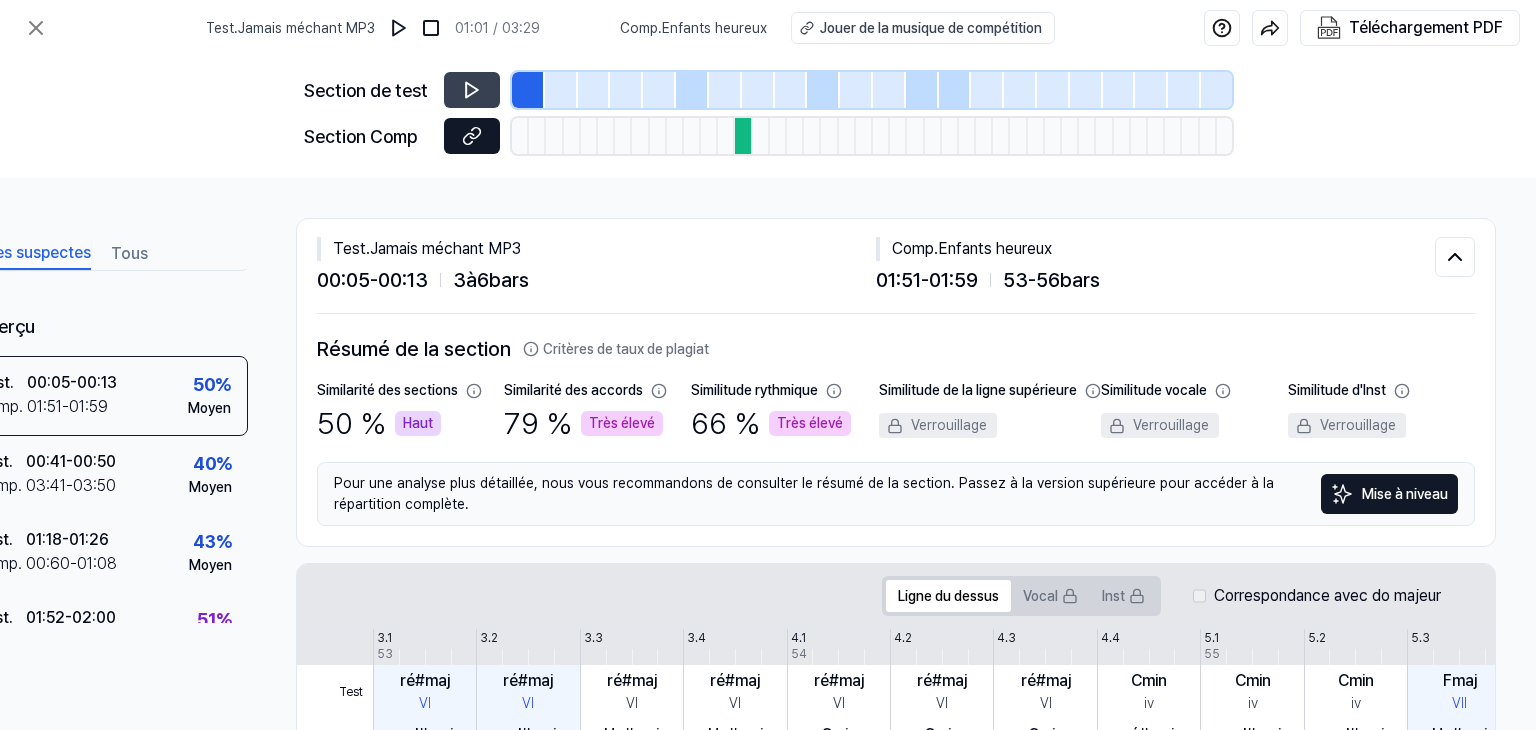 click 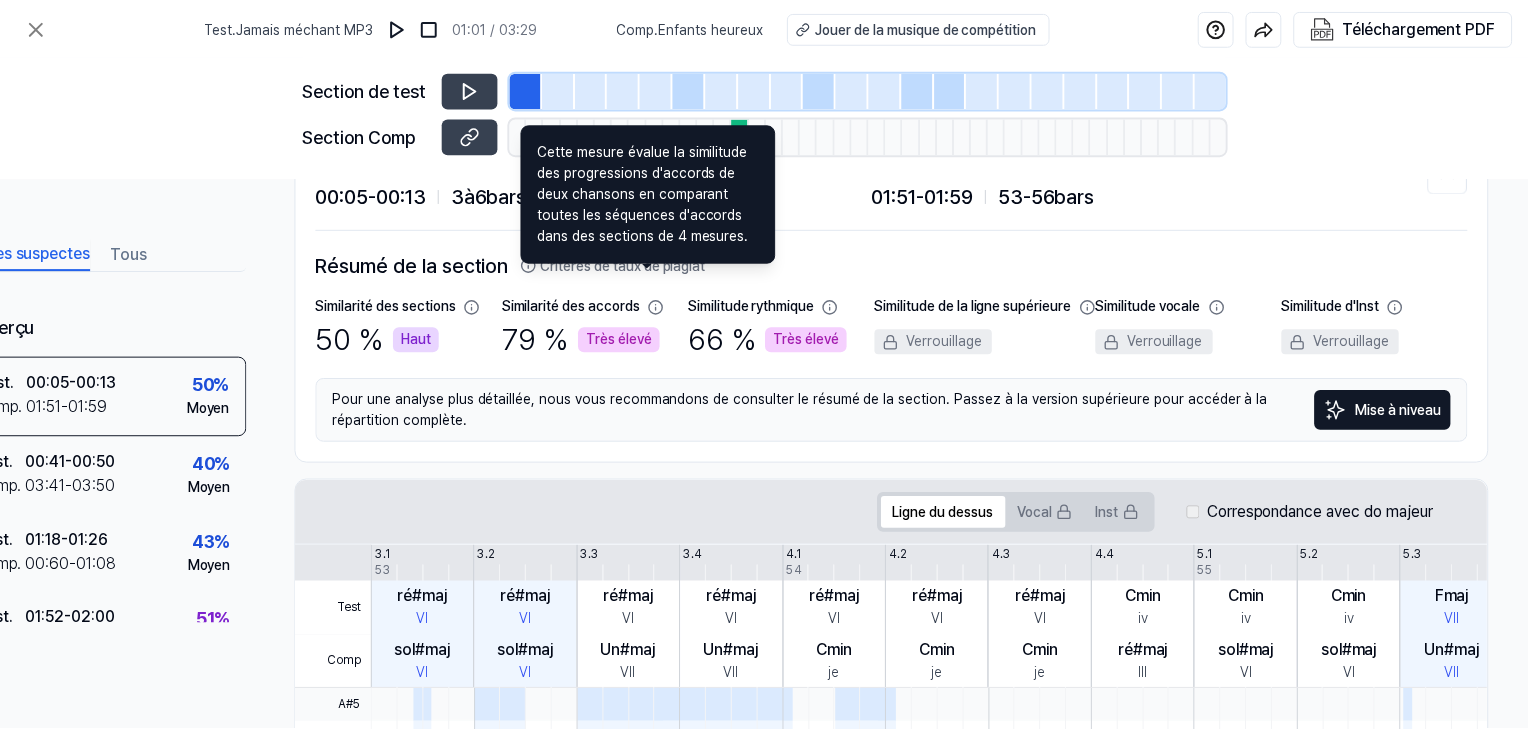 scroll, scrollTop: 200, scrollLeft: 88, axis: both 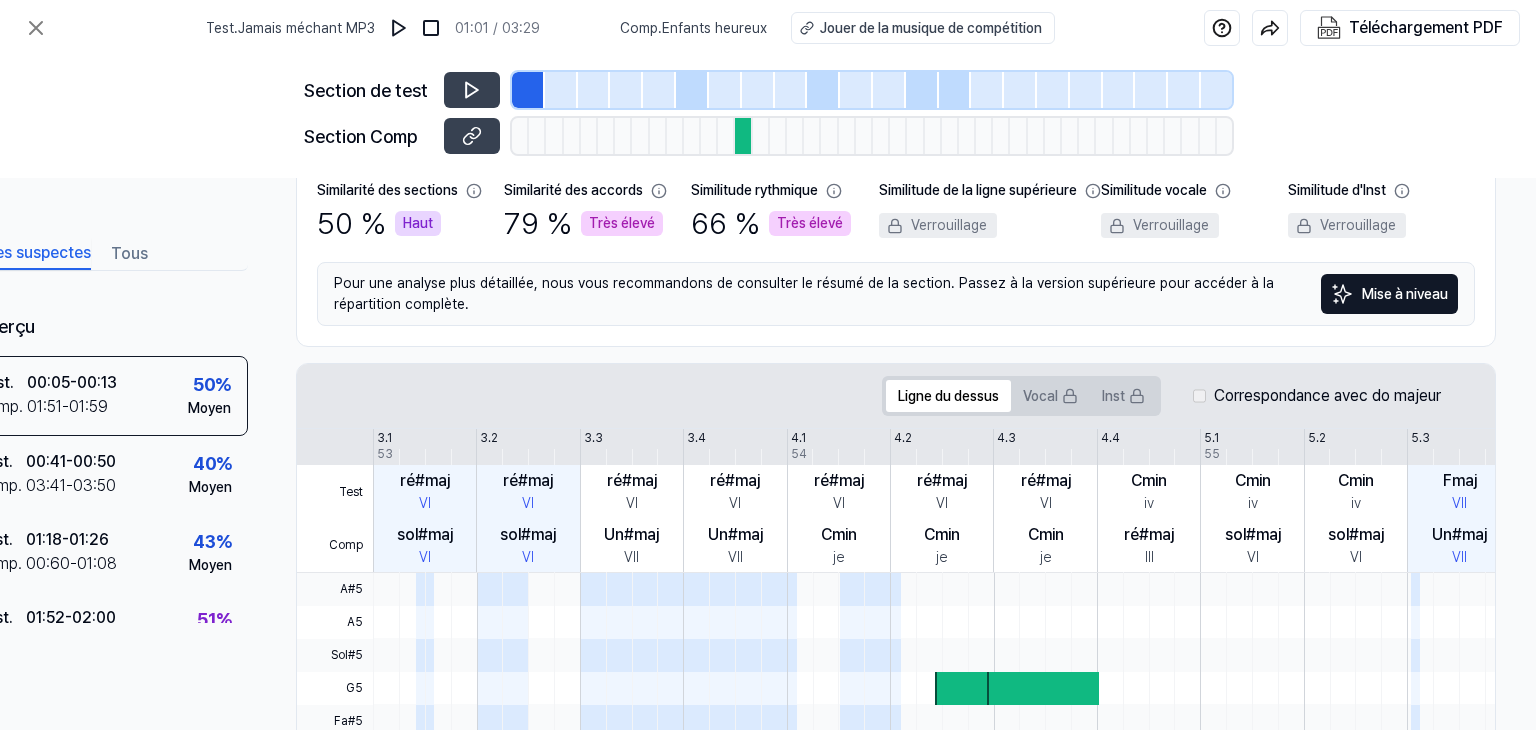 click on "Mise à niveau" at bounding box center (1405, 294) 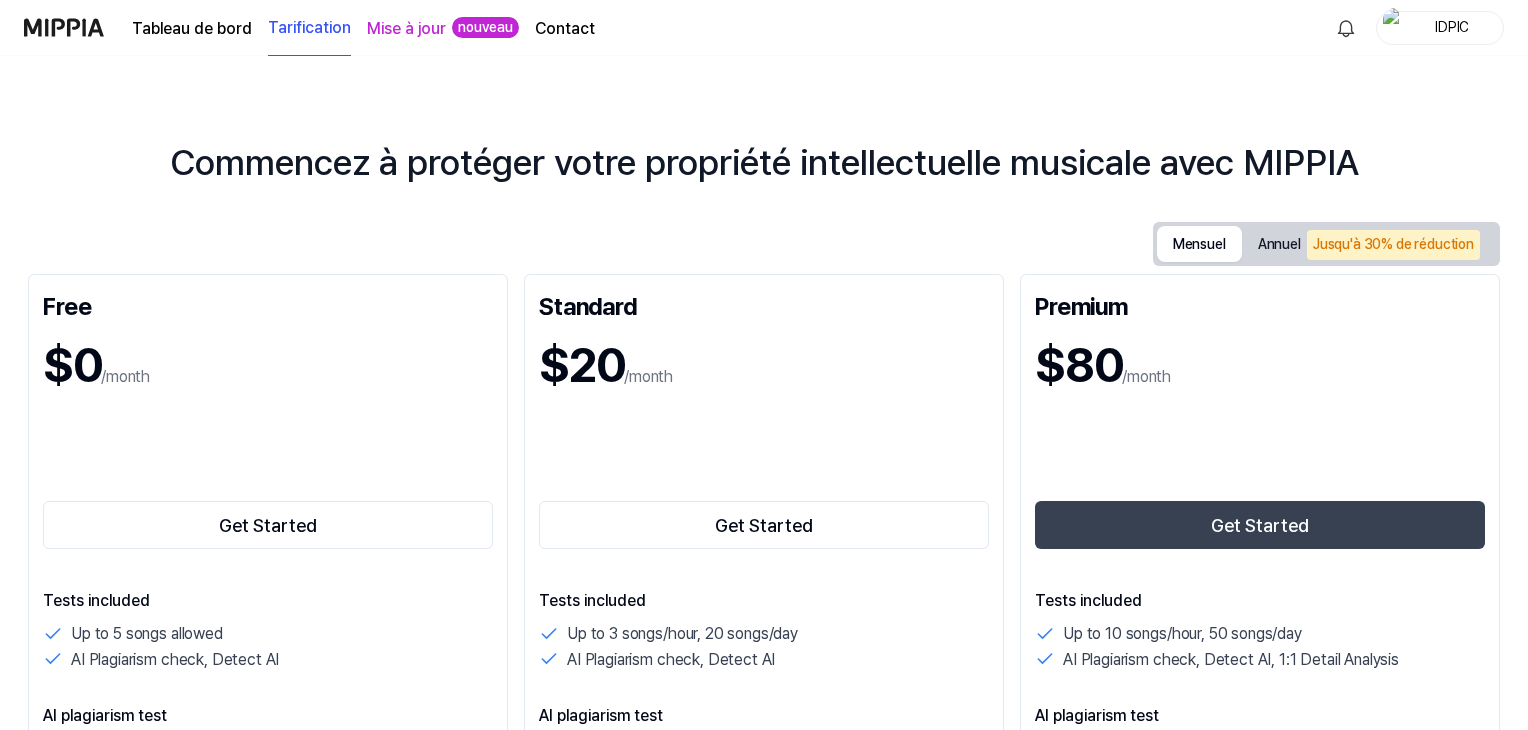 click on "Mensuel" at bounding box center [1199, 244] 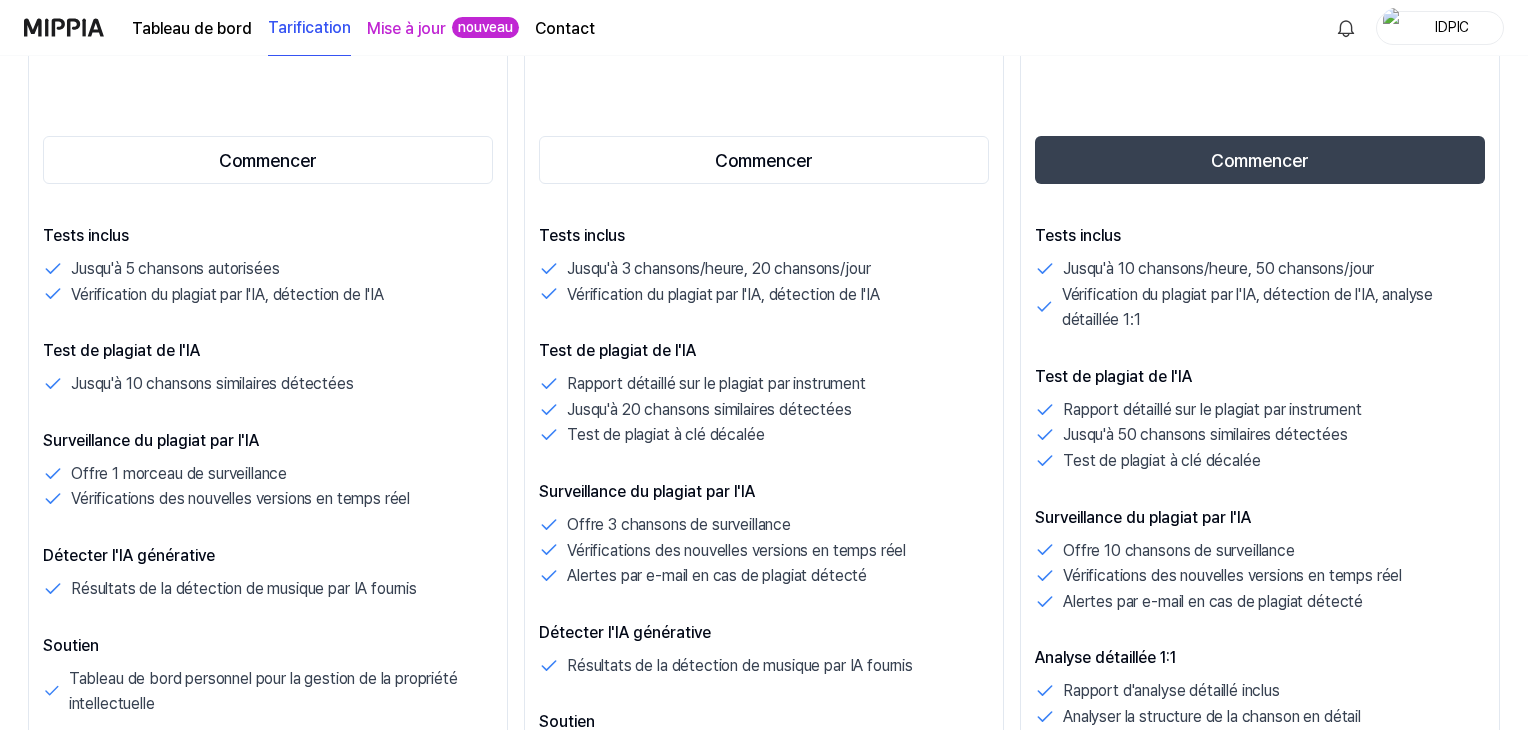 scroll, scrollTop: 100, scrollLeft: 0, axis: vertical 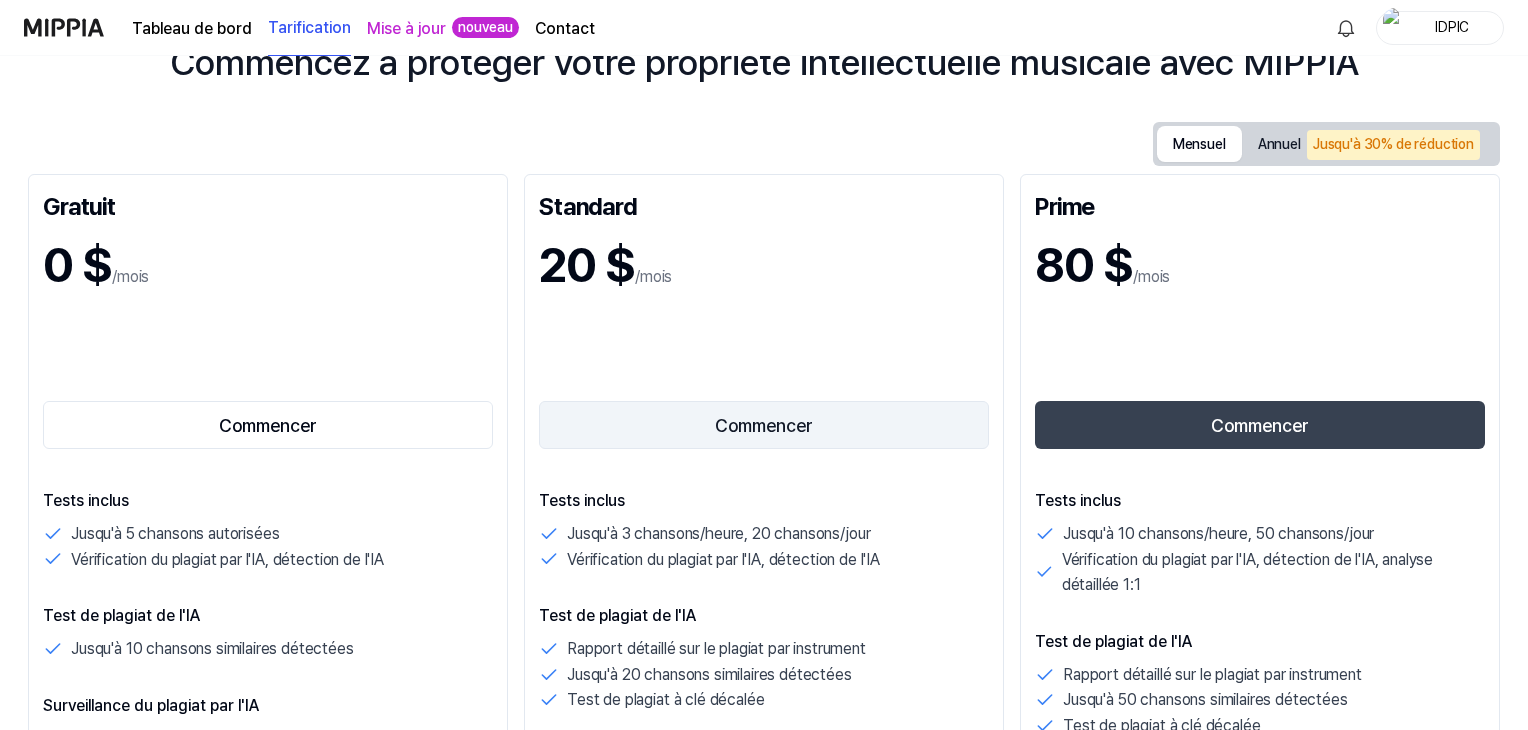 click on "Commencer" at bounding box center (764, 425) 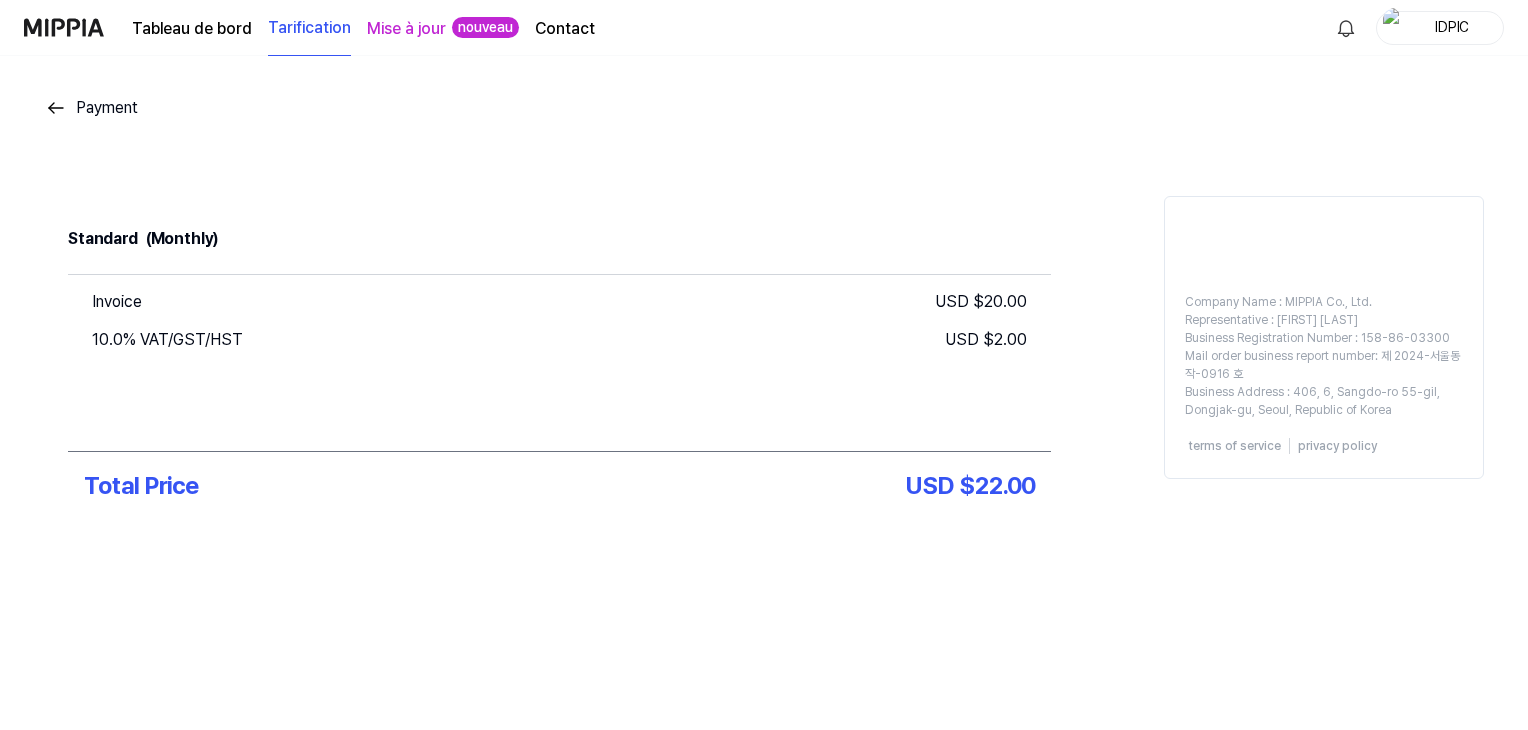 scroll, scrollTop: 0, scrollLeft: 0, axis: both 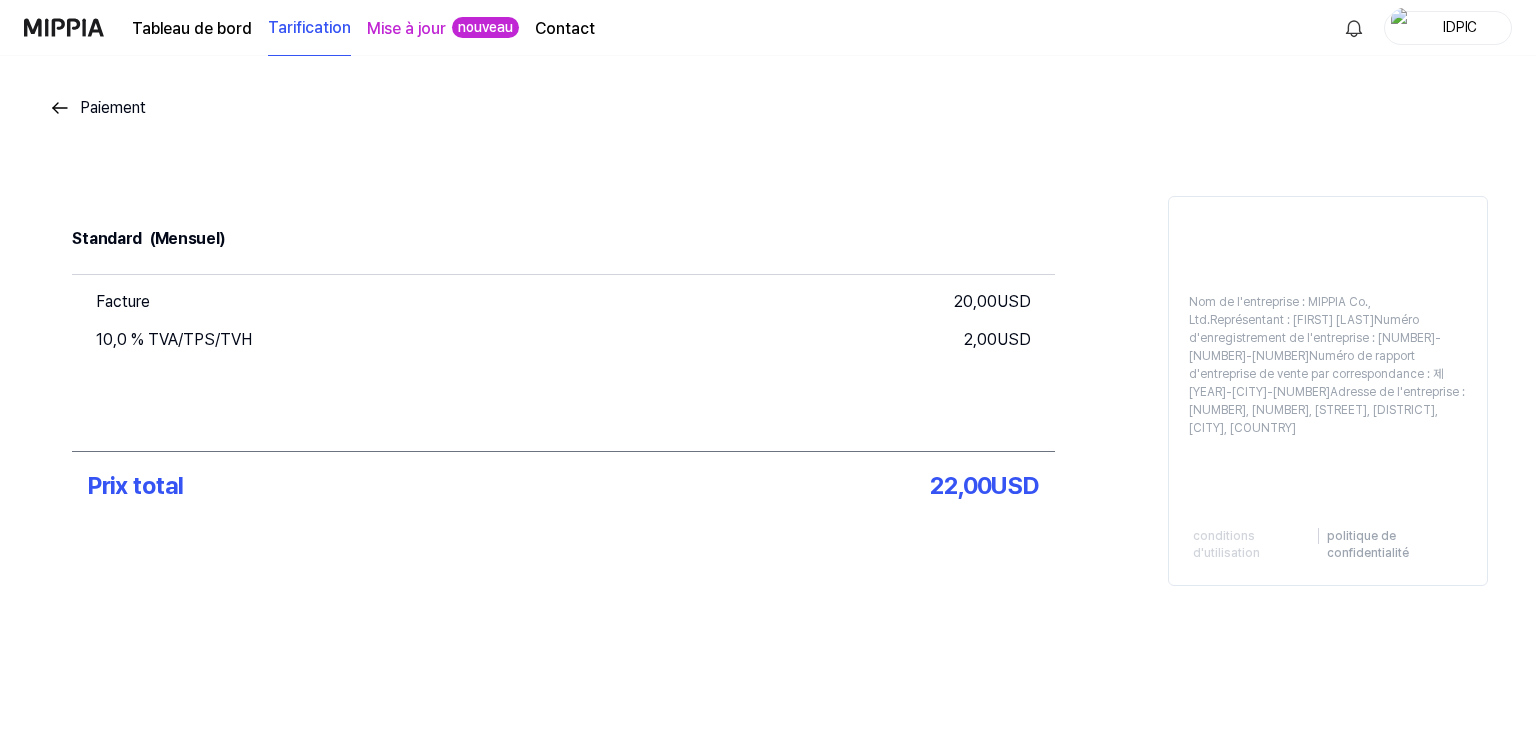 click on "conditions d'utilisation" at bounding box center (1226, 544) 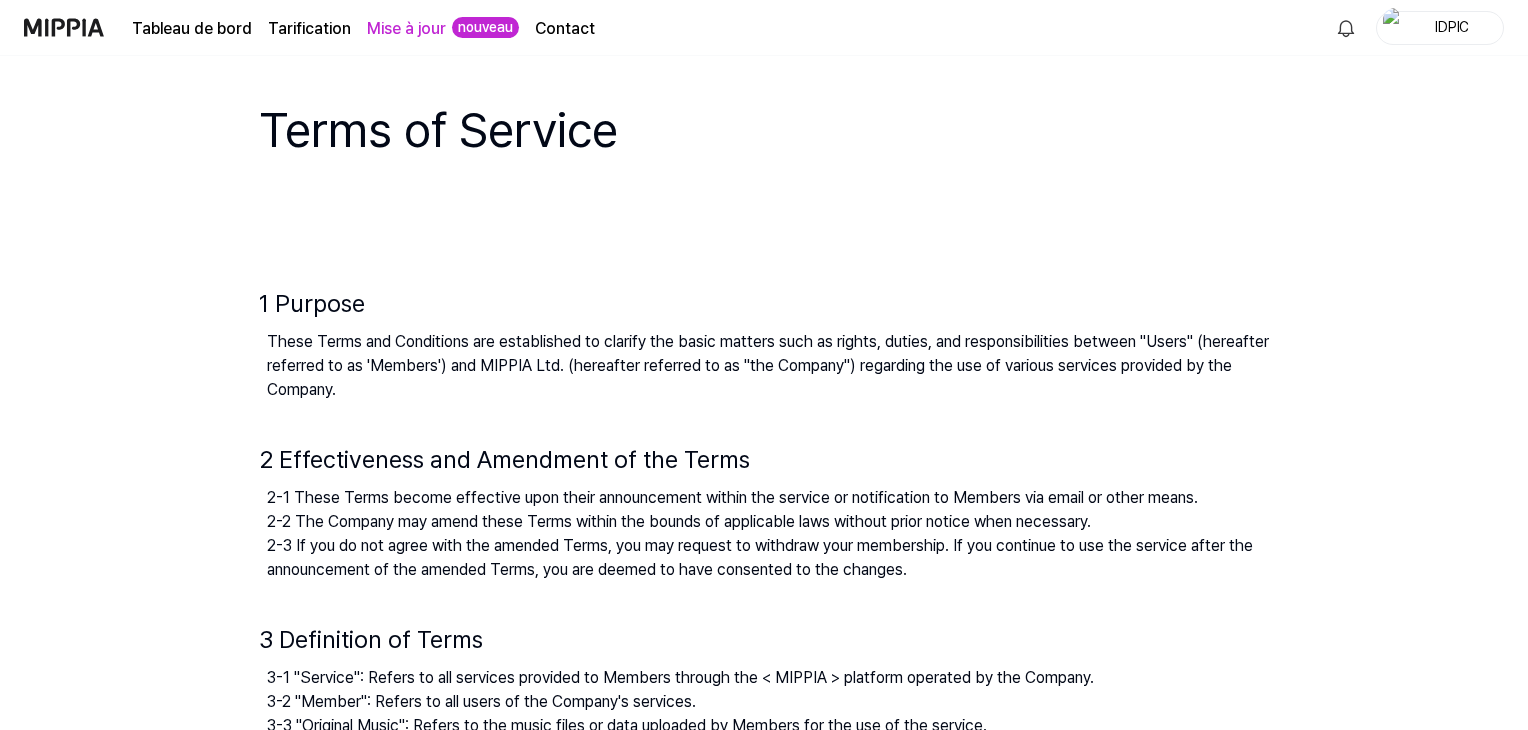 scroll, scrollTop: 0, scrollLeft: 0, axis: both 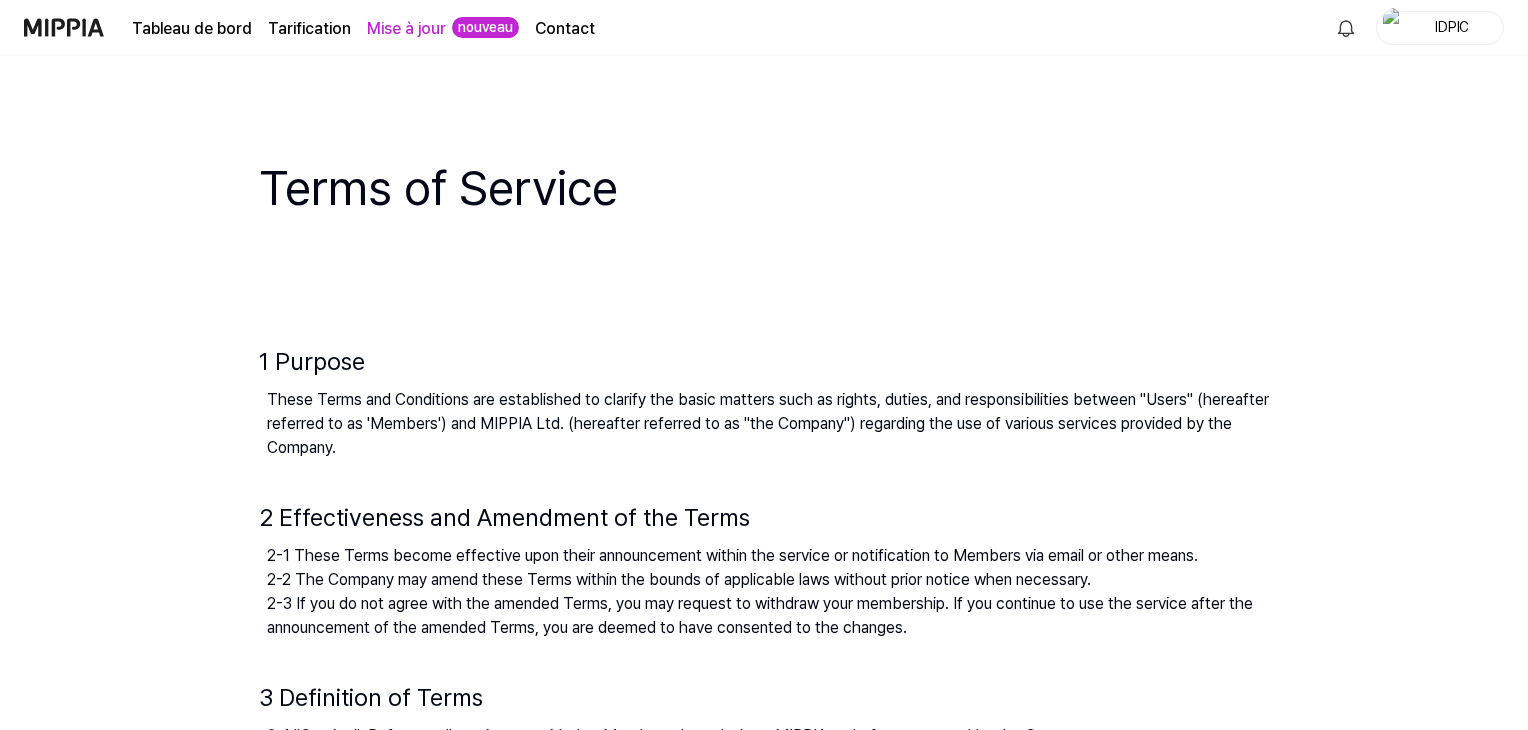 click on "Mise à jour" at bounding box center (406, 28) 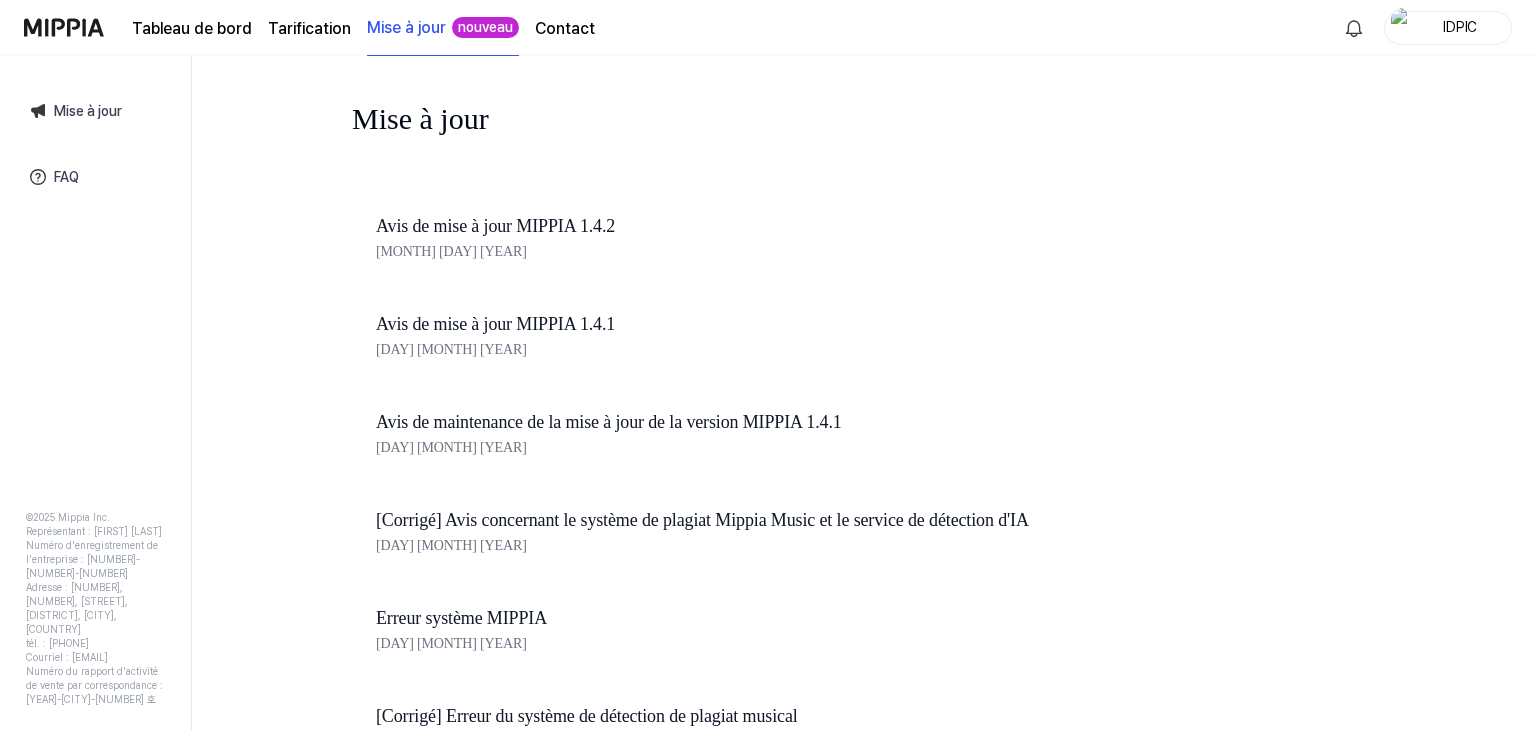 click on "Tableau de bord" at bounding box center [192, 28] 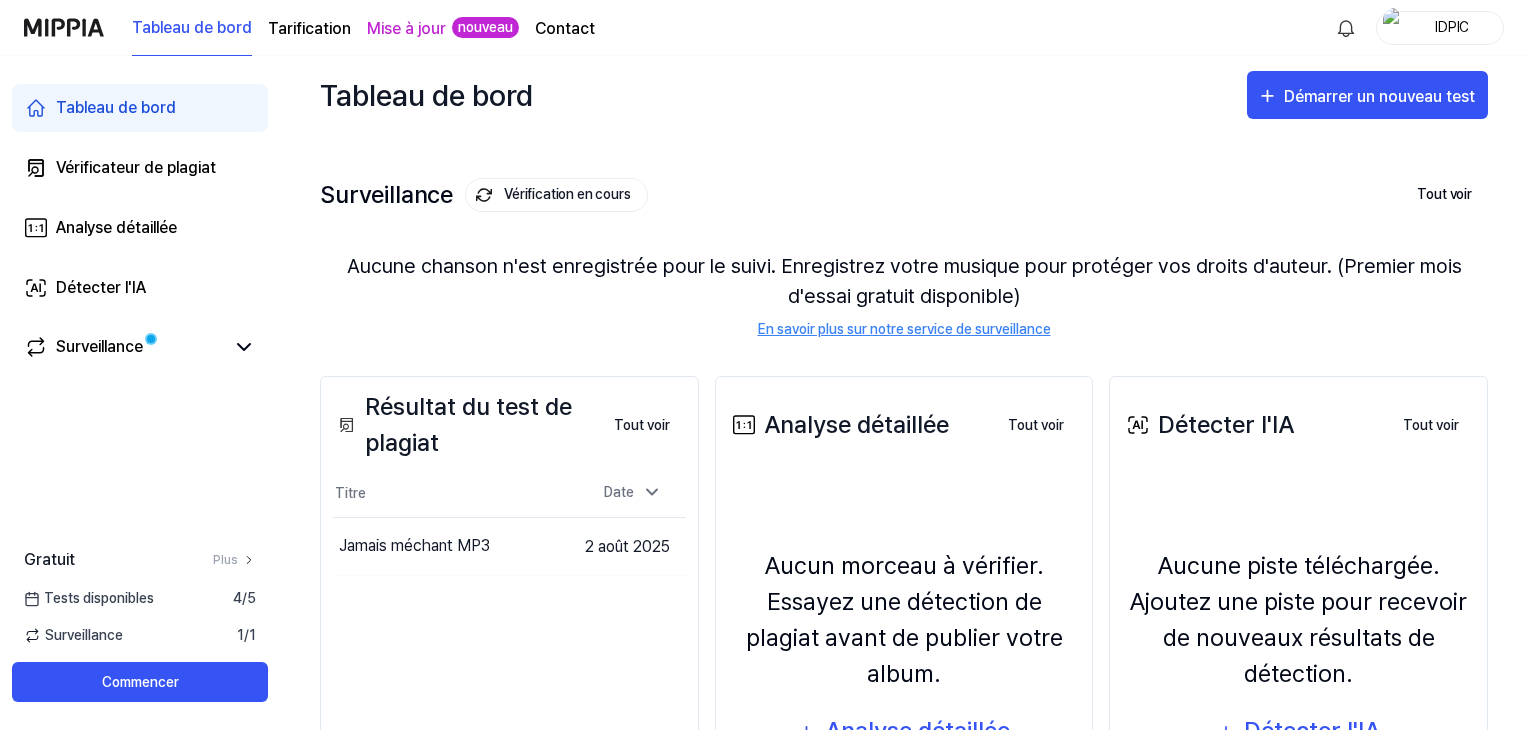 scroll, scrollTop: 0, scrollLeft: 0, axis: both 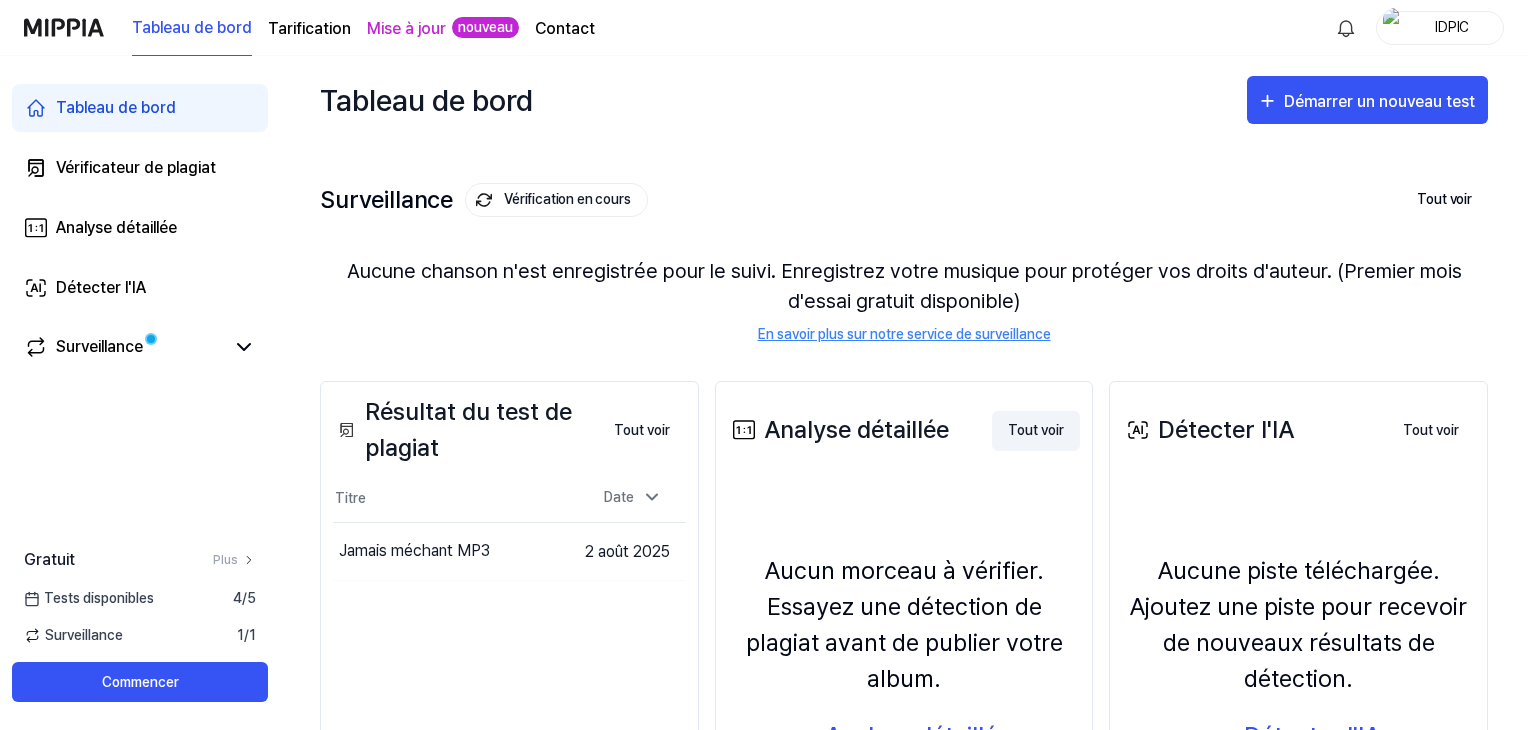 click on "Tout voir" at bounding box center (1036, 430) 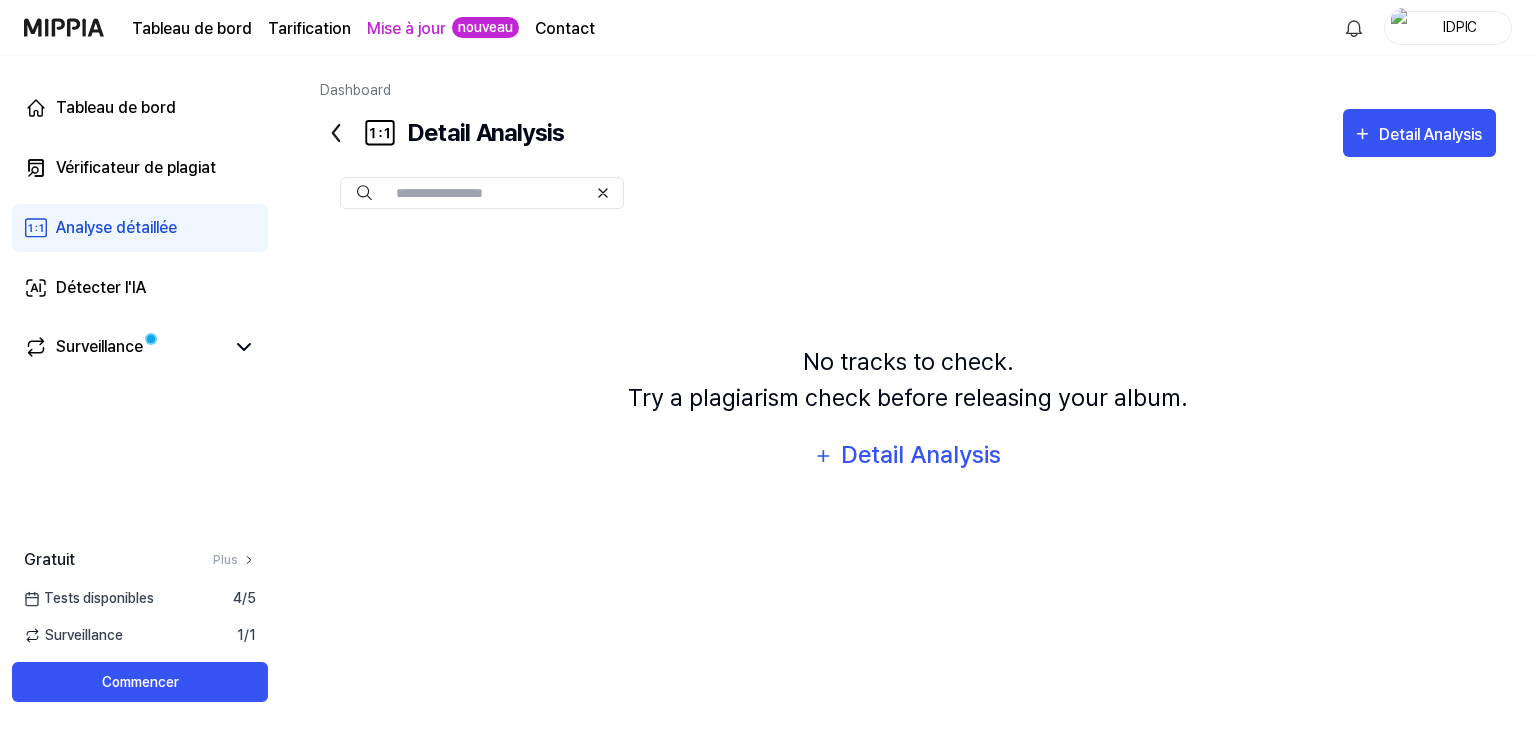 click at bounding box center (482, 193) 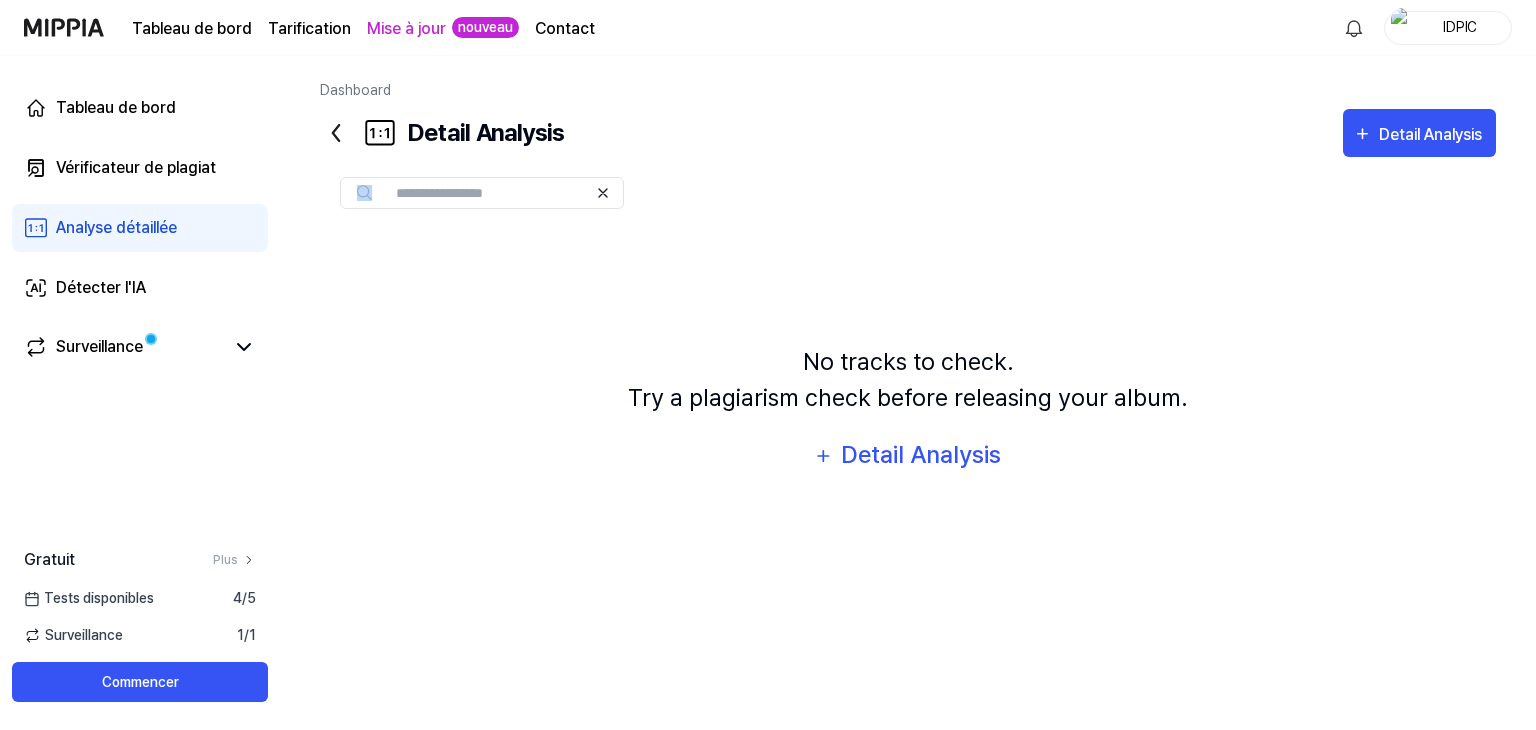 click at bounding box center [491, 193] 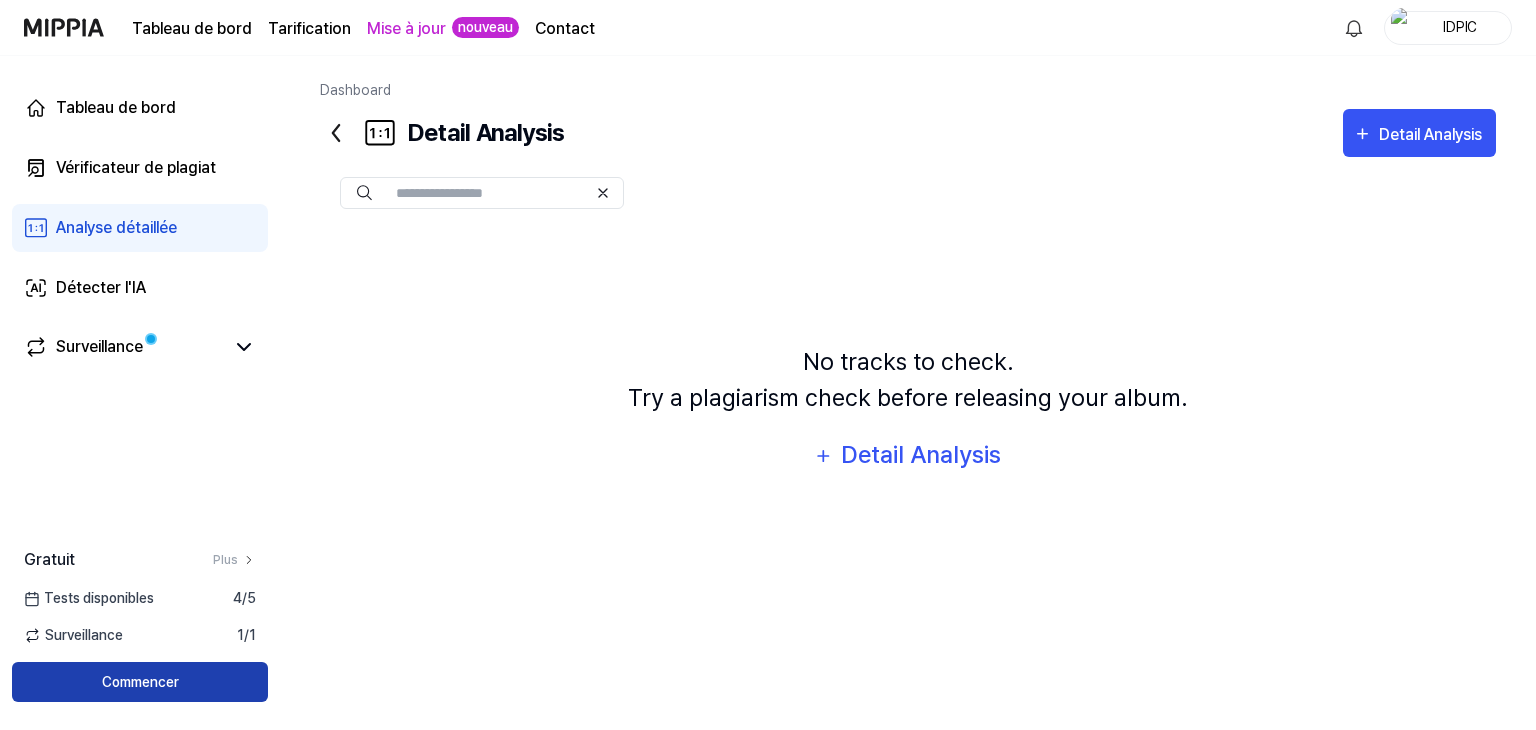 click on "Commencer" at bounding box center [140, 682] 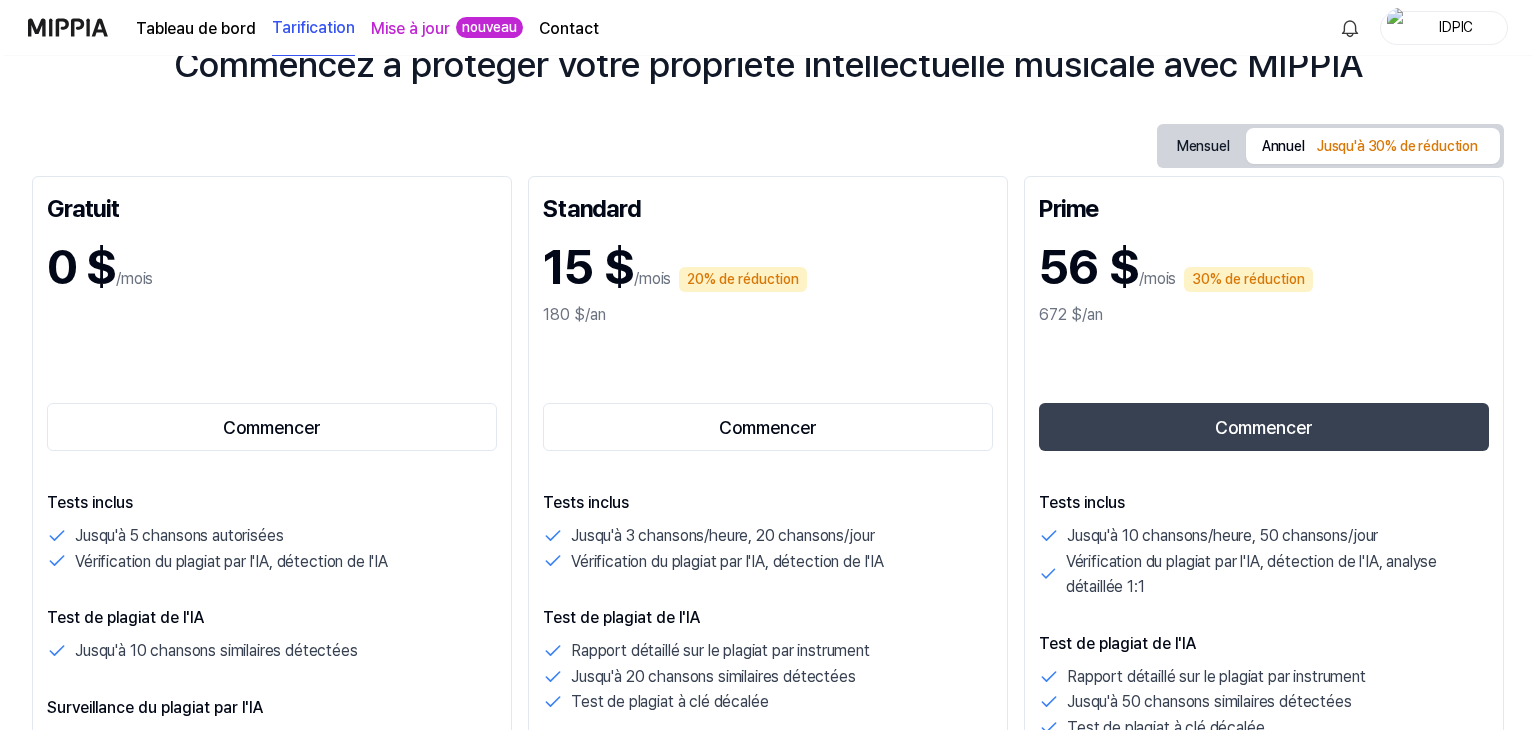 scroll, scrollTop: 0, scrollLeft: 0, axis: both 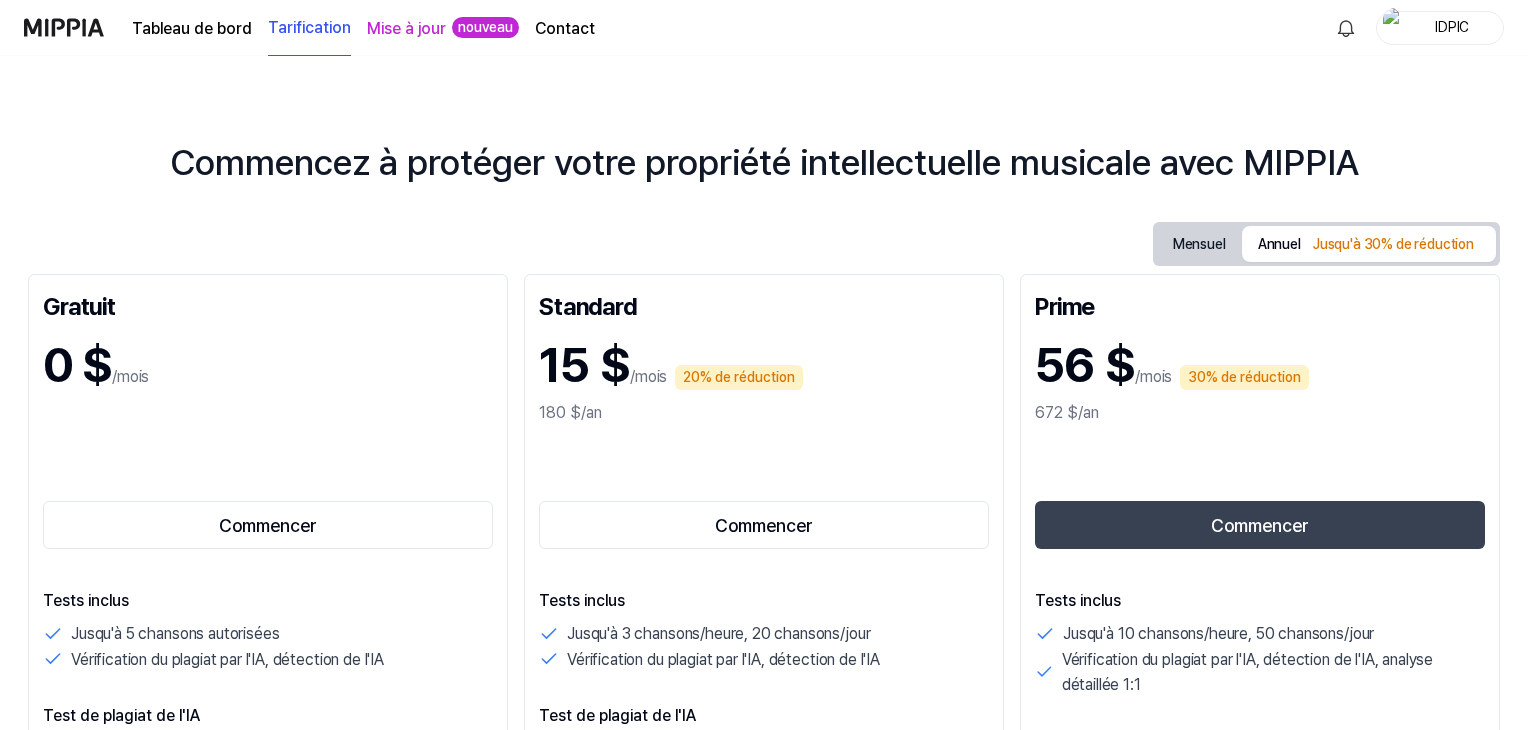 click on "Mensuel" at bounding box center (1199, 244) 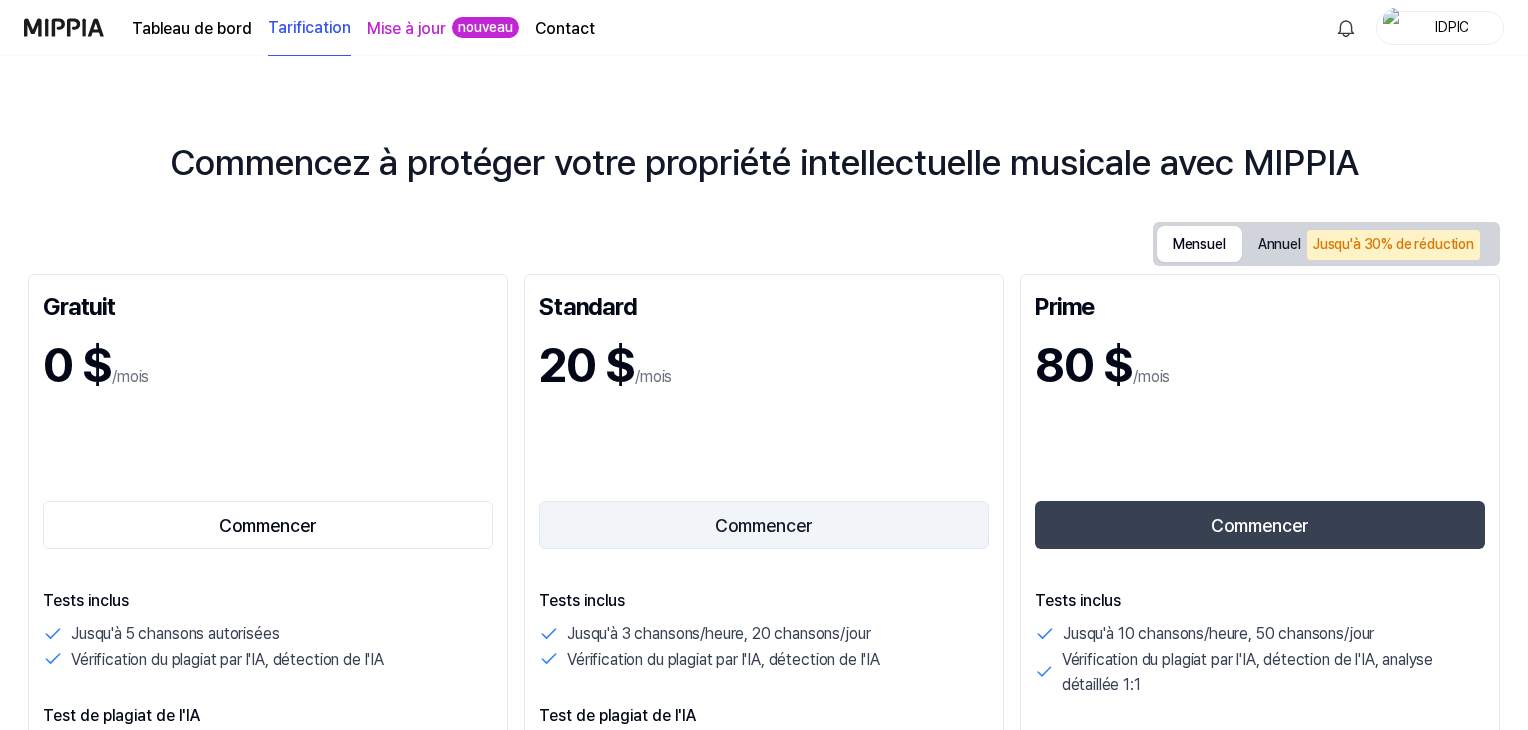 click on "Commencer" at bounding box center (764, 525) 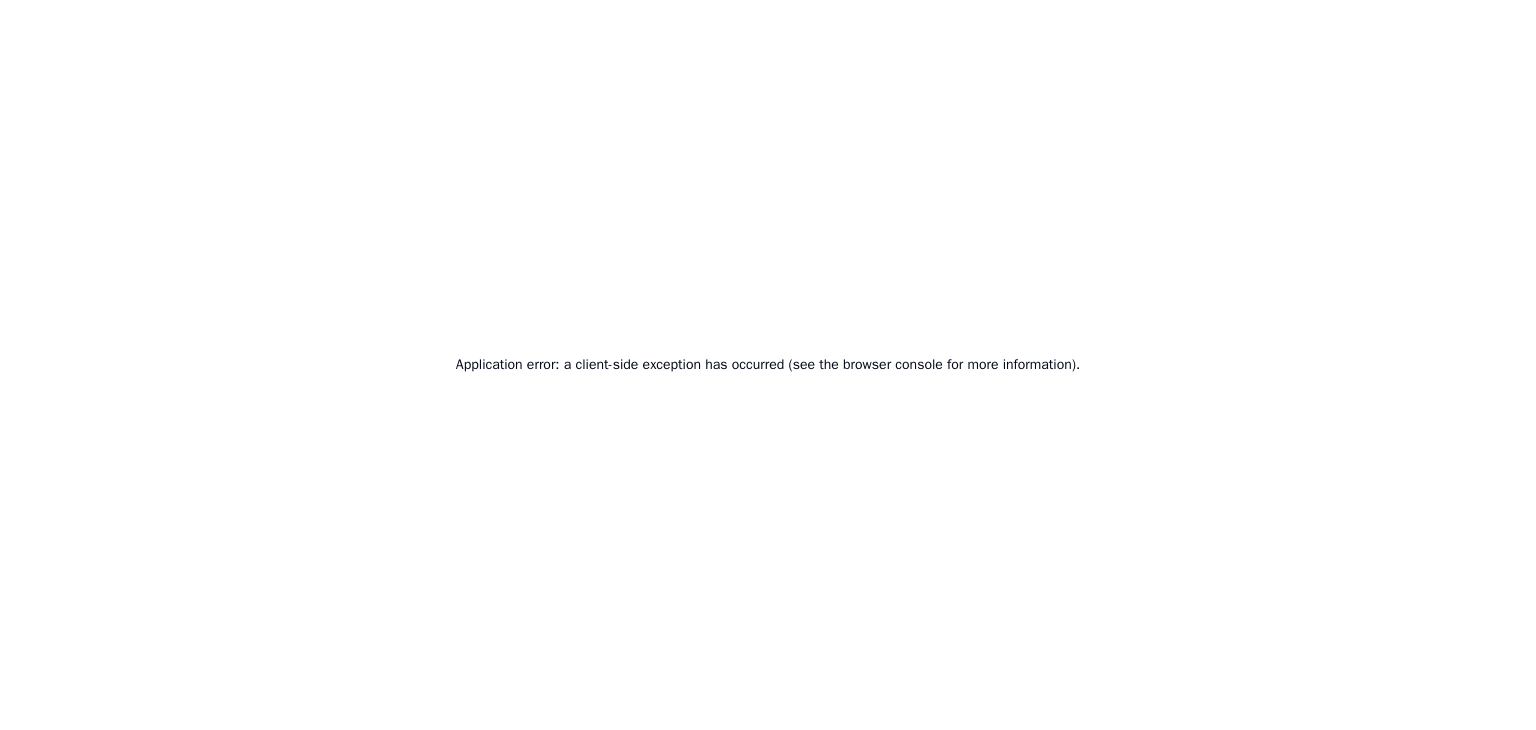 scroll, scrollTop: 0, scrollLeft: 0, axis: both 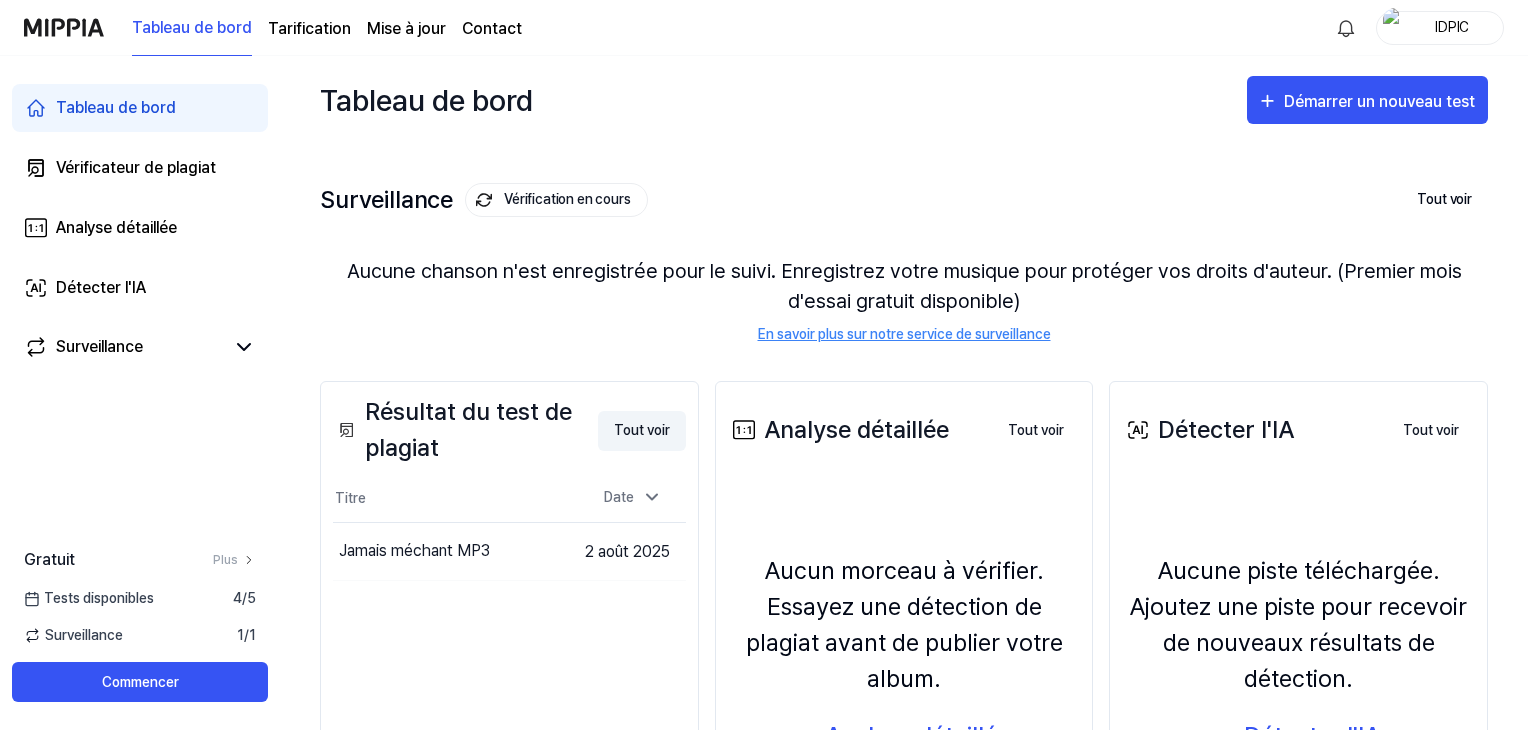 click on "Tout voir" at bounding box center (642, 430) 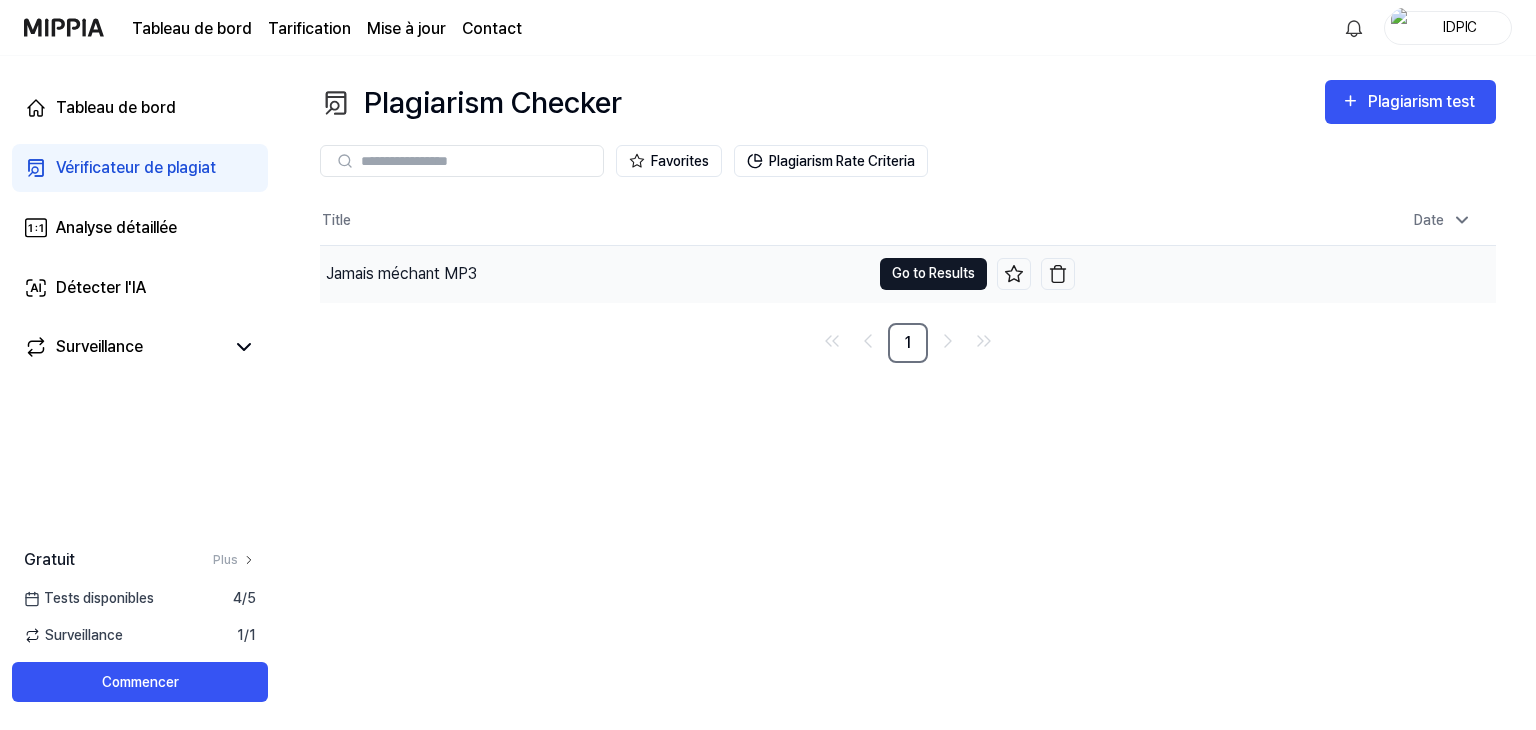 click on "Go to Results" at bounding box center (933, 274) 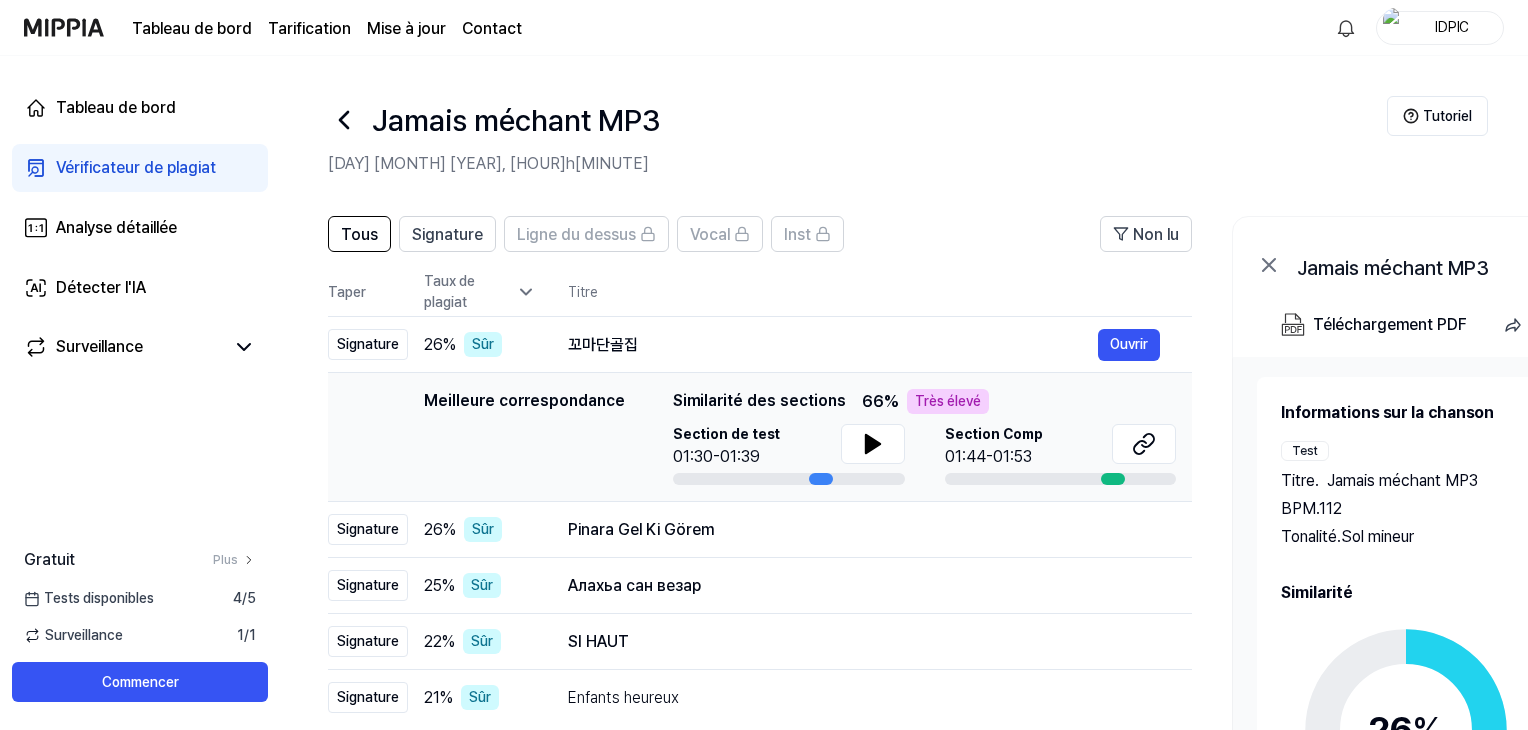 scroll, scrollTop: 61, scrollLeft: 0, axis: vertical 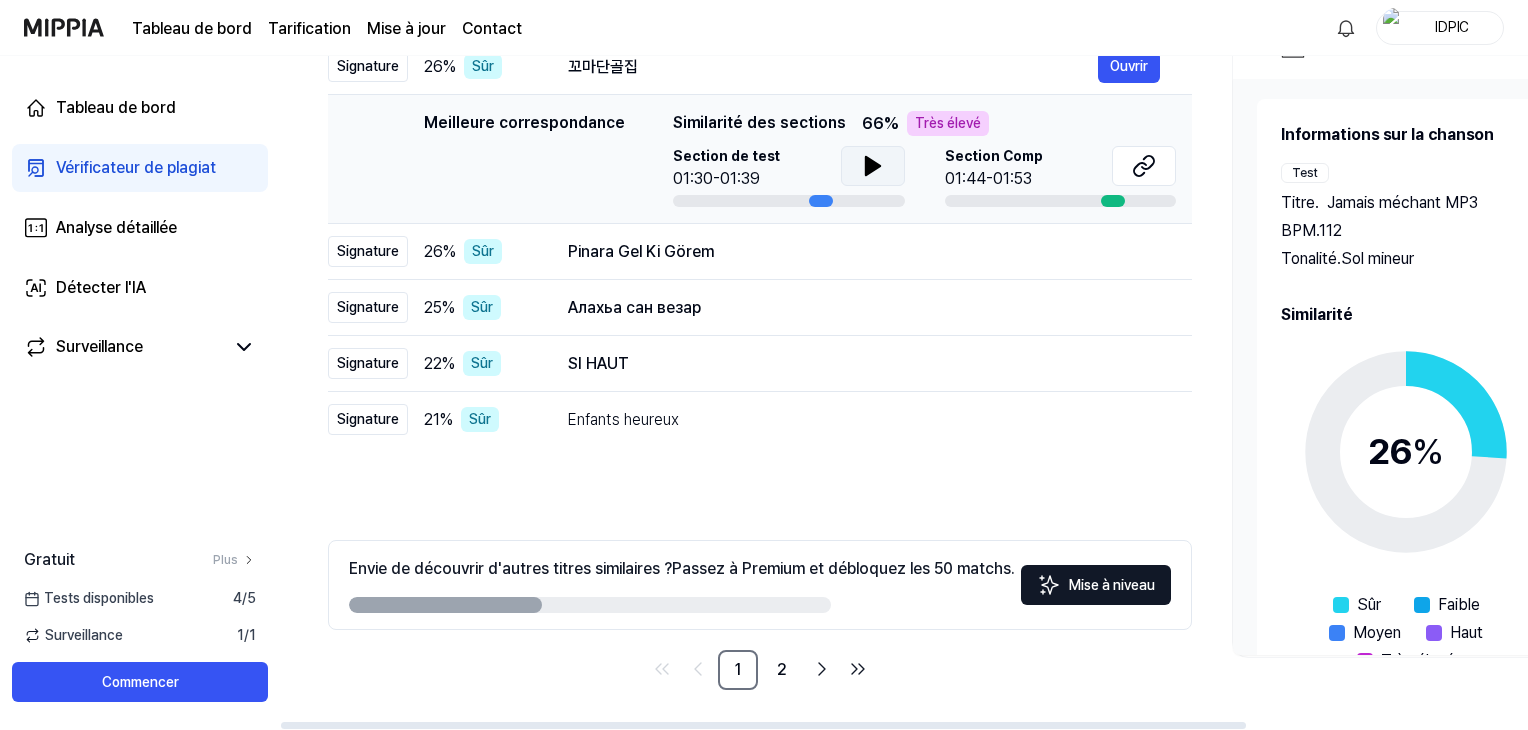 click 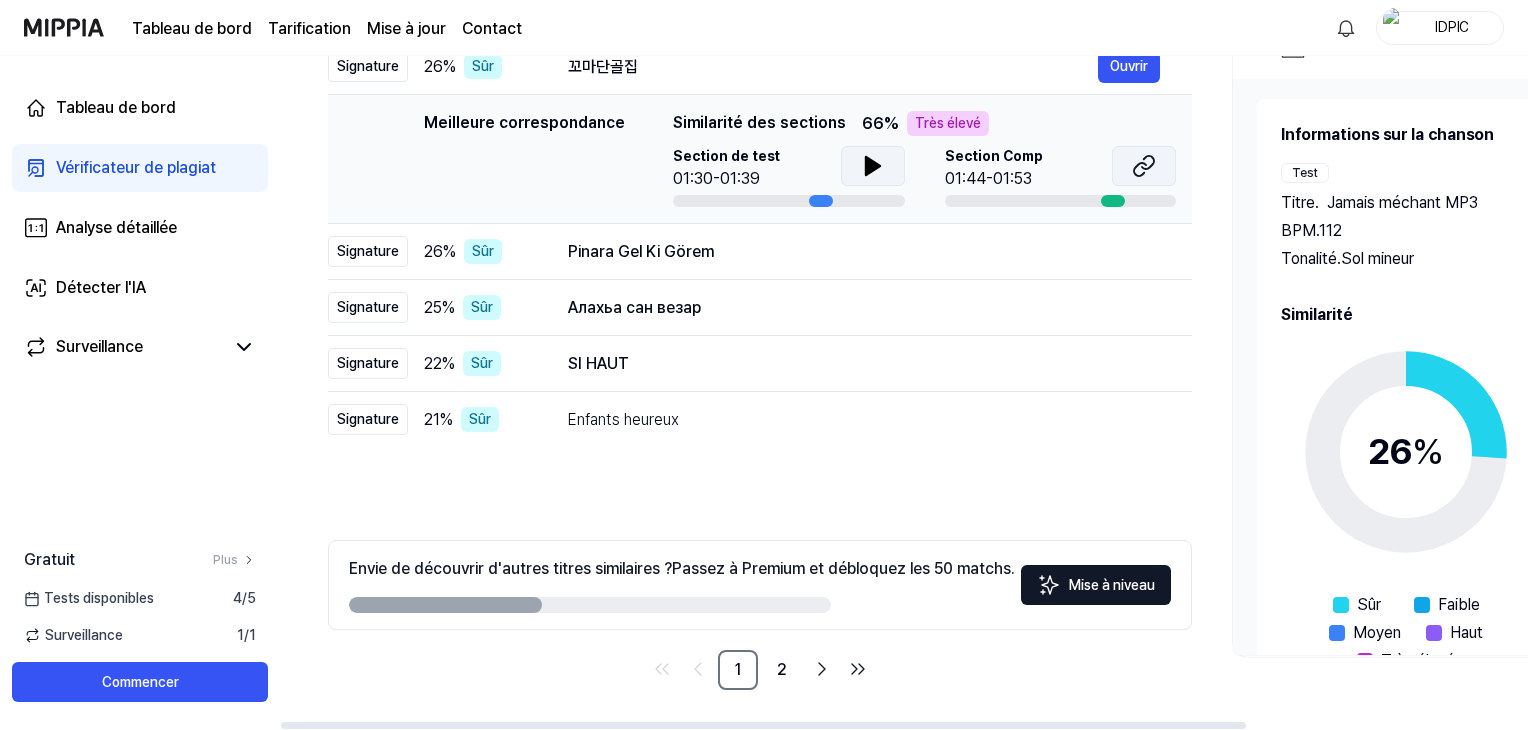 click 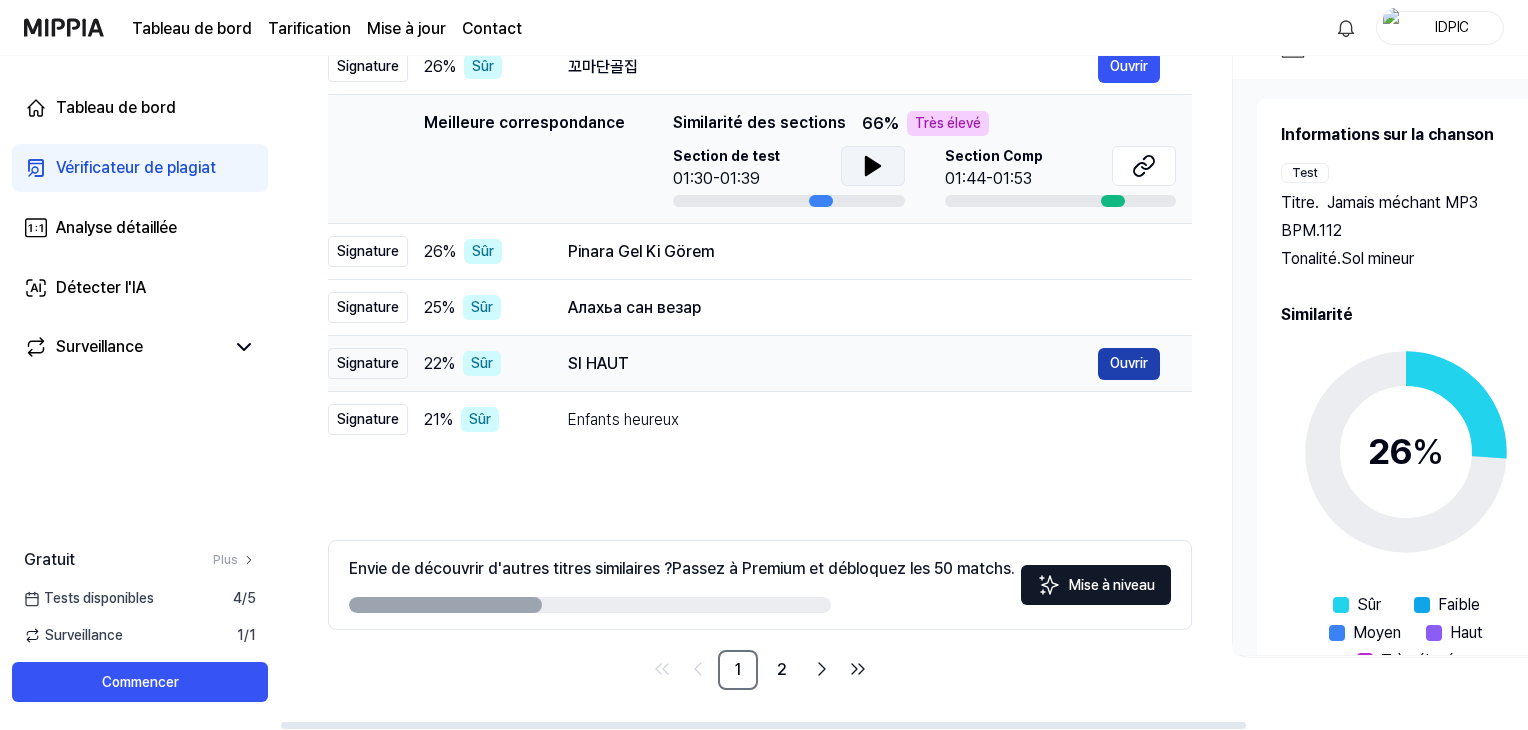 click on "Ouvrir" at bounding box center [1129, 363] 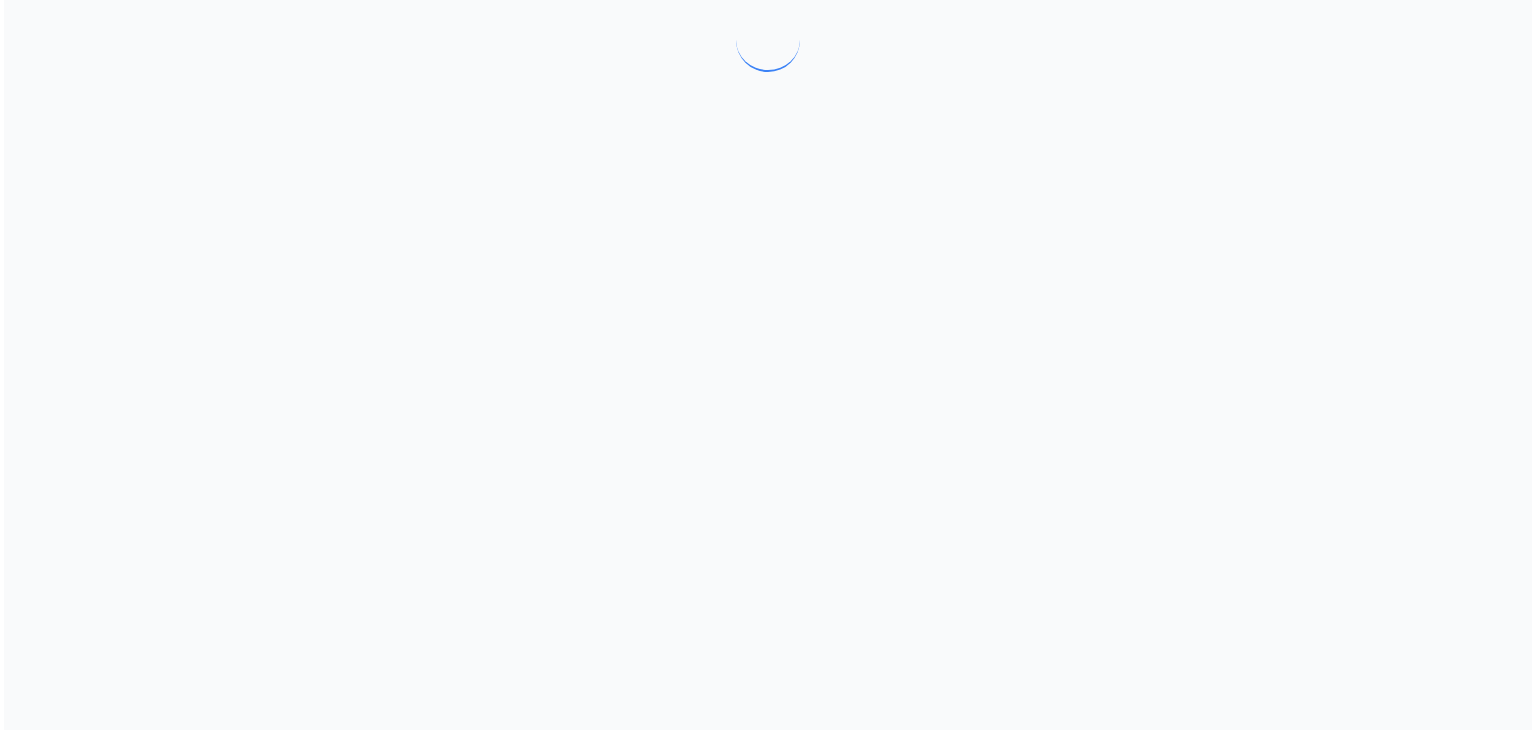 scroll, scrollTop: 0, scrollLeft: 0, axis: both 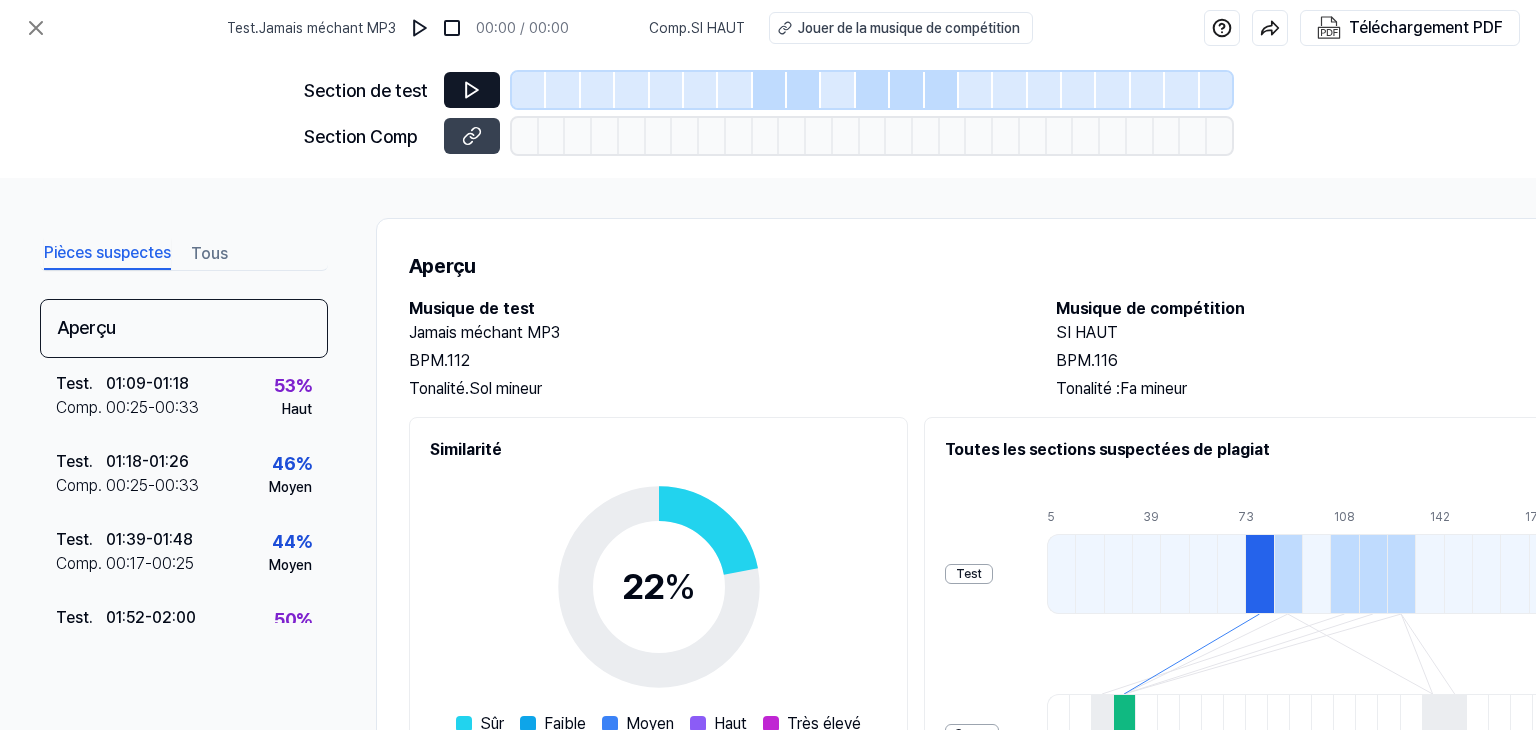 click 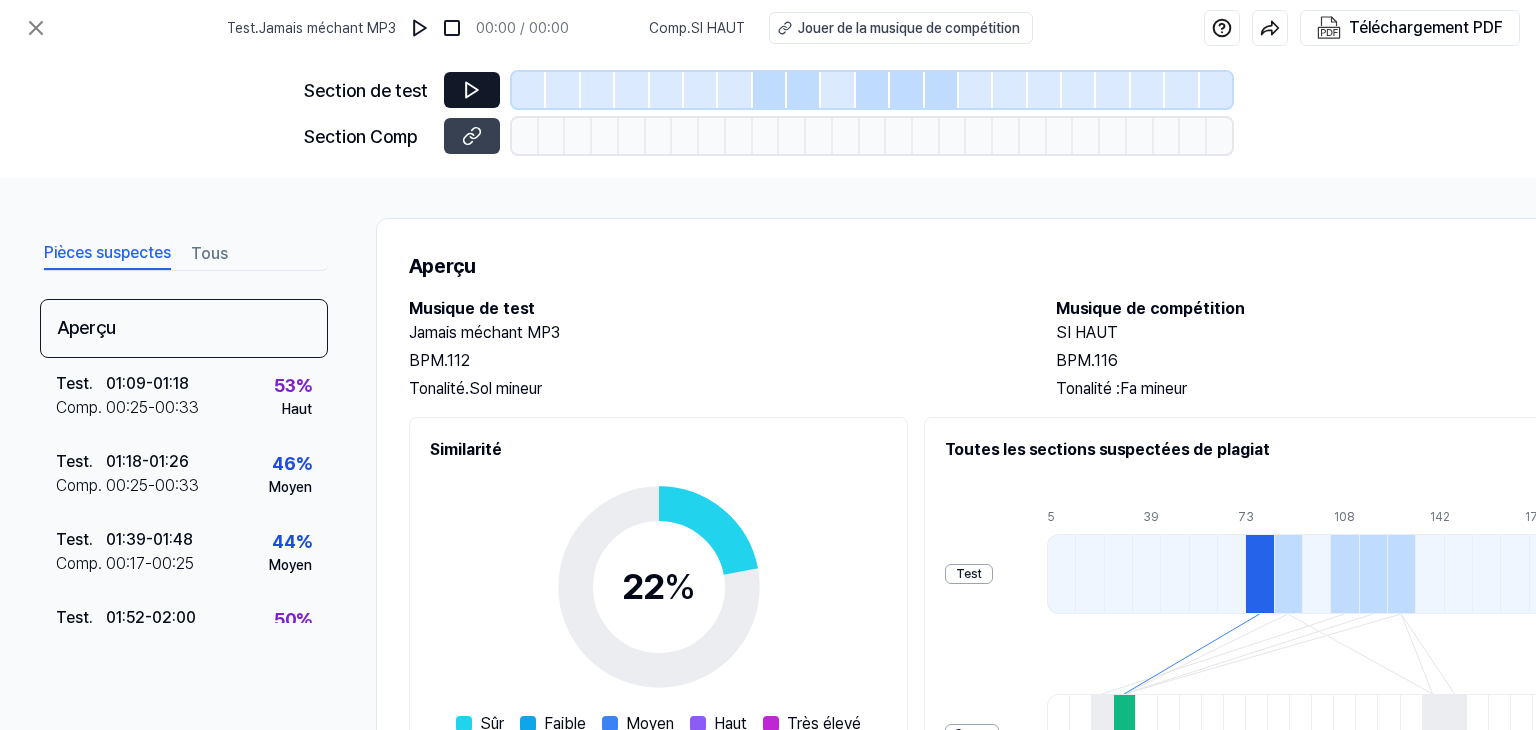 click 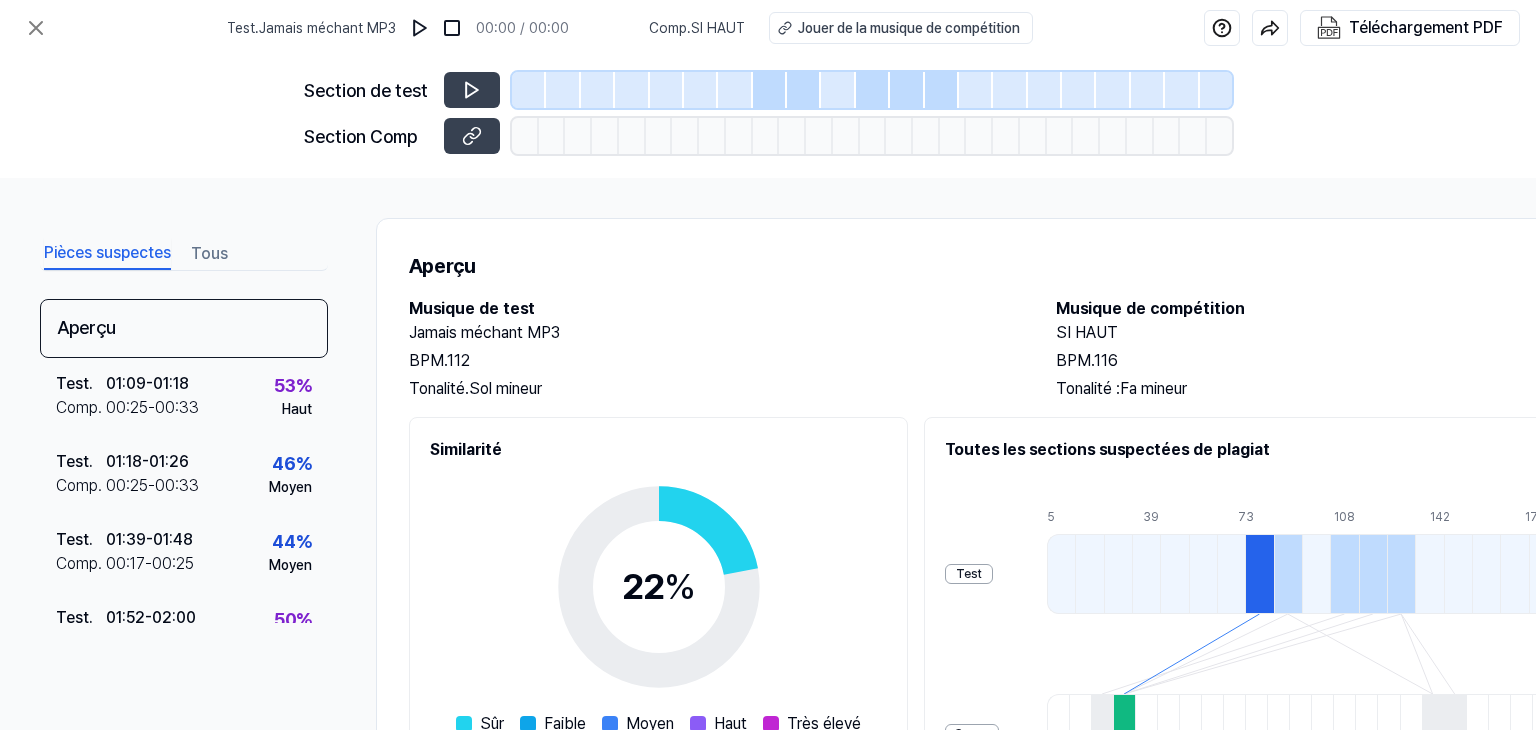 click on "Pièces suspectes" at bounding box center [107, 252] 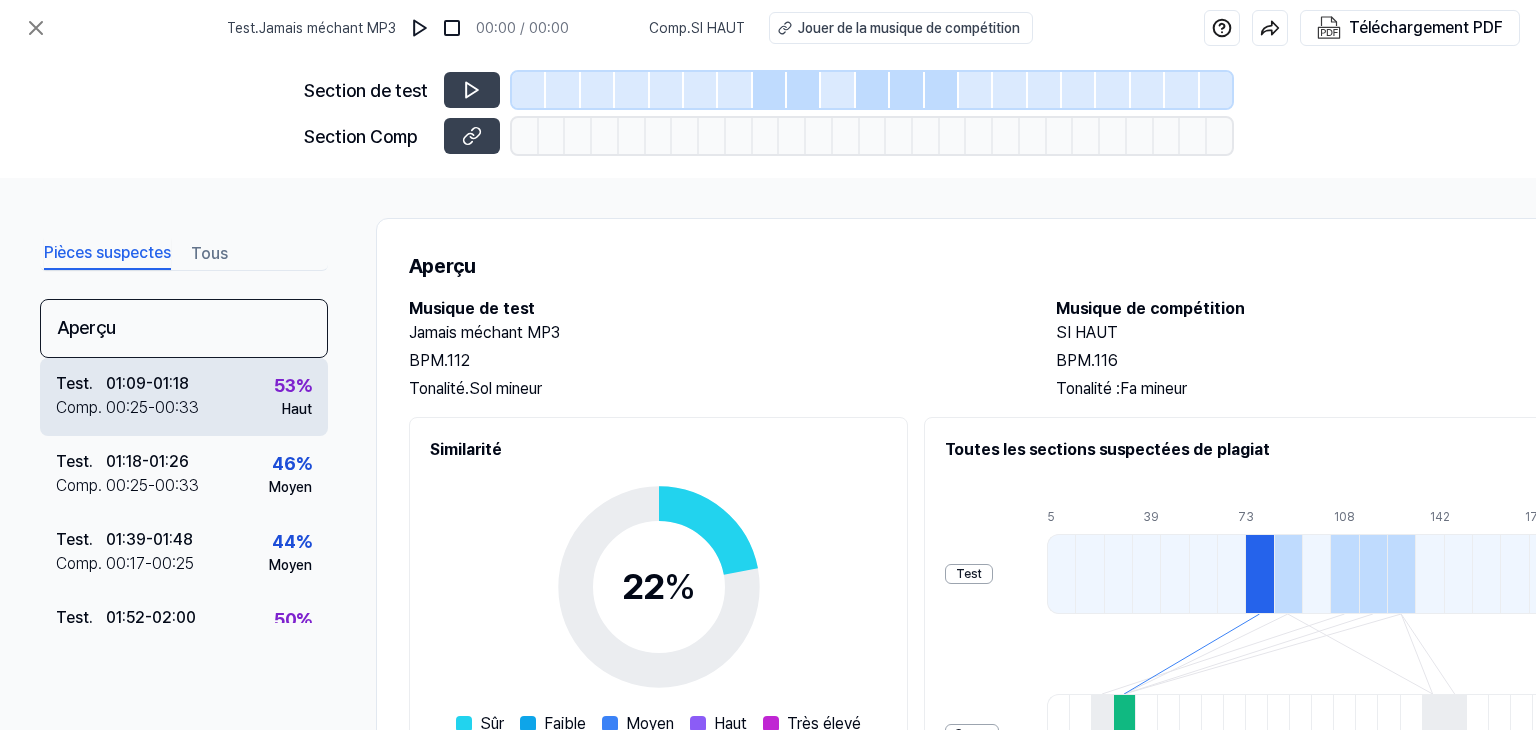click on "-" at bounding box center (149, 383) 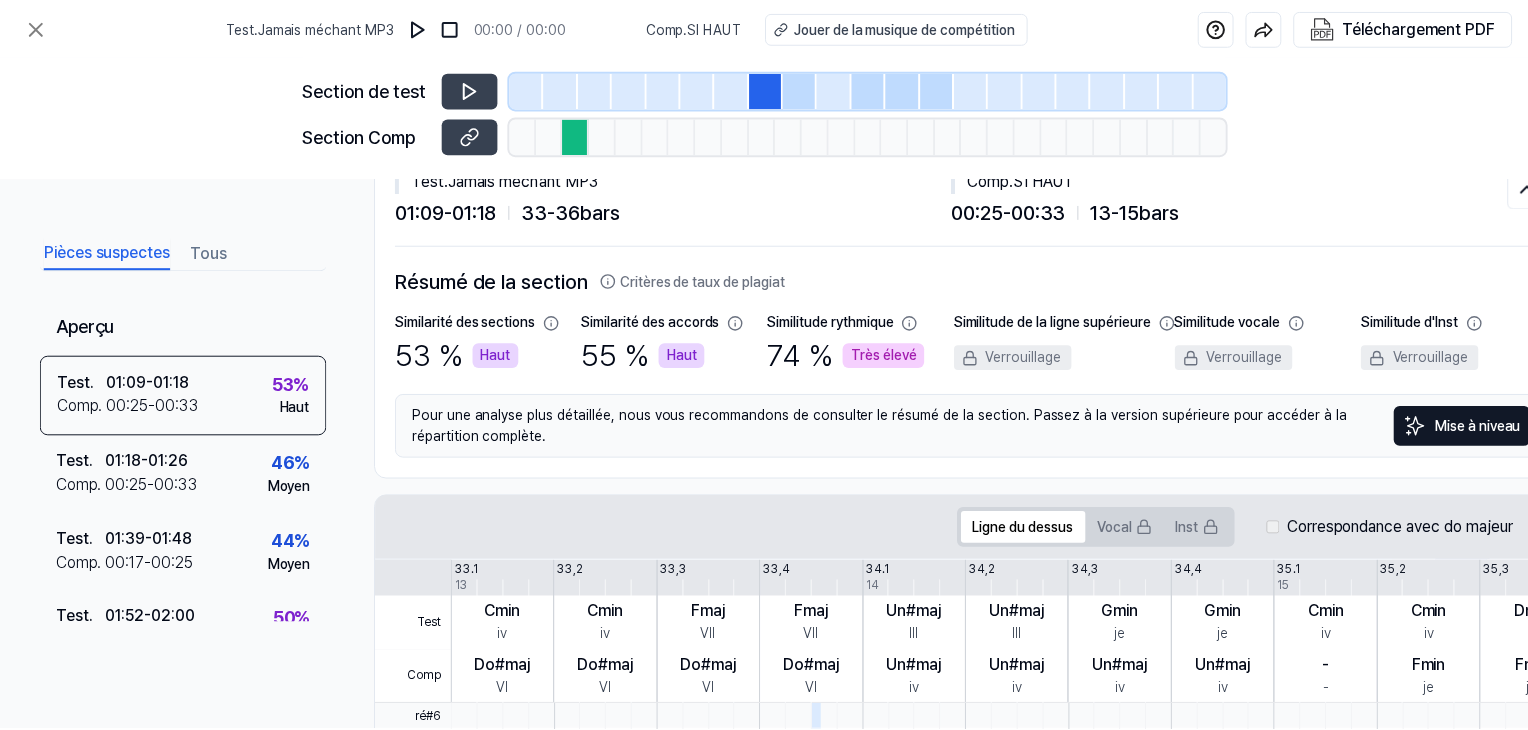 scroll, scrollTop: 0, scrollLeft: 0, axis: both 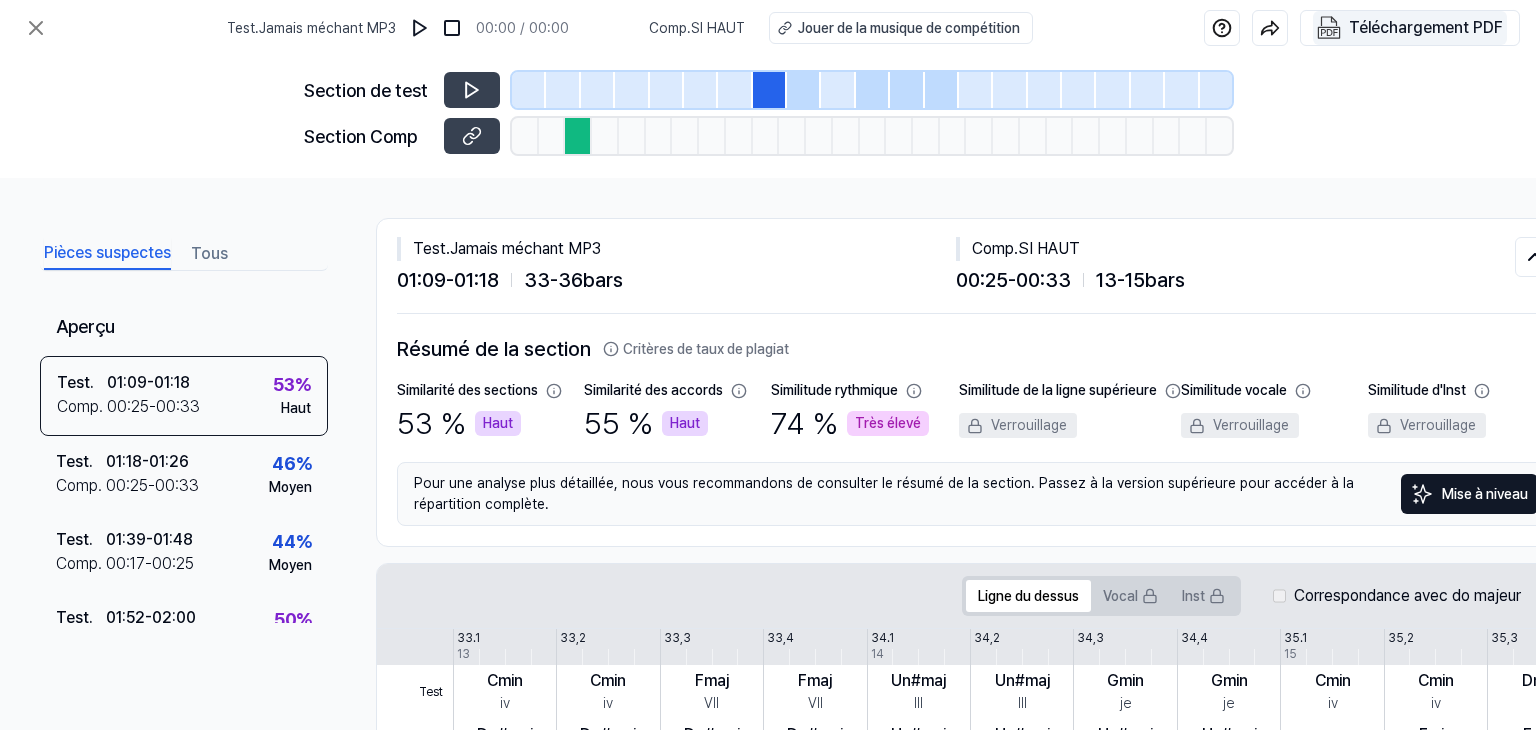 click on "Téléchargement PDF" at bounding box center (1426, 27) 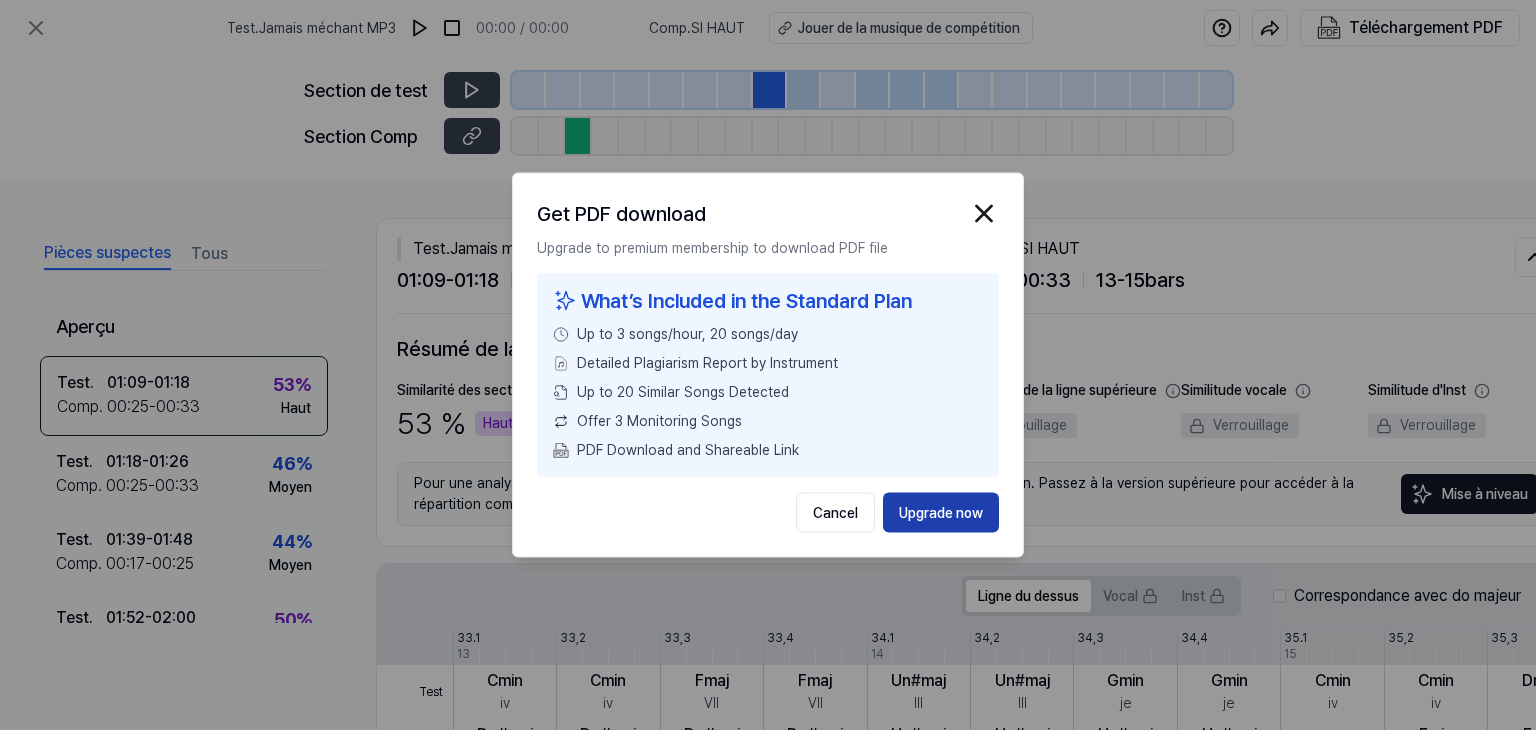 click on "Upgrade now" at bounding box center (941, 513) 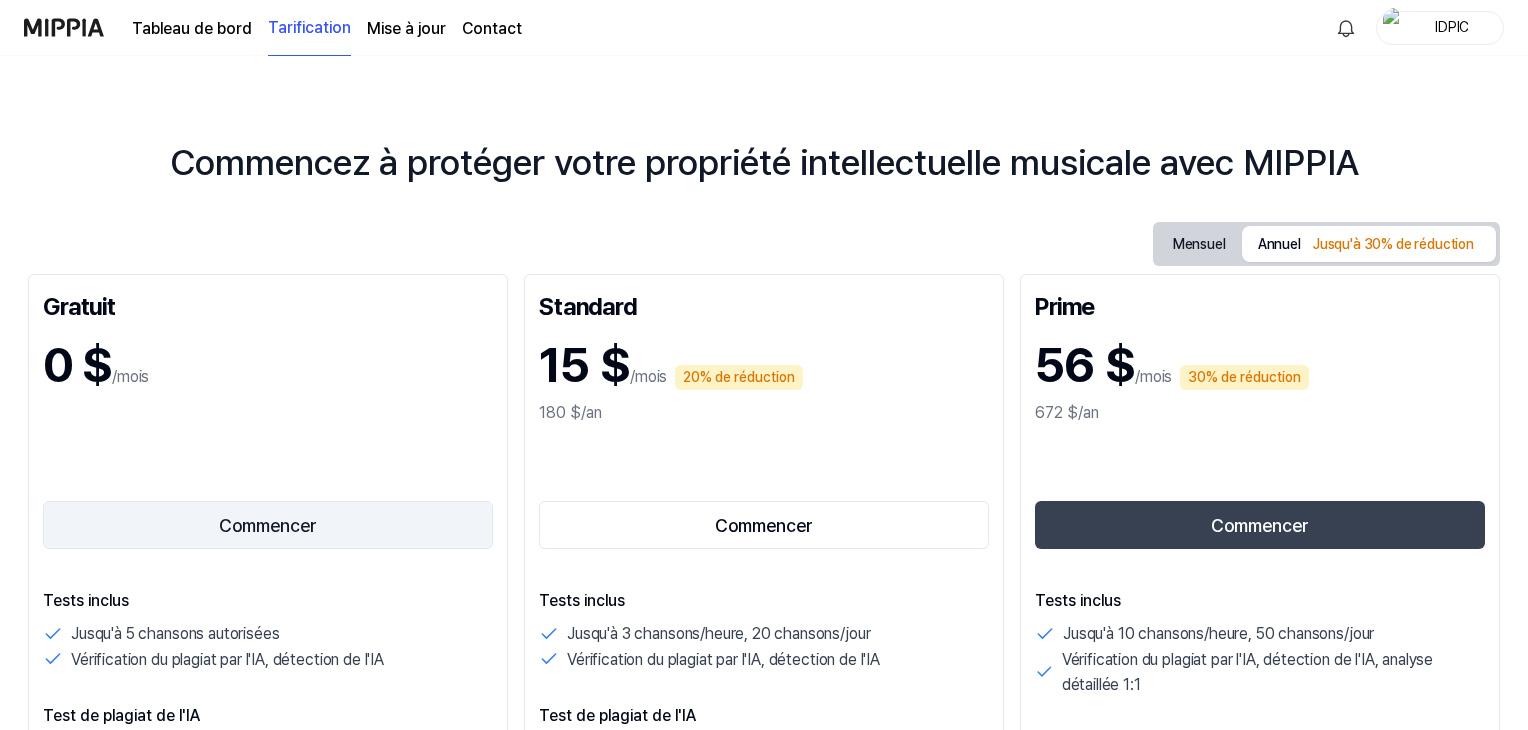 click on "Commencer" at bounding box center [268, 525] 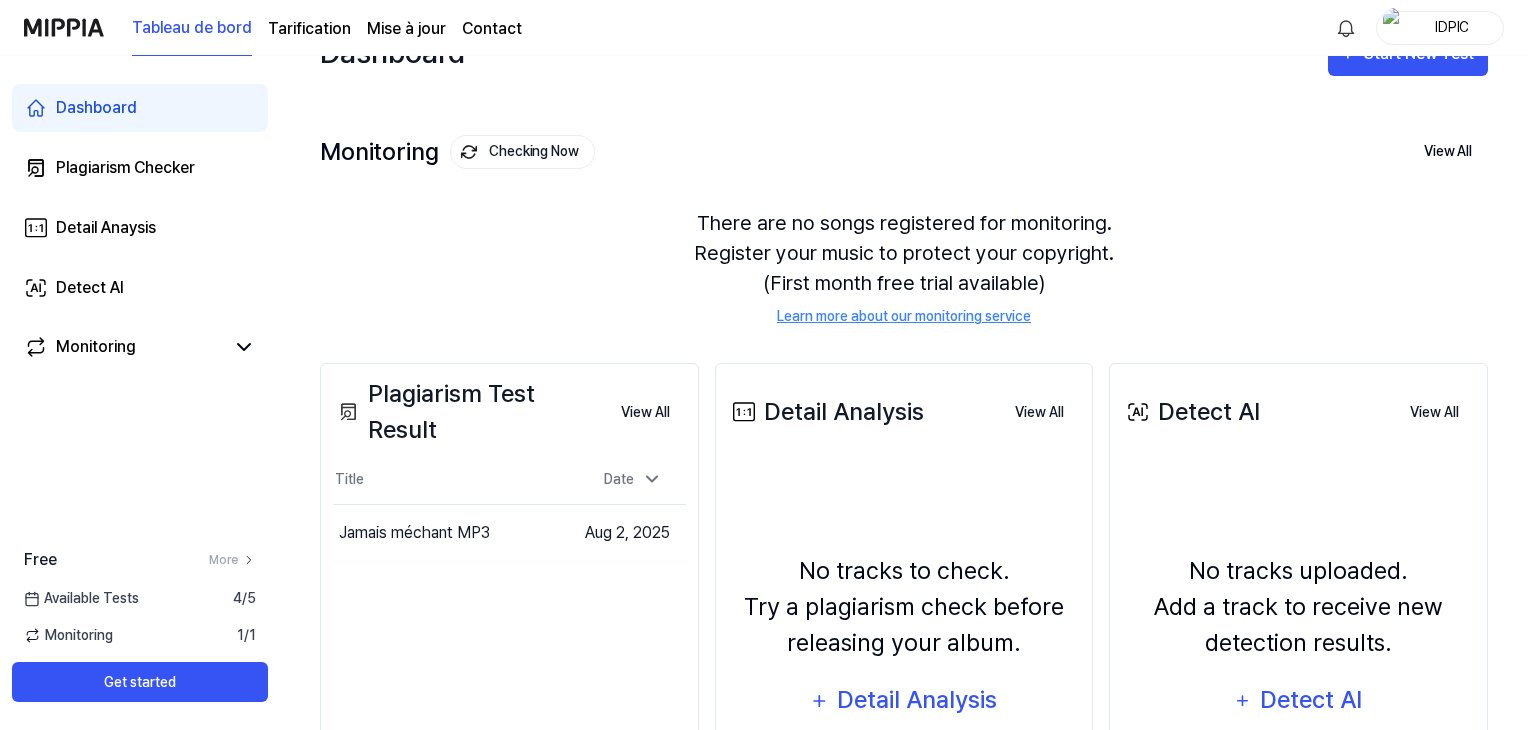 scroll, scrollTop: 0, scrollLeft: 0, axis: both 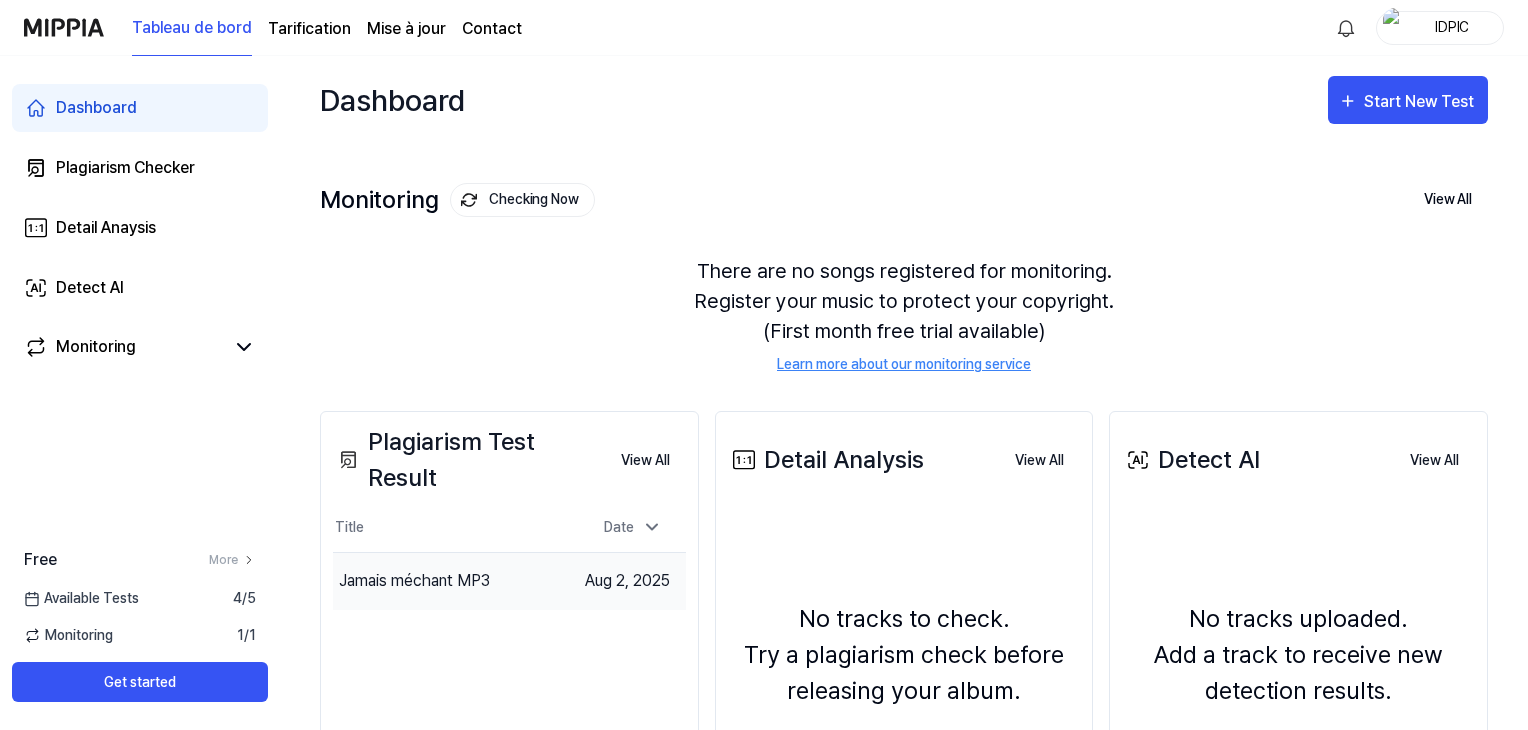 click on "Jamais méchant MP3" at bounding box center (414, 581) 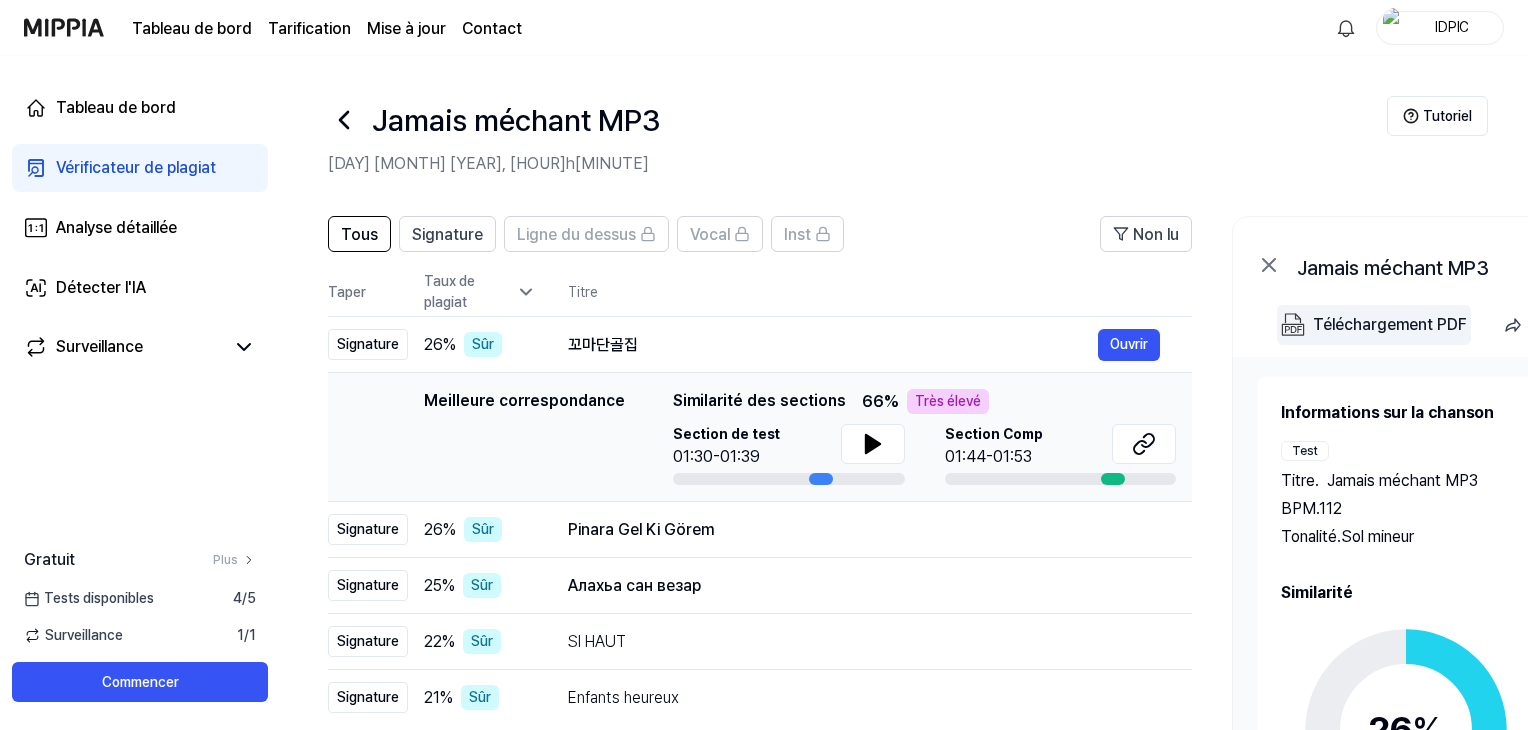 click on "Téléchargement PDF" at bounding box center (1390, 324) 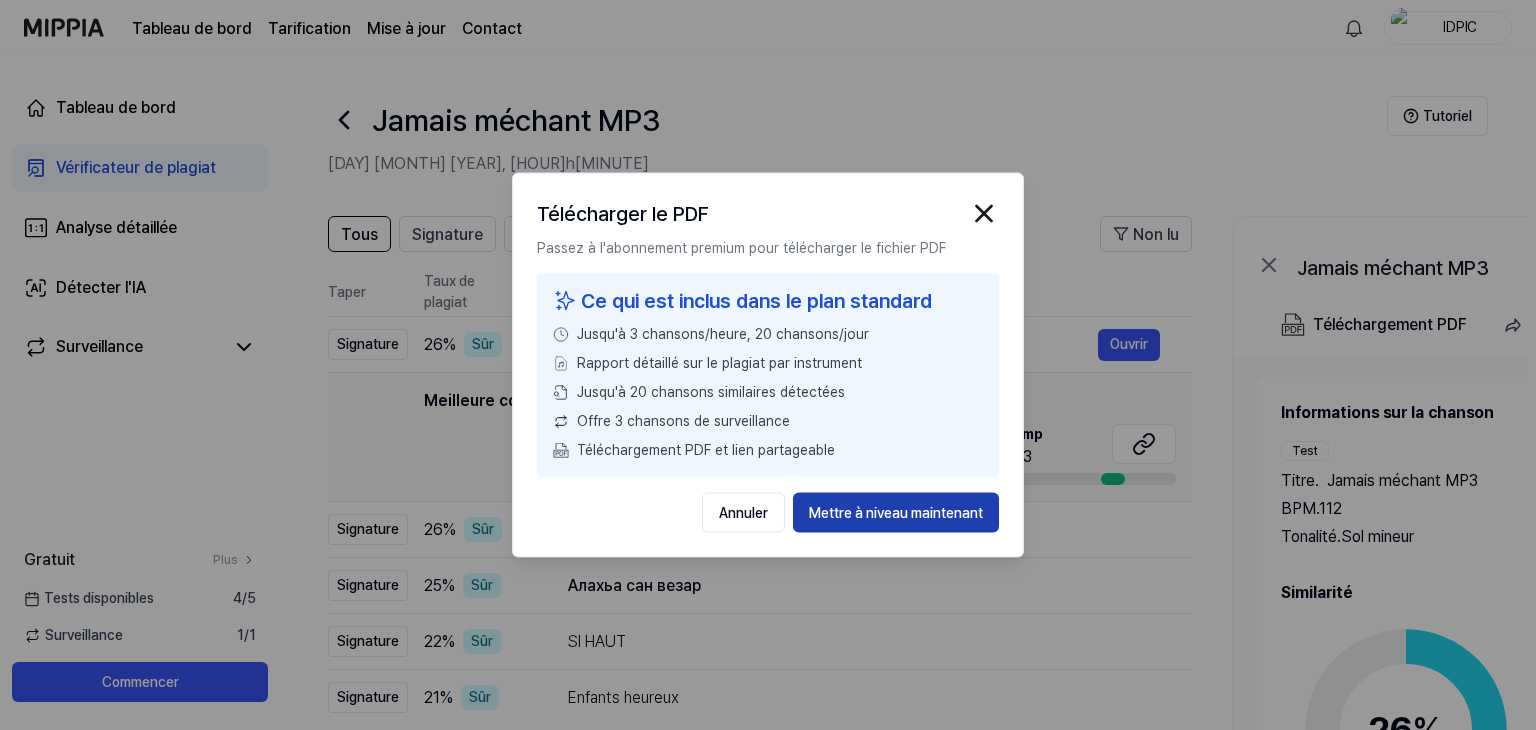 click on "Mettre à niveau maintenant" at bounding box center [896, 512] 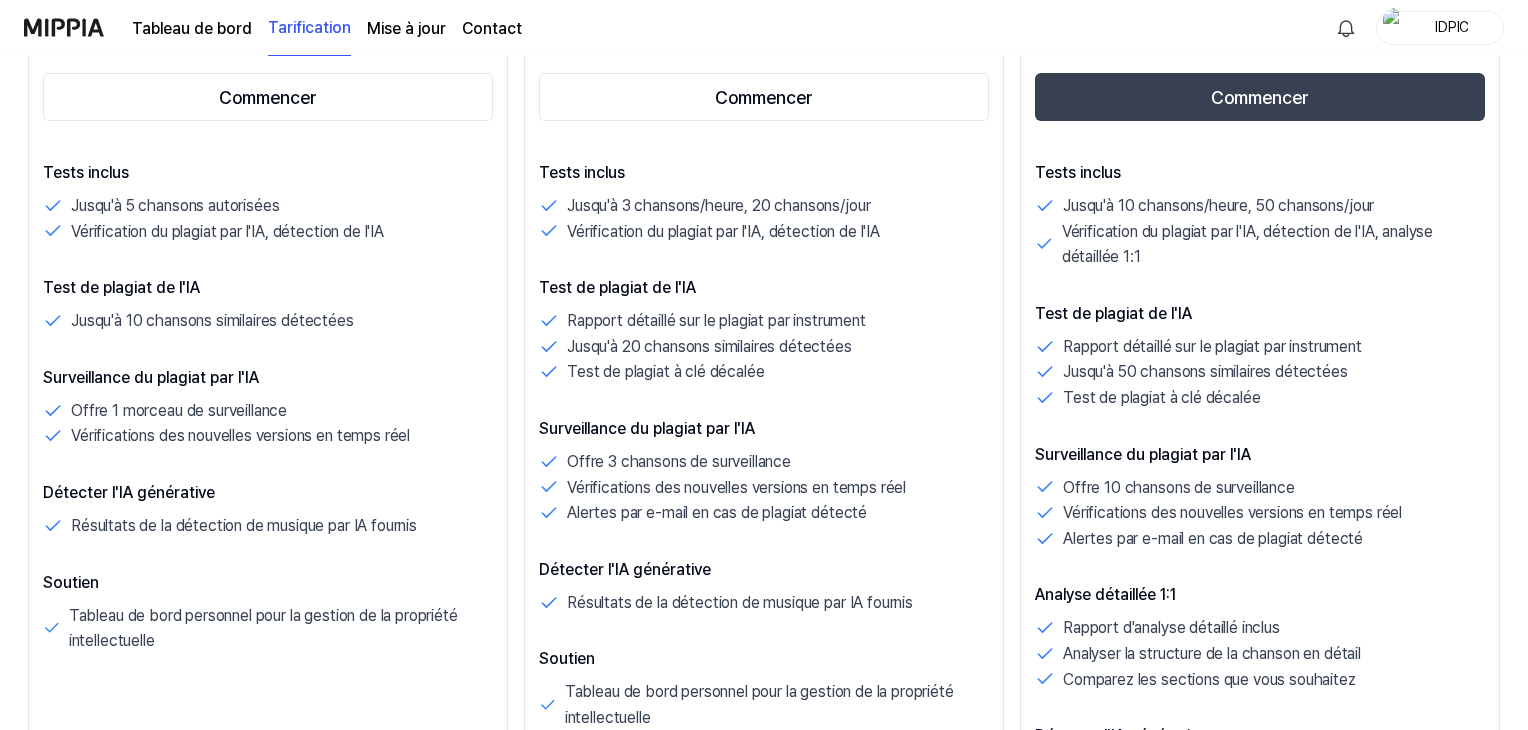 scroll, scrollTop: 400, scrollLeft: 0, axis: vertical 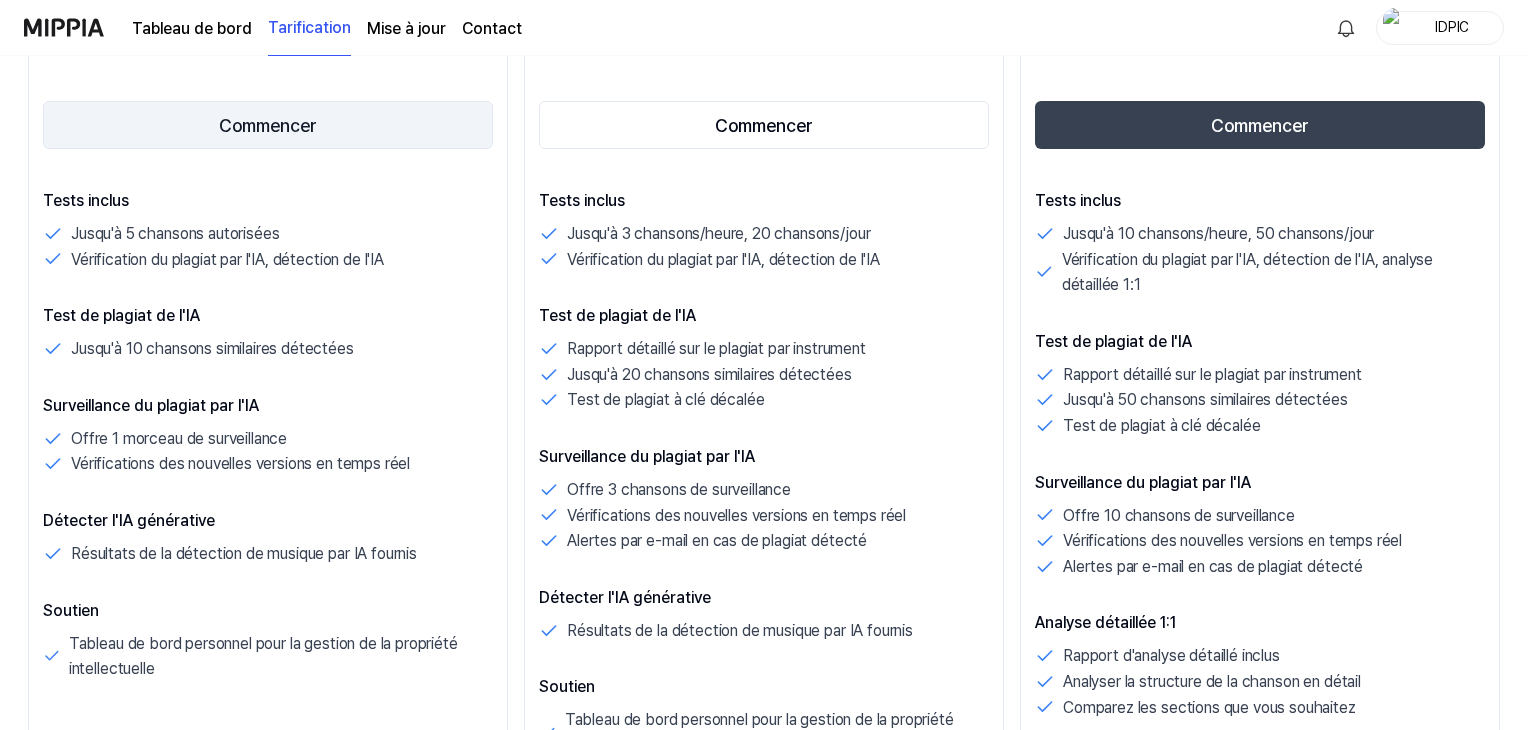 click on "Commencer" at bounding box center [268, 125] 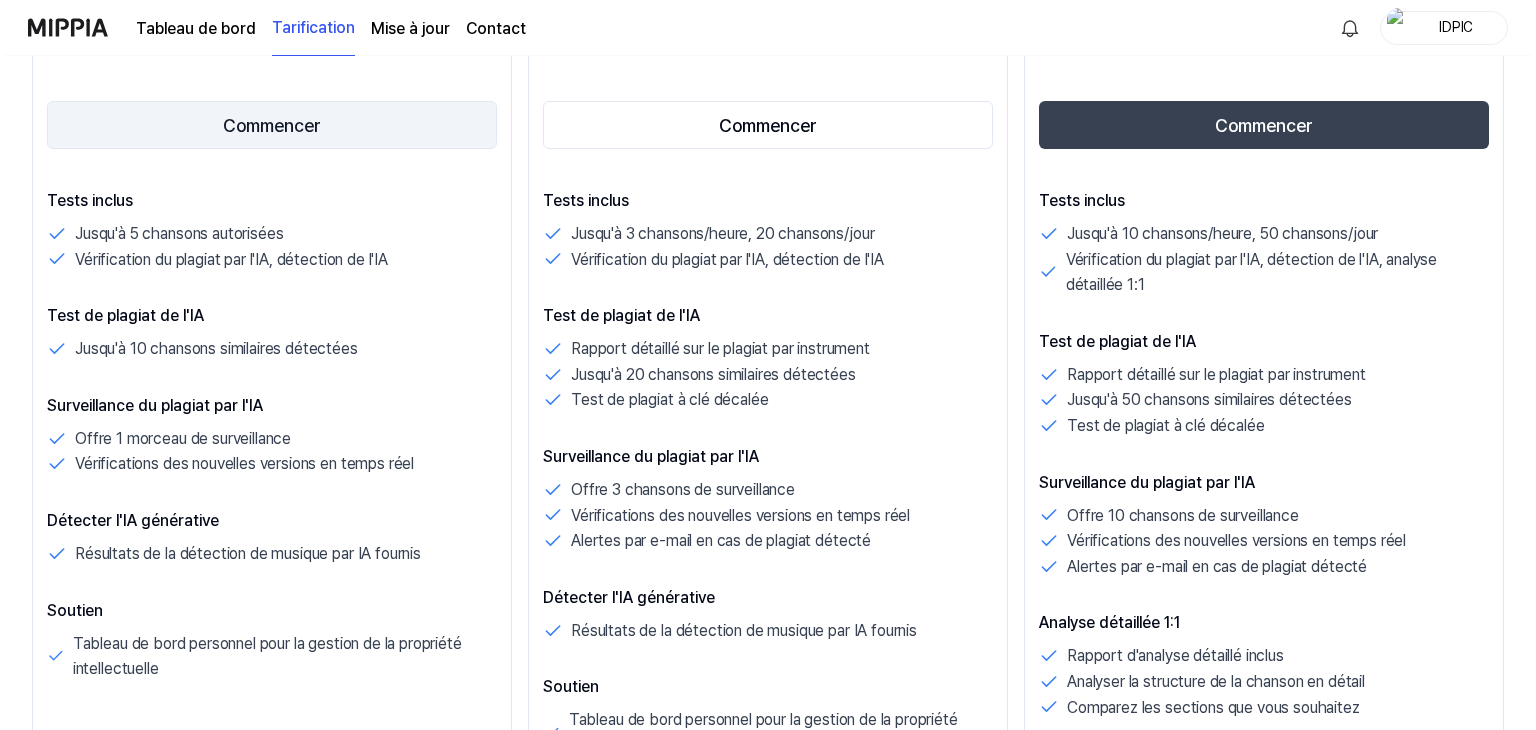 scroll, scrollTop: 0, scrollLeft: 0, axis: both 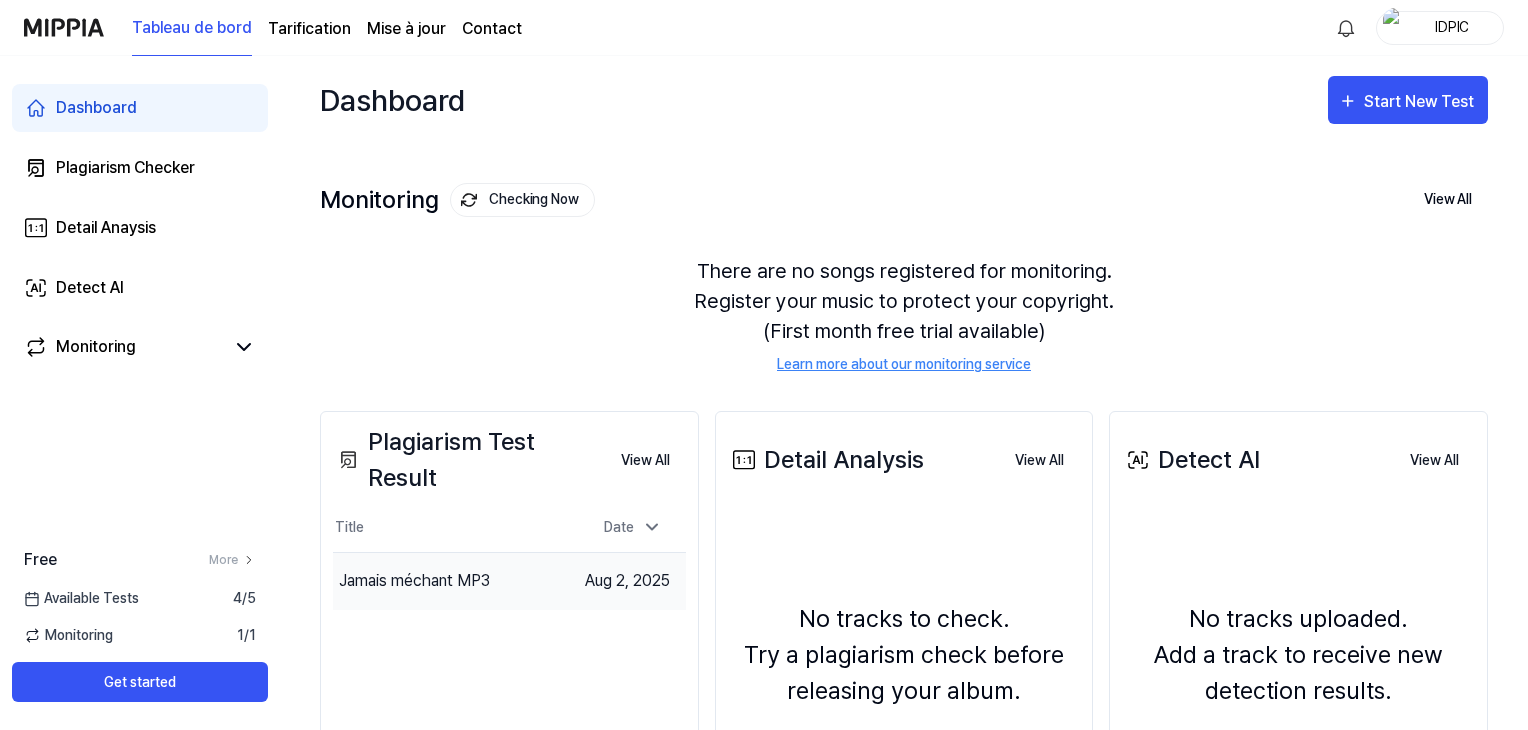 click on "Jamais méchant MP3" at bounding box center [414, 581] 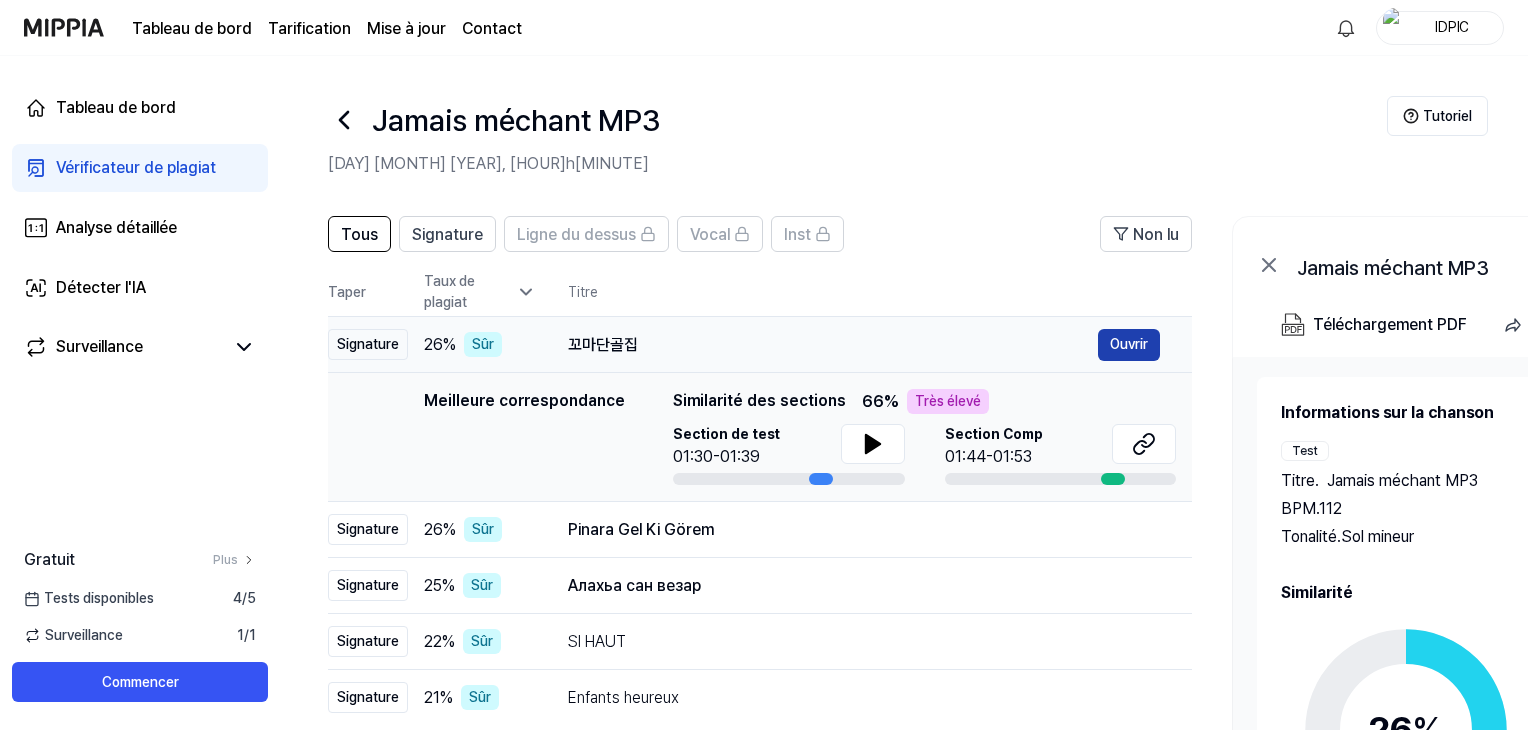 click on "Ouvrir" at bounding box center (1129, 344) 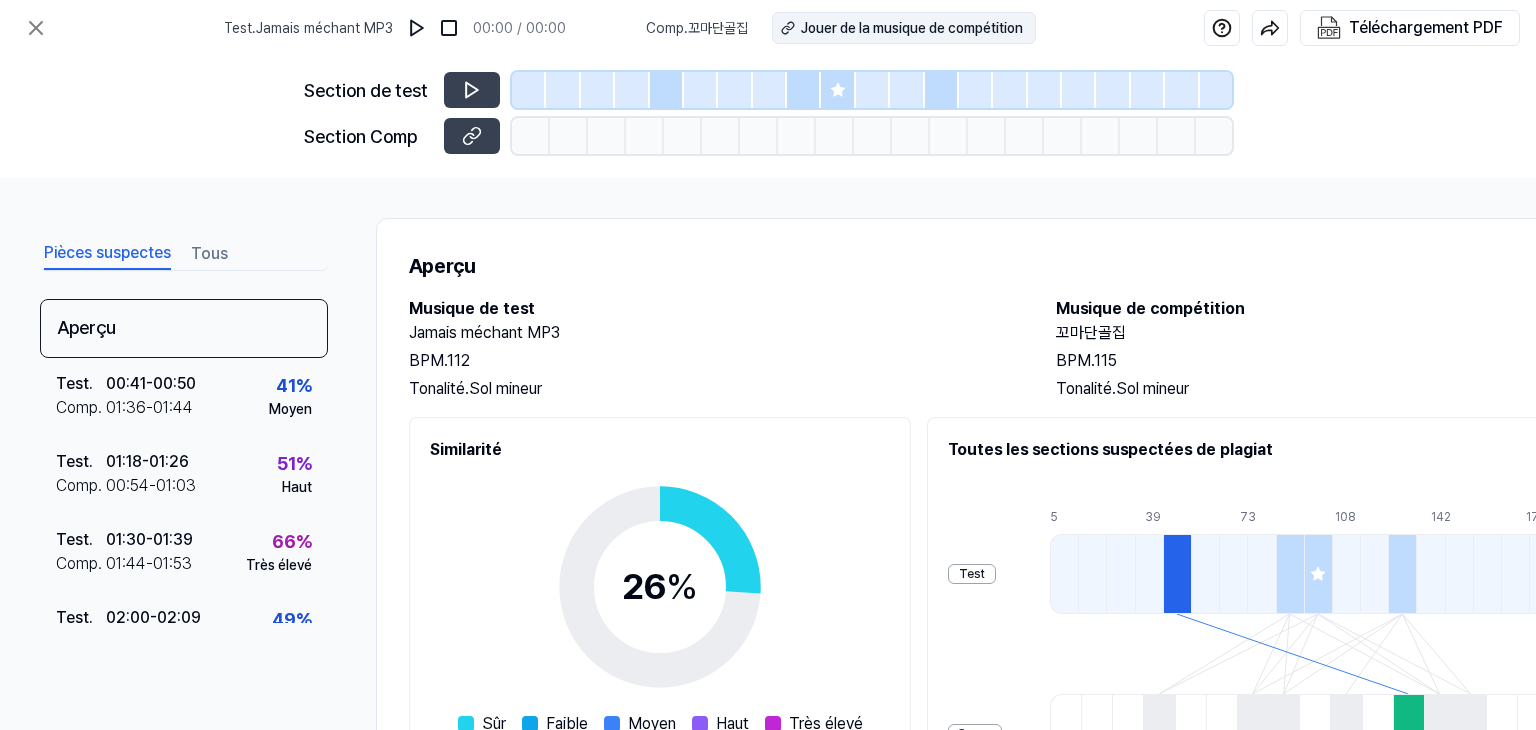 click on "Jouer de la musique de compétition" at bounding box center [912, 28] 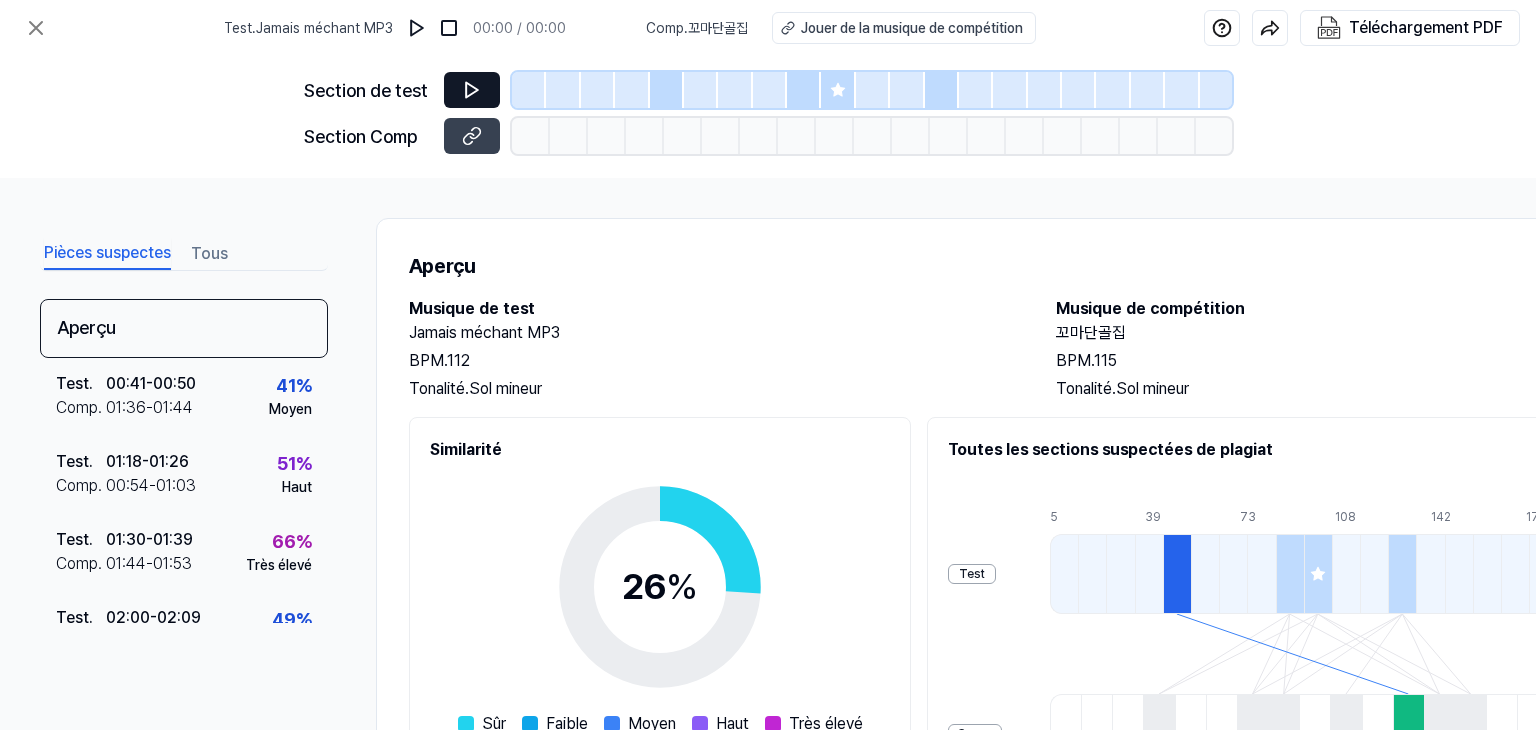 click 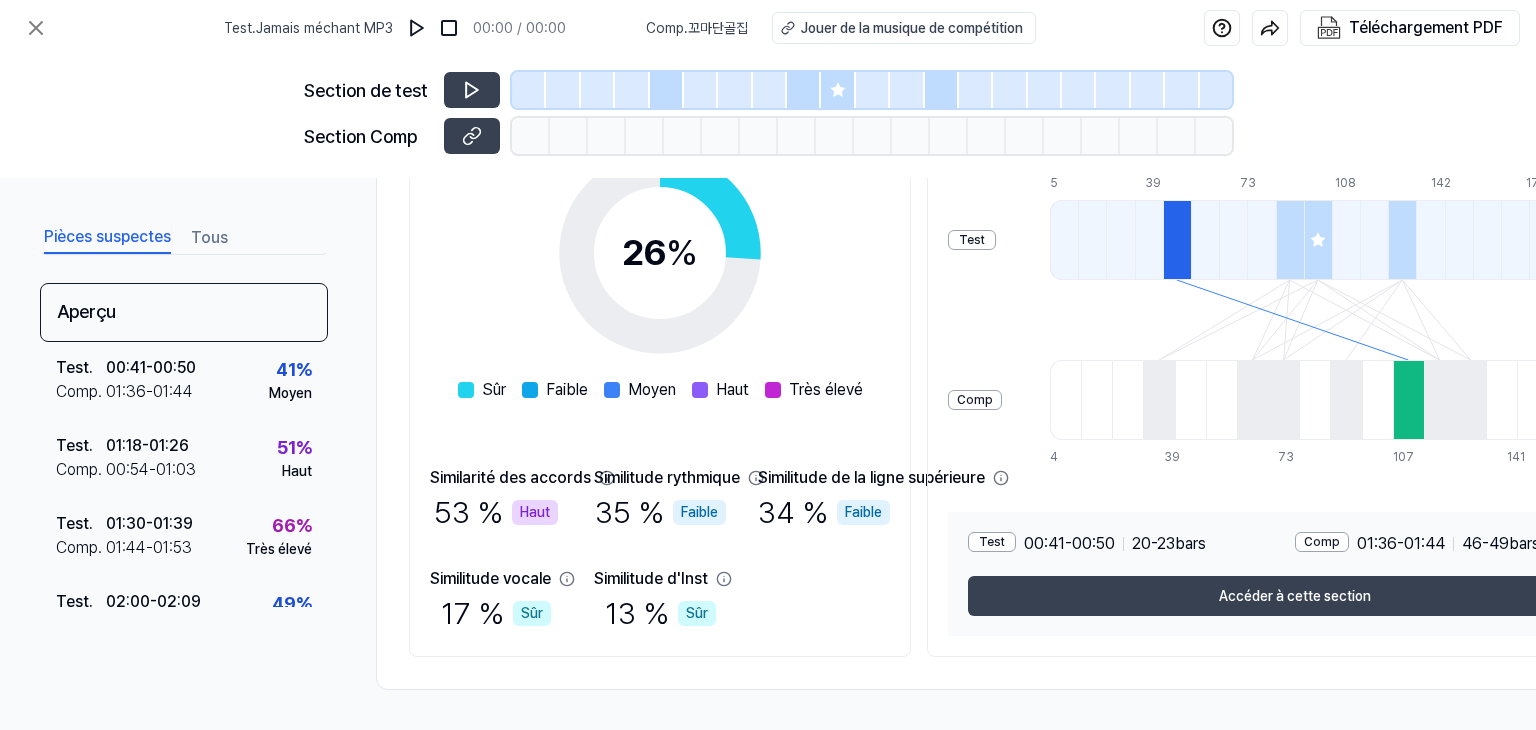scroll, scrollTop: 341, scrollLeft: 0, axis: vertical 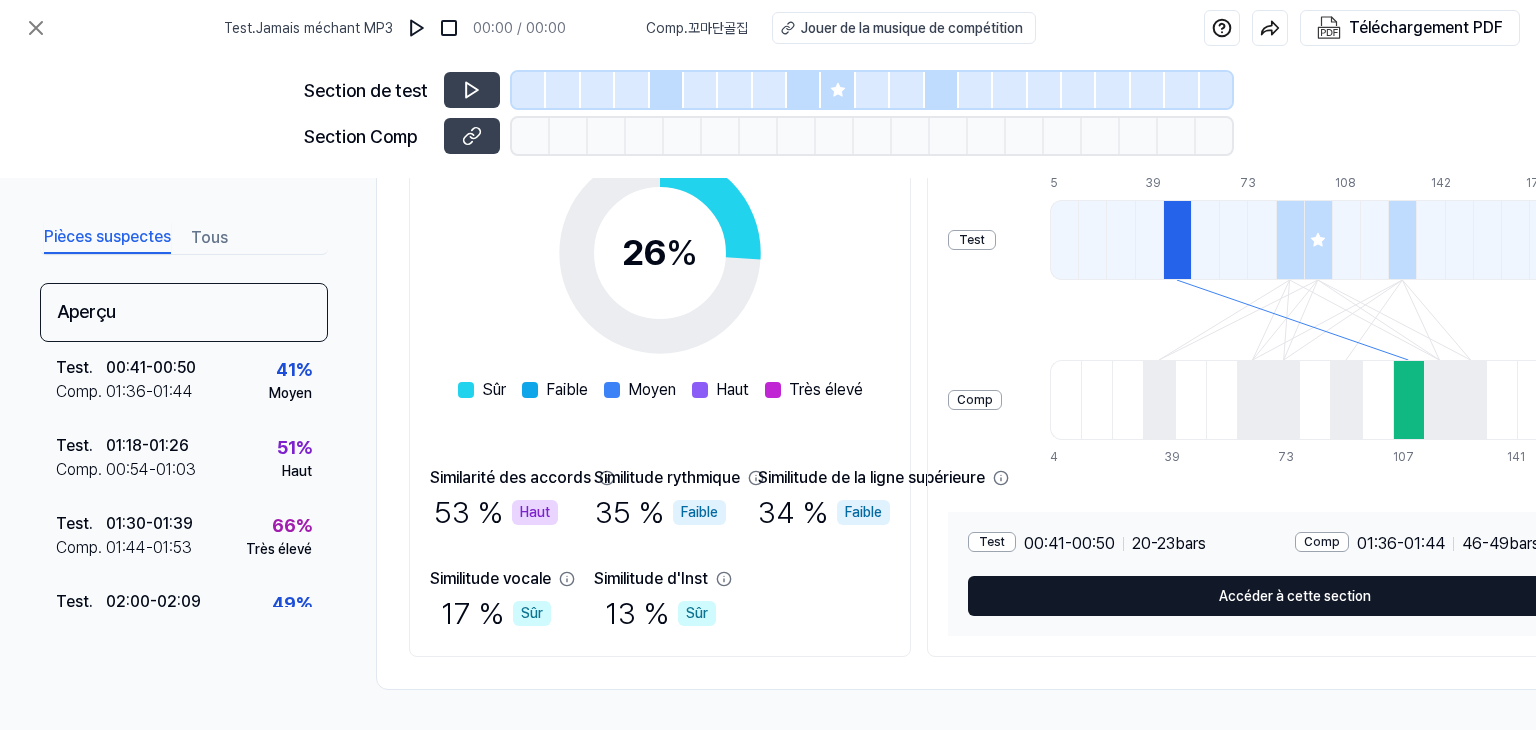 click on "Accéder à cette section" at bounding box center (1295, 596) 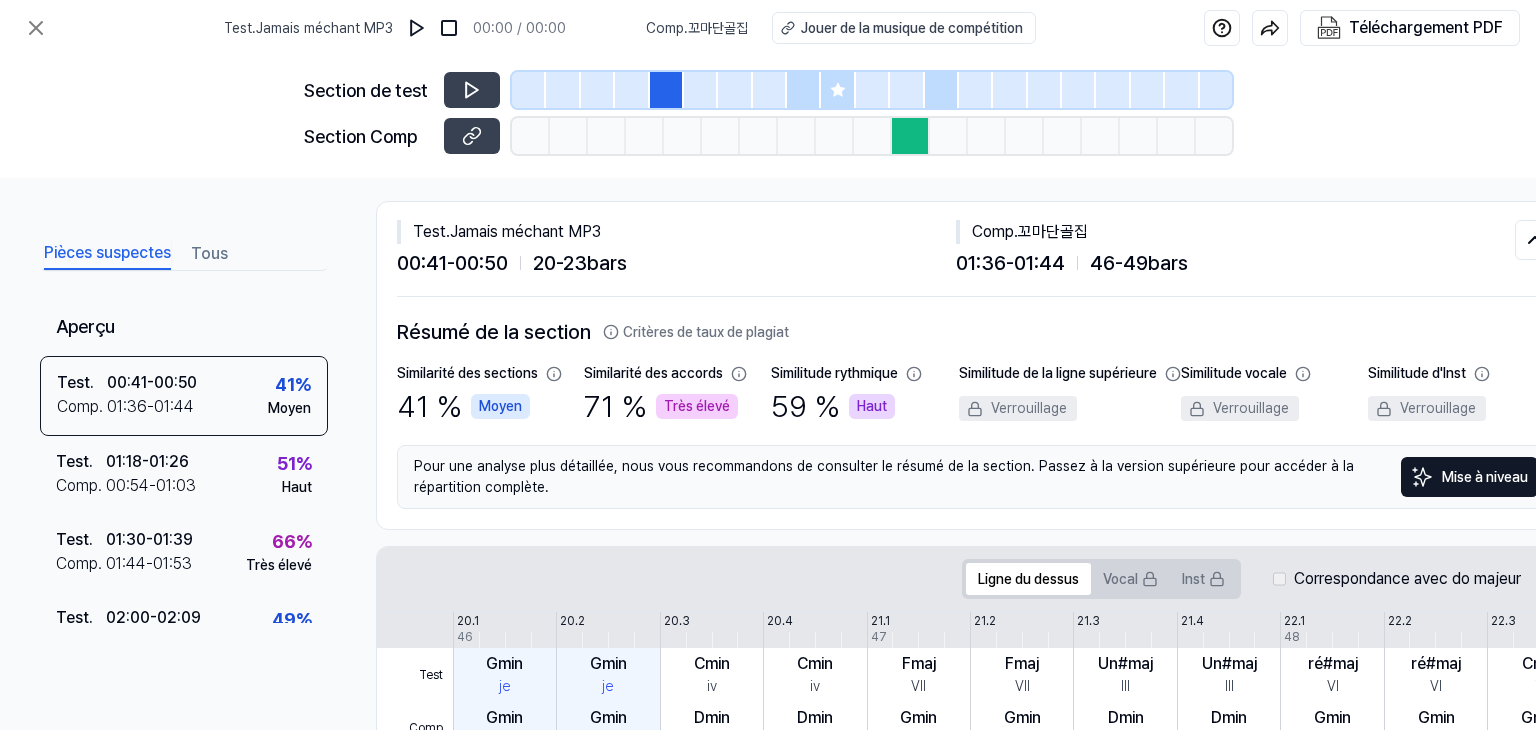scroll, scrollTop: 0, scrollLeft: 0, axis: both 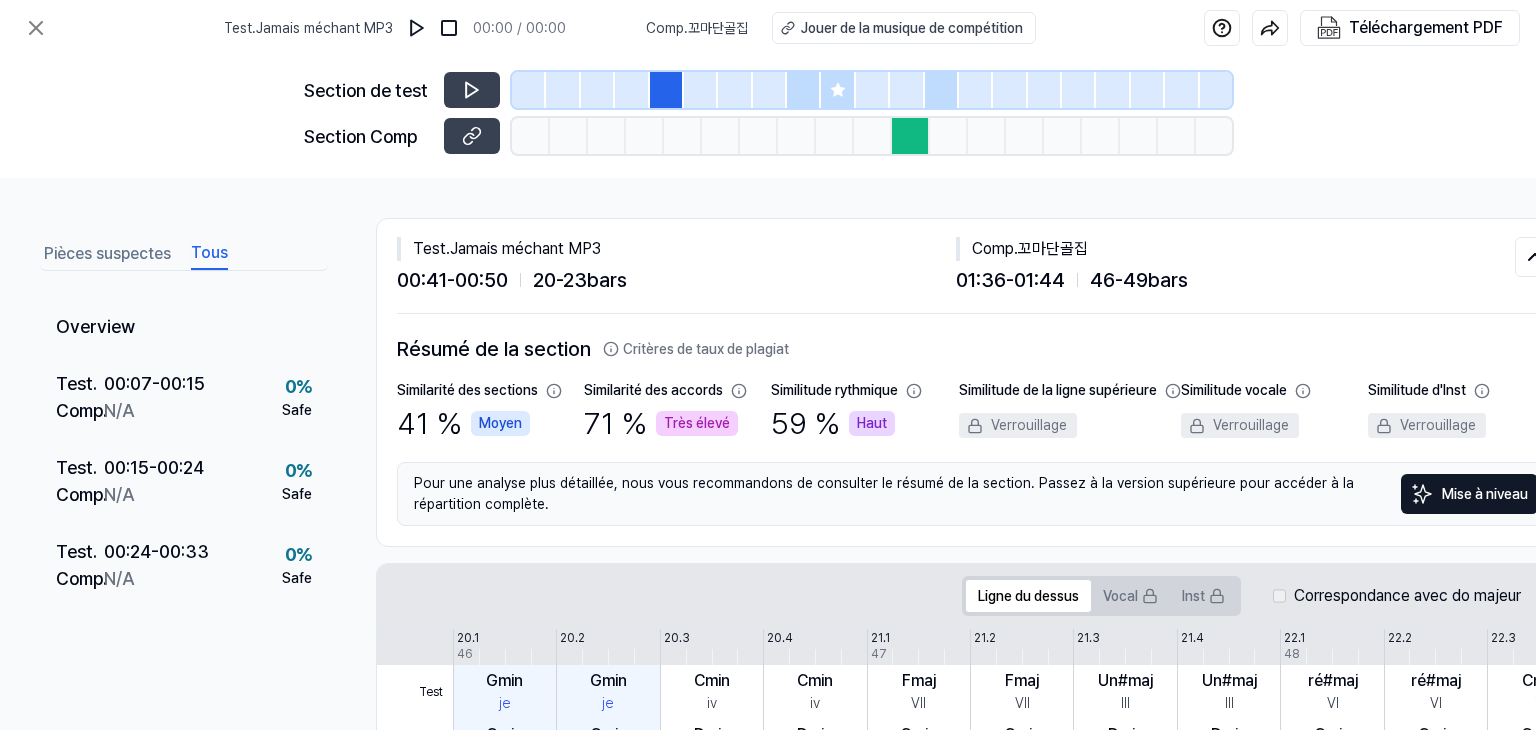 click on "Tous" at bounding box center (209, 252) 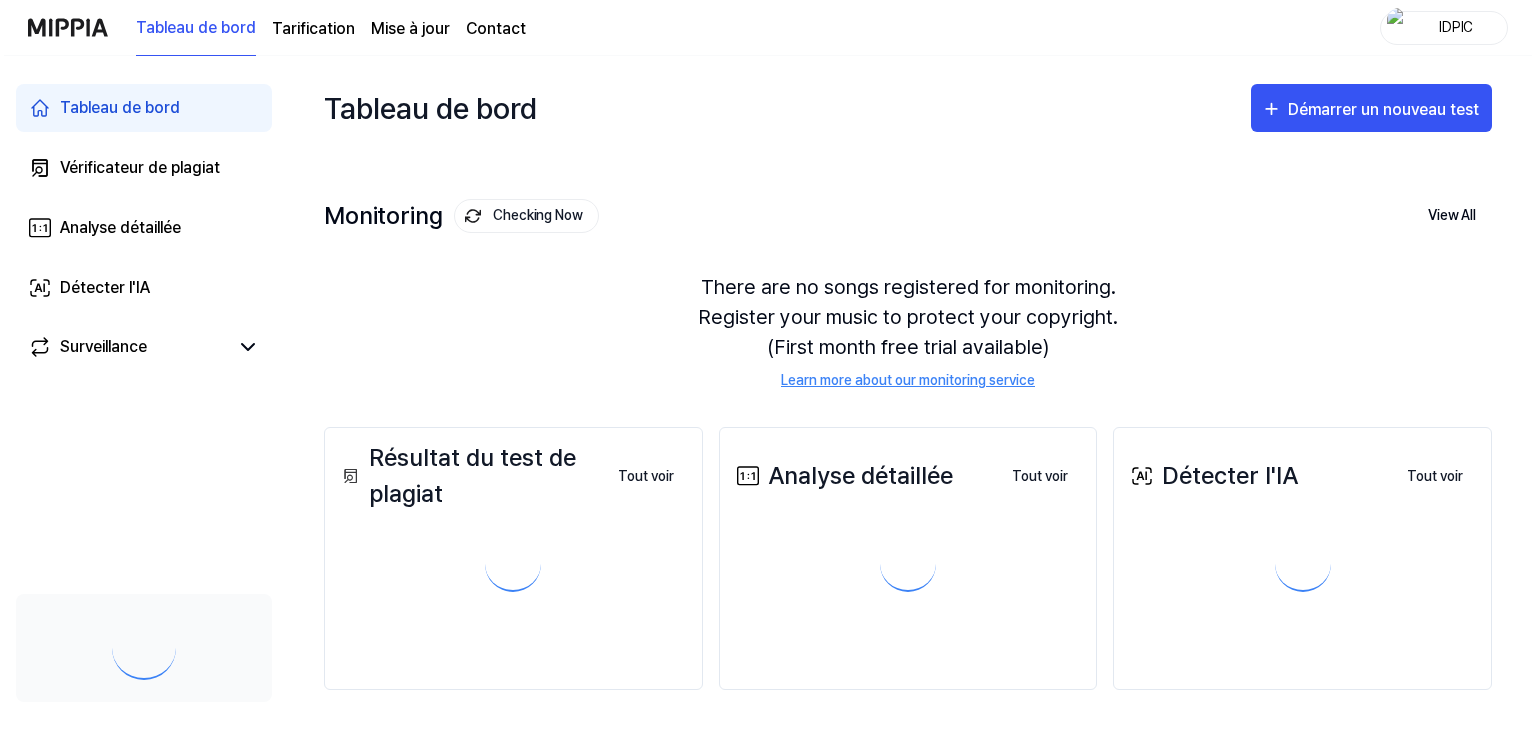 scroll, scrollTop: 0, scrollLeft: 0, axis: both 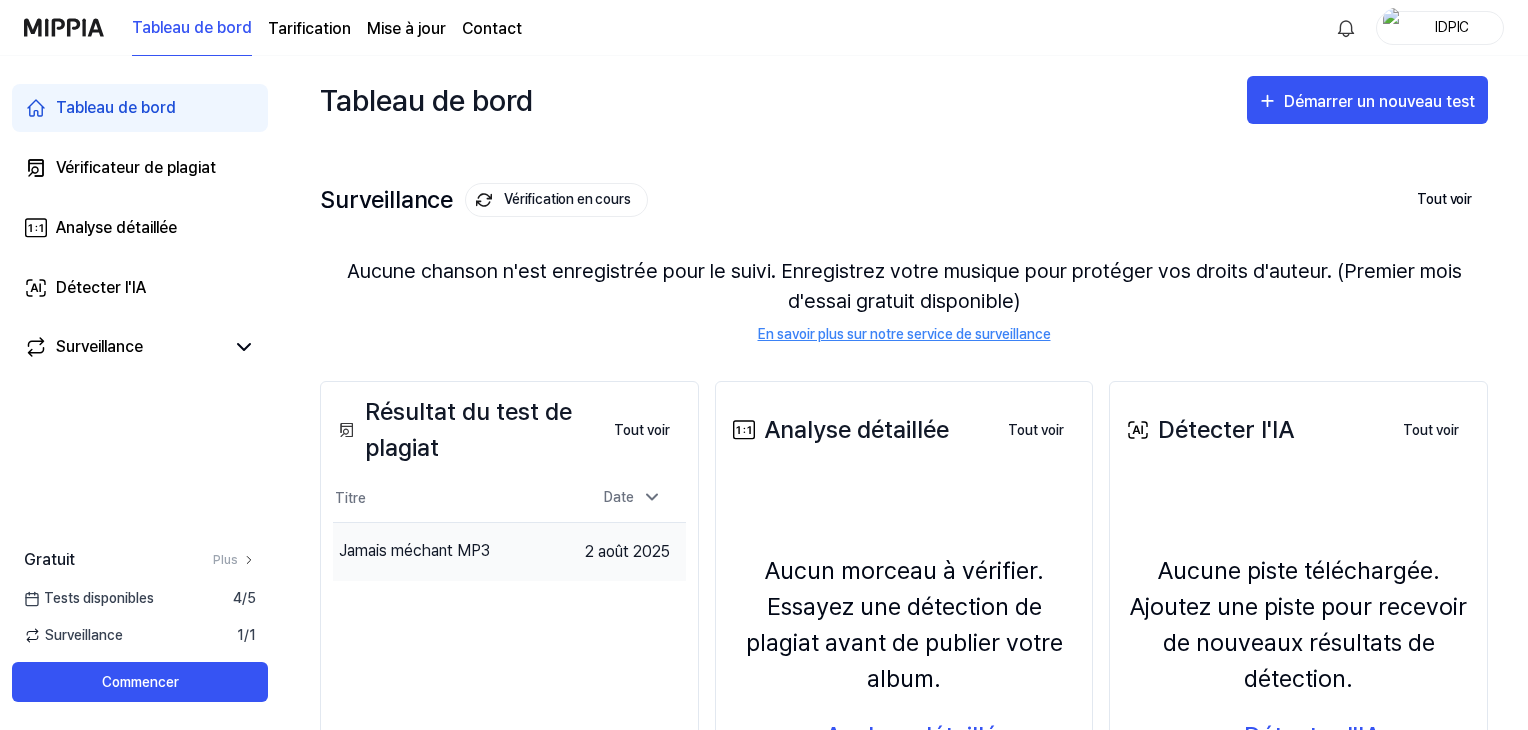 click on "Jamais méchant MP3" at bounding box center (414, 550) 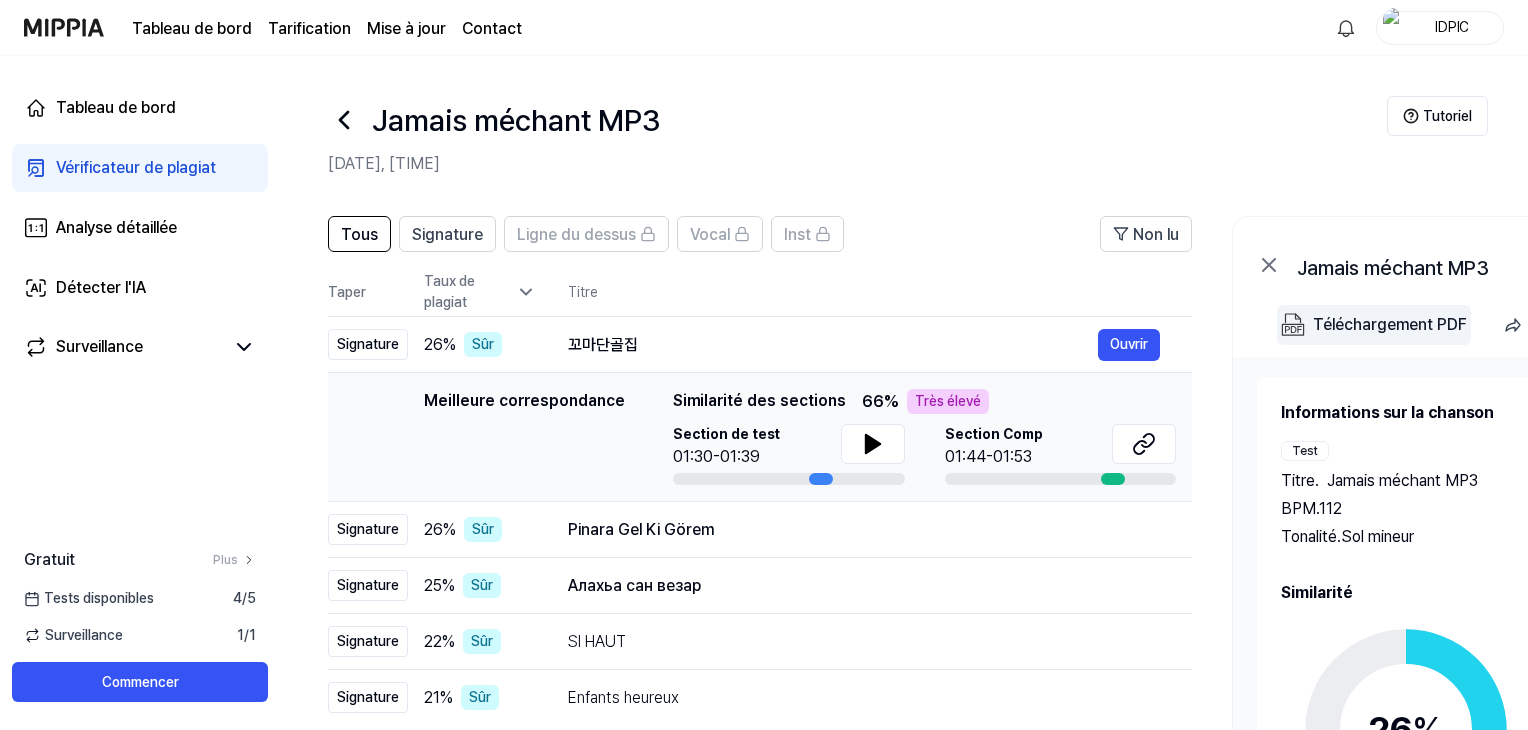 click on "Téléchargement PDF" at bounding box center (1390, 324) 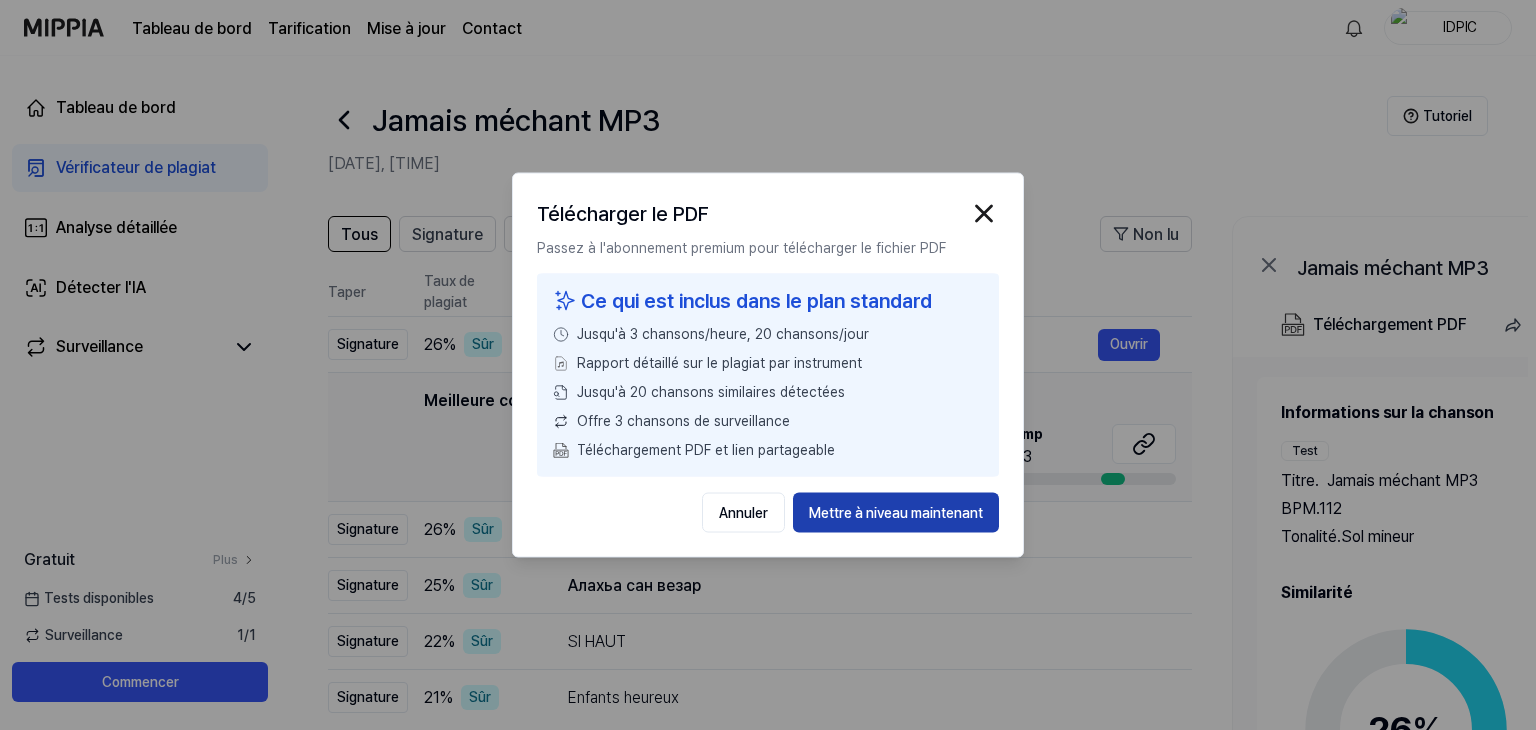 click on "Mettre à niveau maintenant" at bounding box center [896, 512] 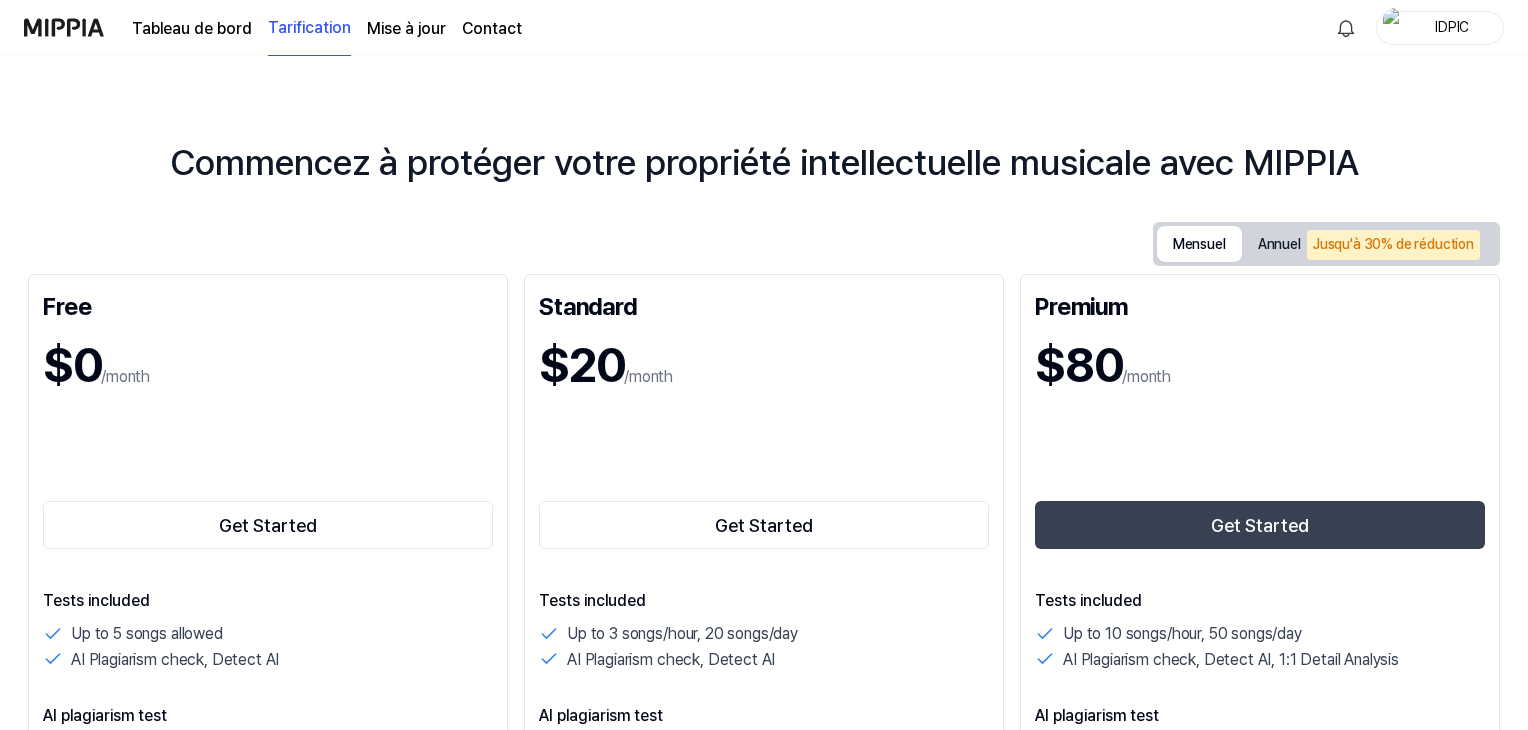 click on "Mensuel" at bounding box center (1199, 244) 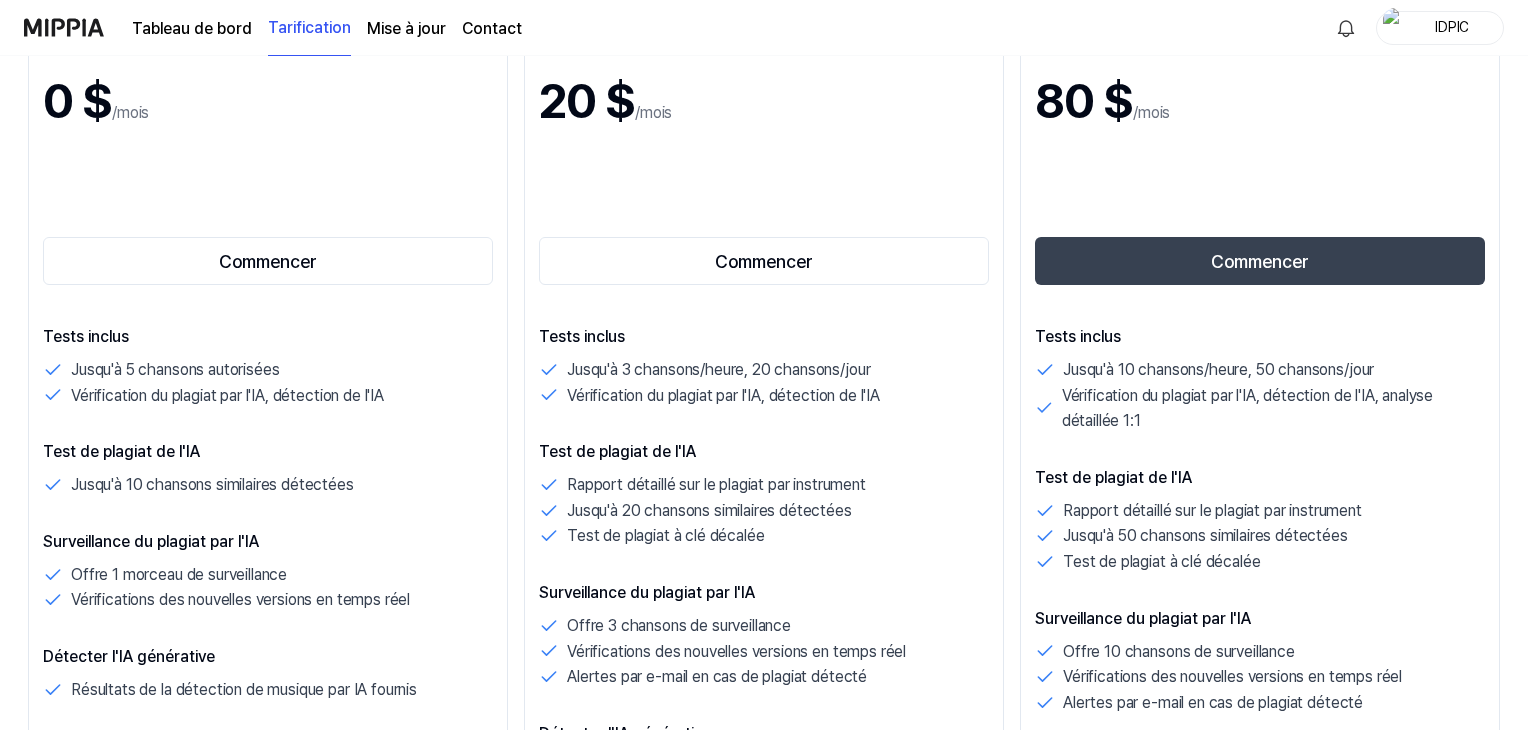 scroll, scrollTop: 100, scrollLeft: 0, axis: vertical 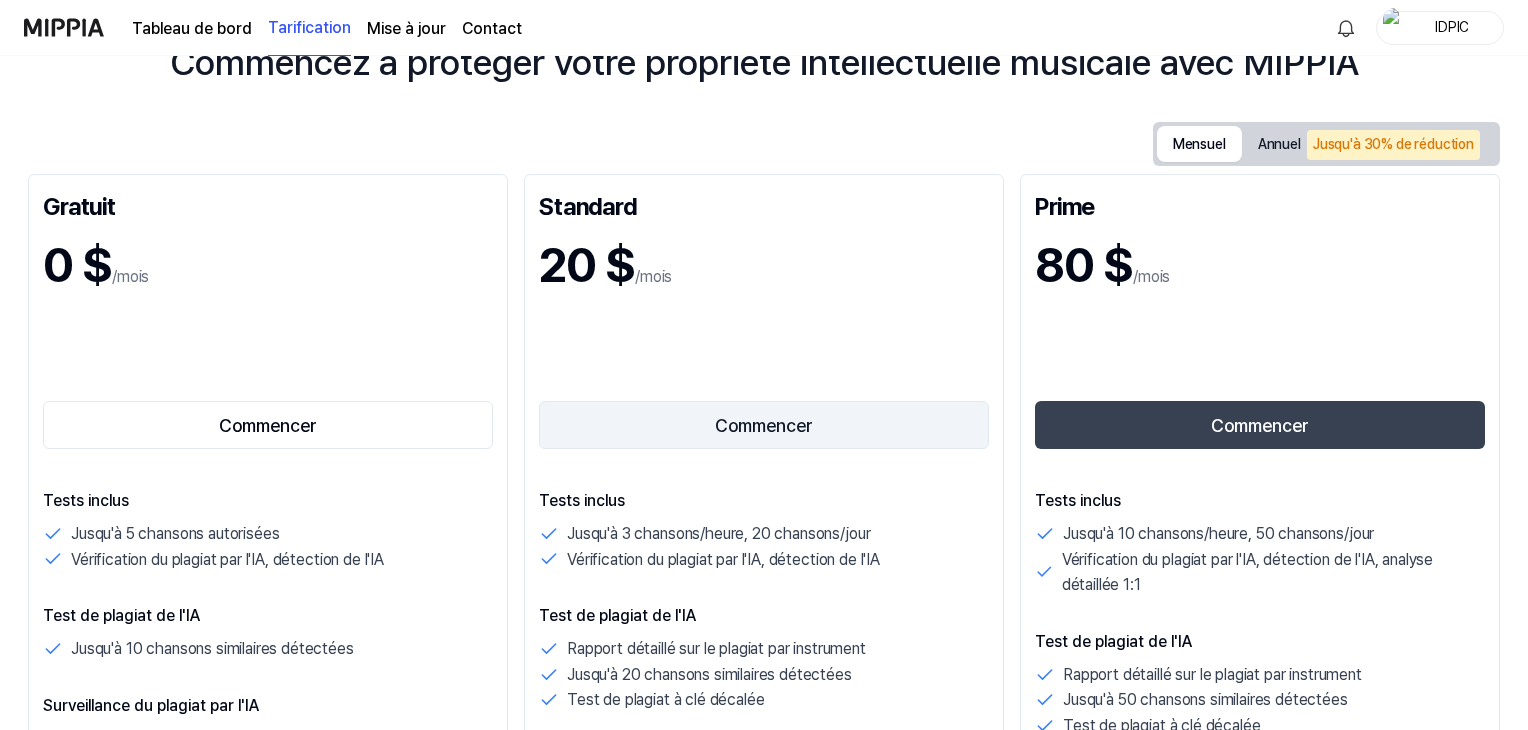click on "Commencer" at bounding box center (764, 425) 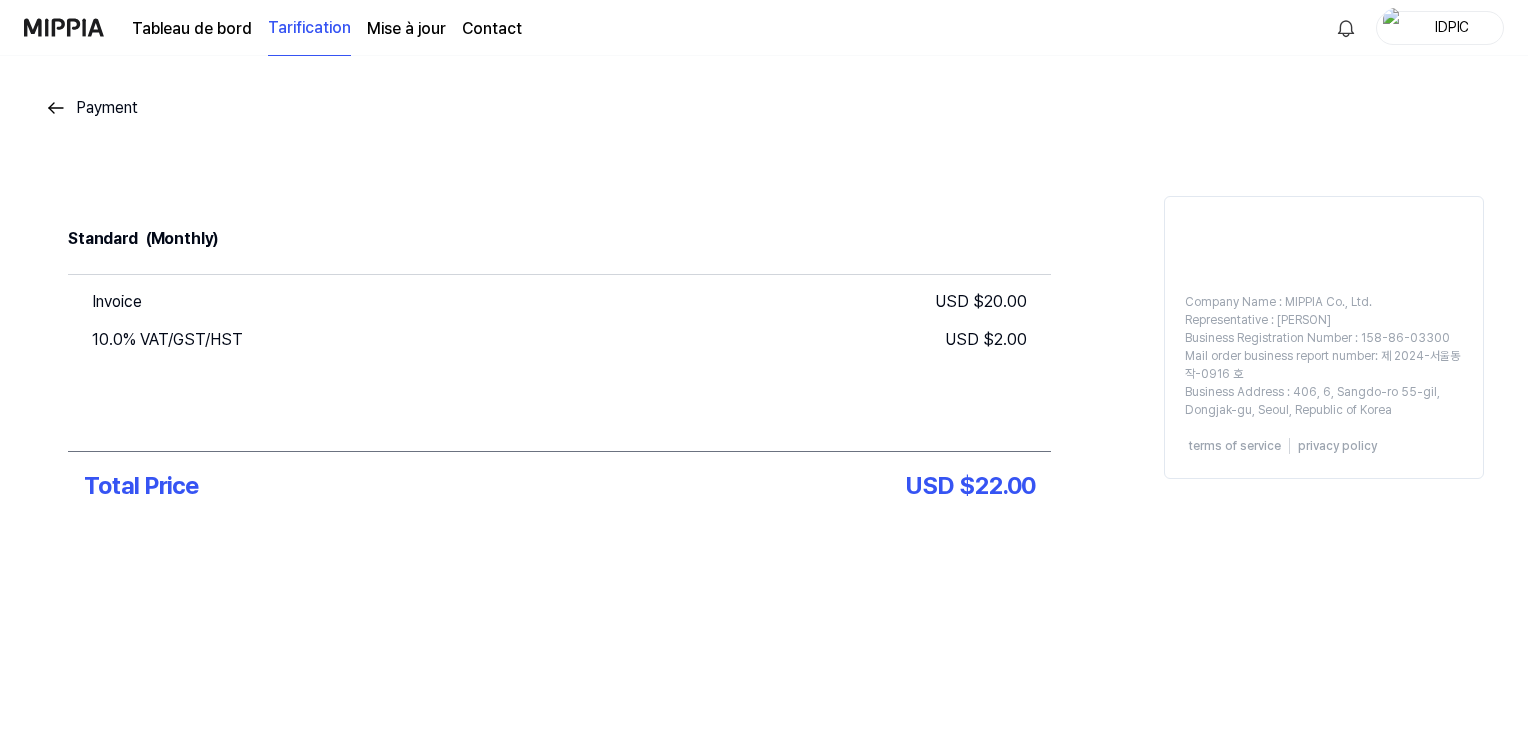 scroll, scrollTop: 0, scrollLeft: 0, axis: both 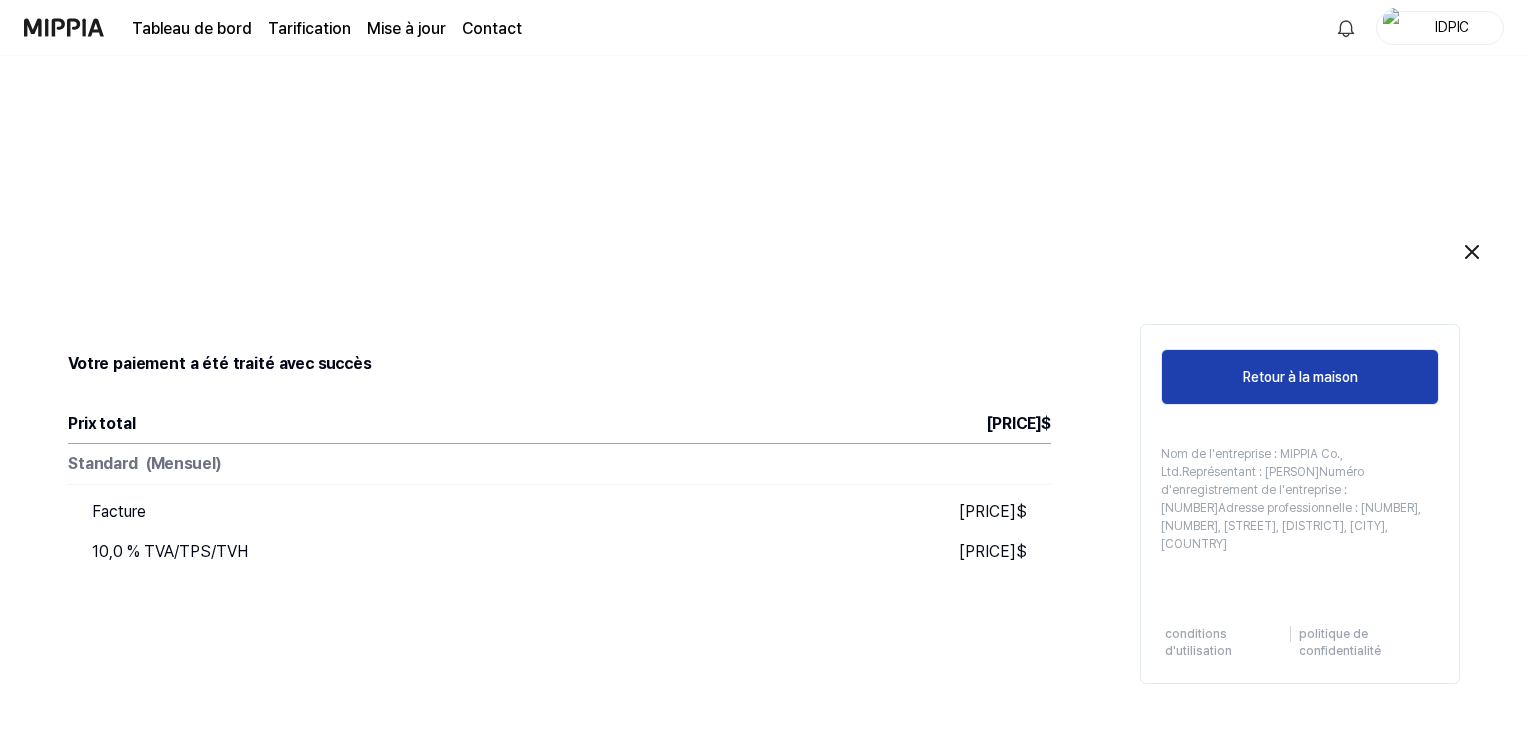 click on "Retour à la maison" at bounding box center (1300, 377) 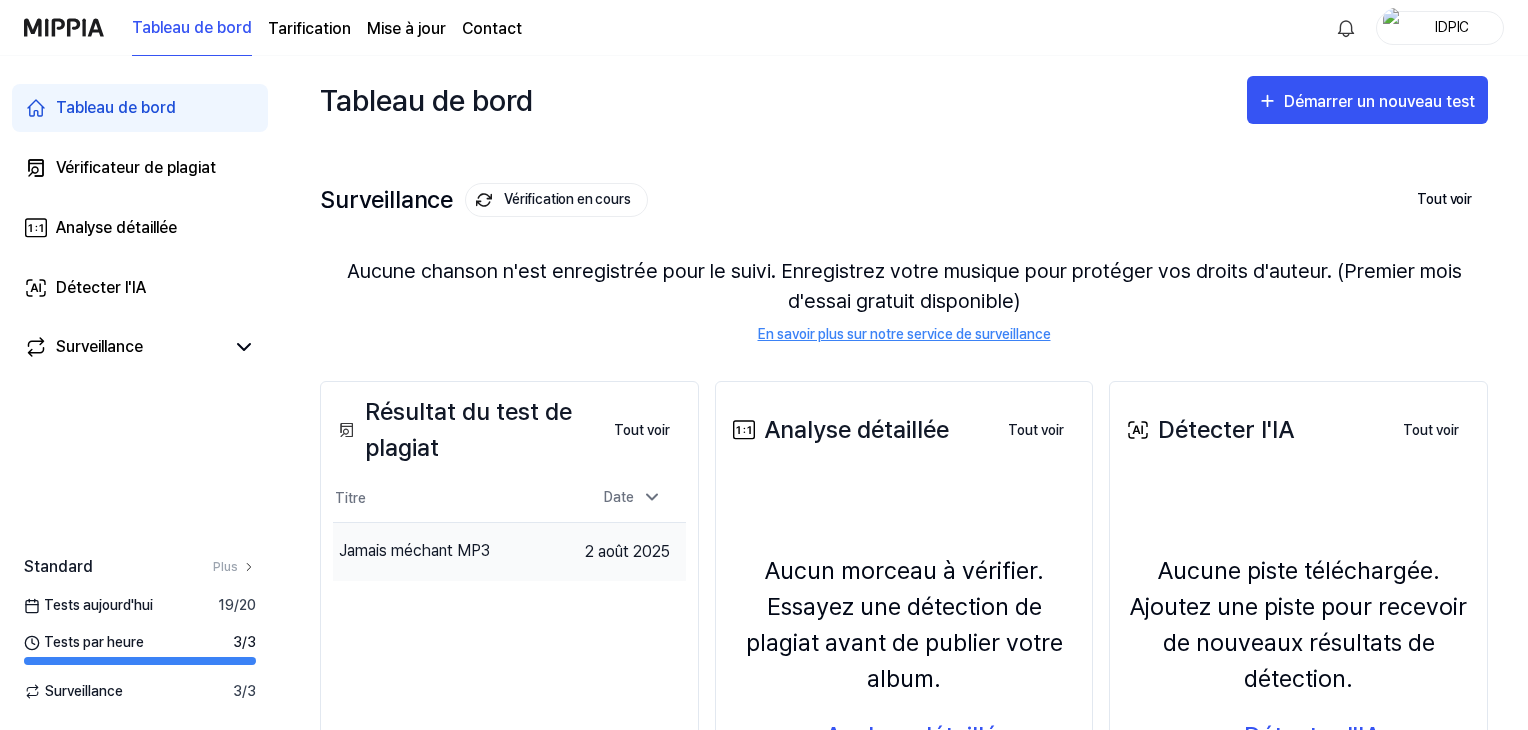 click on "Jamais méchant MP3" at bounding box center (414, 550) 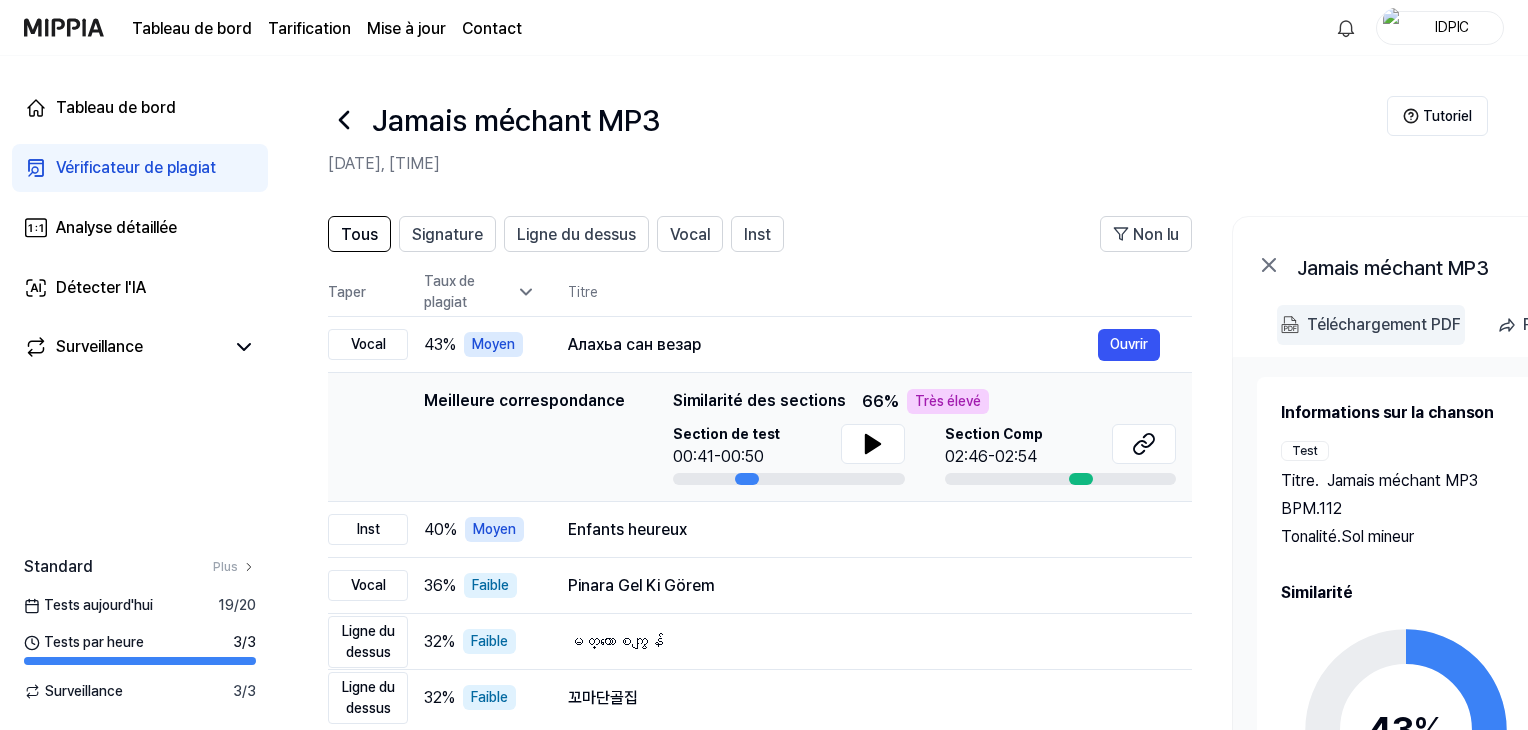 click on "Téléchargement PDF" at bounding box center (1384, 325) 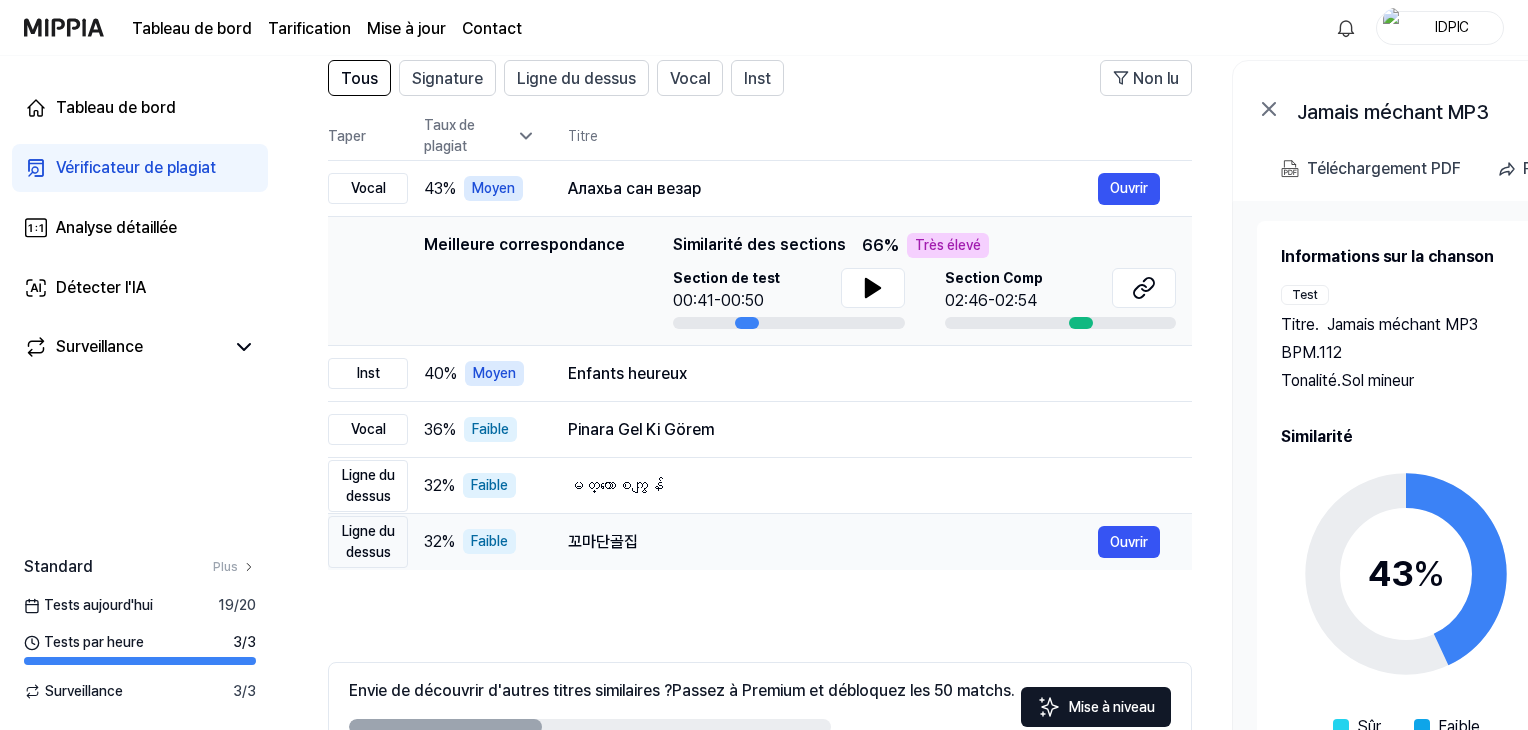 scroll, scrollTop: 0, scrollLeft: 0, axis: both 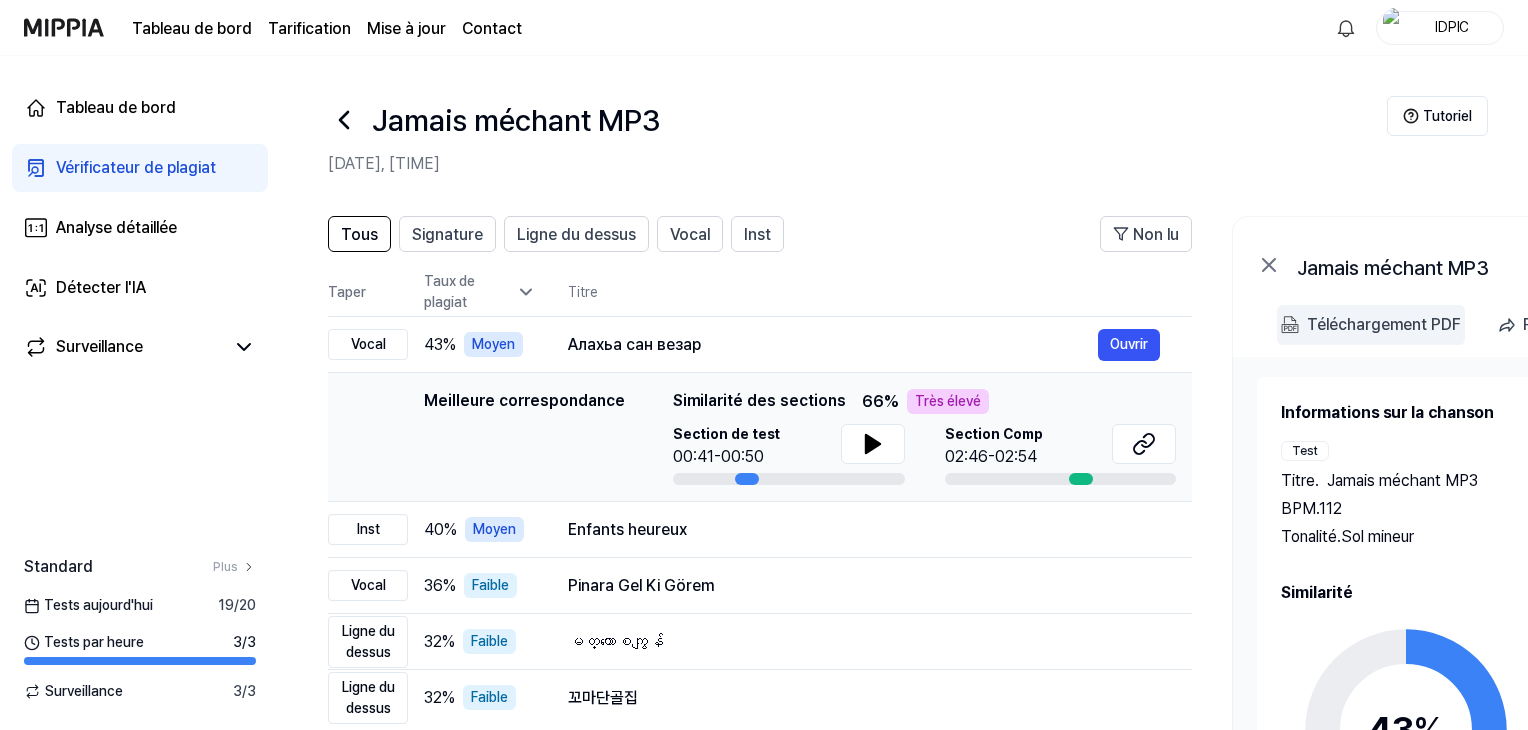click on "Téléchargement PDF" at bounding box center [1384, 324] 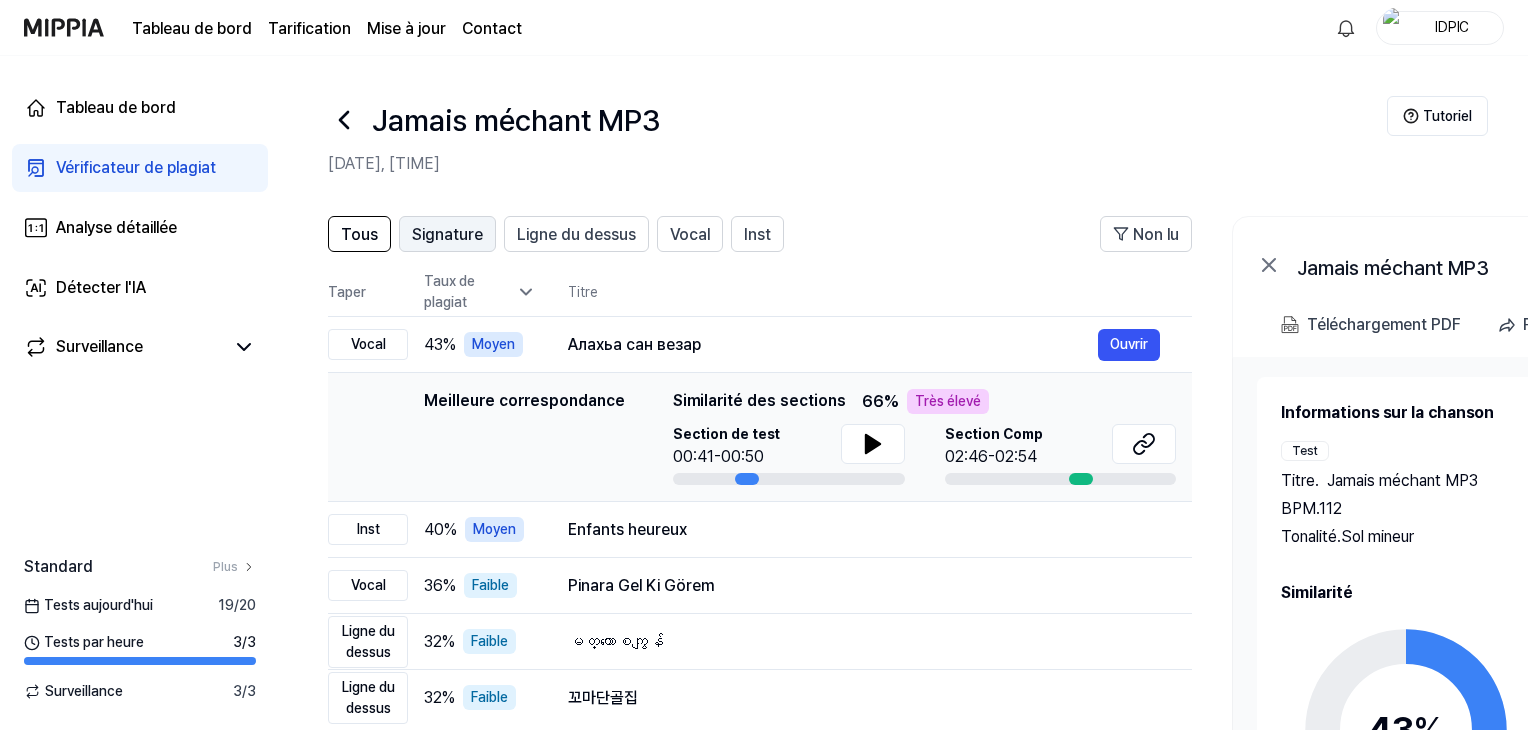 click on "Signature" at bounding box center (447, 234) 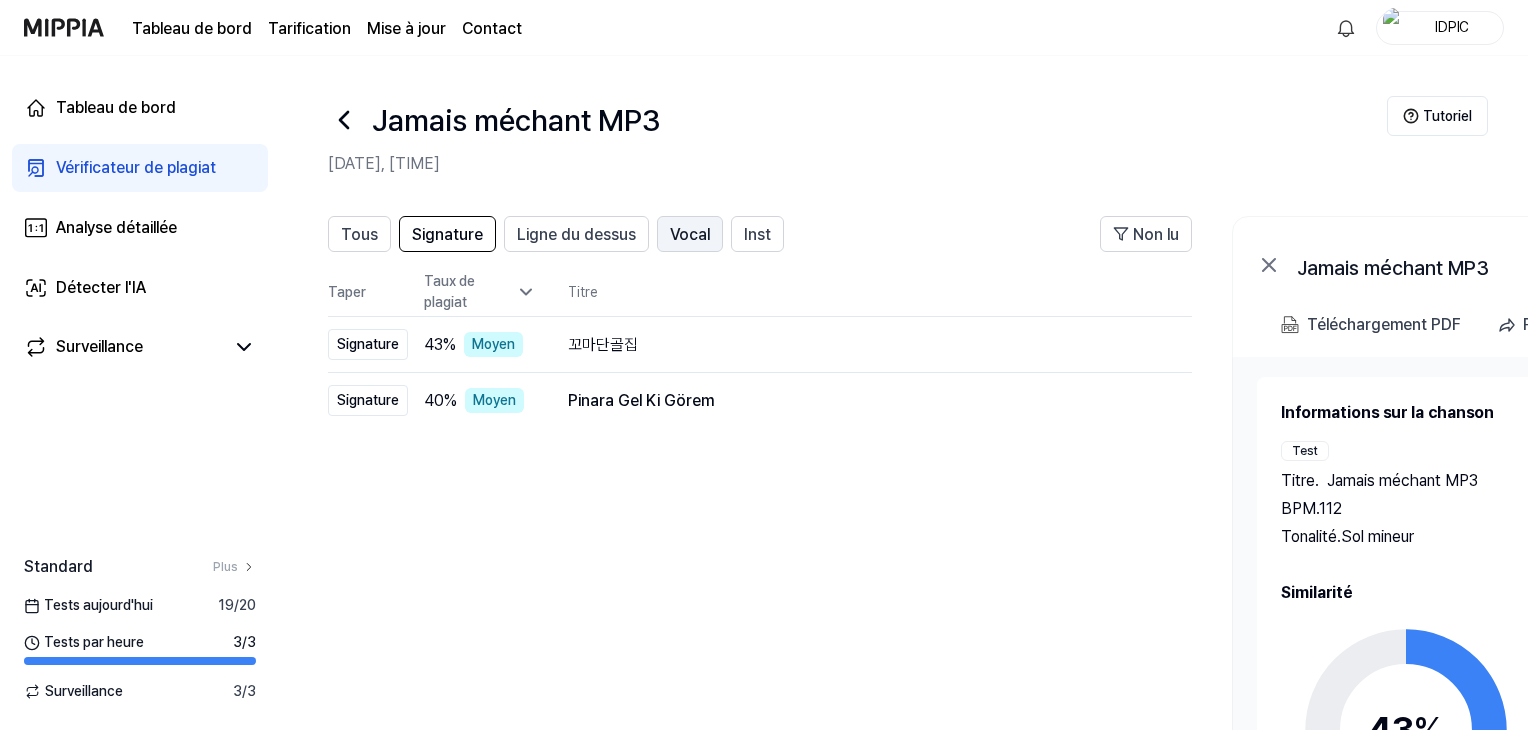 click on "Vocal" at bounding box center [690, 234] 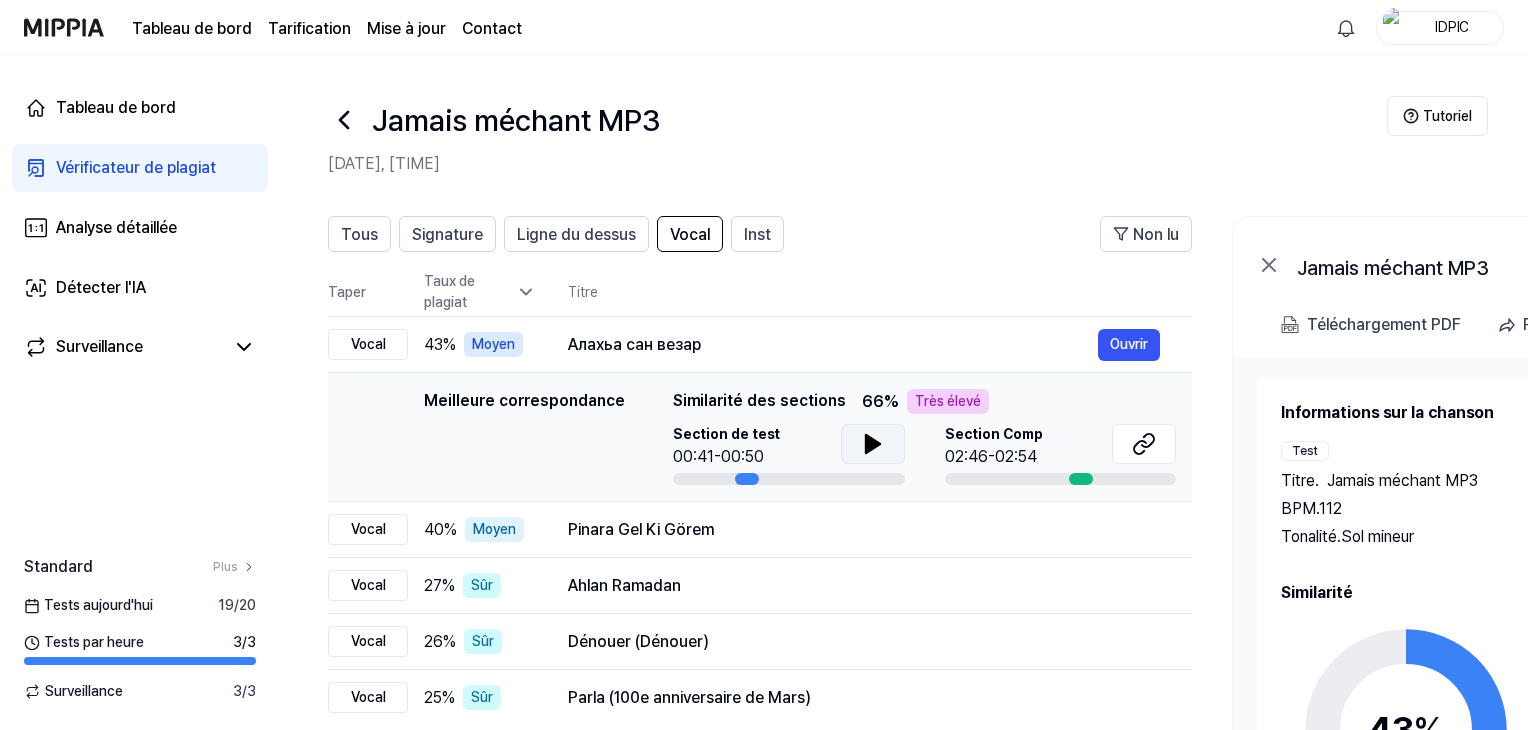 click 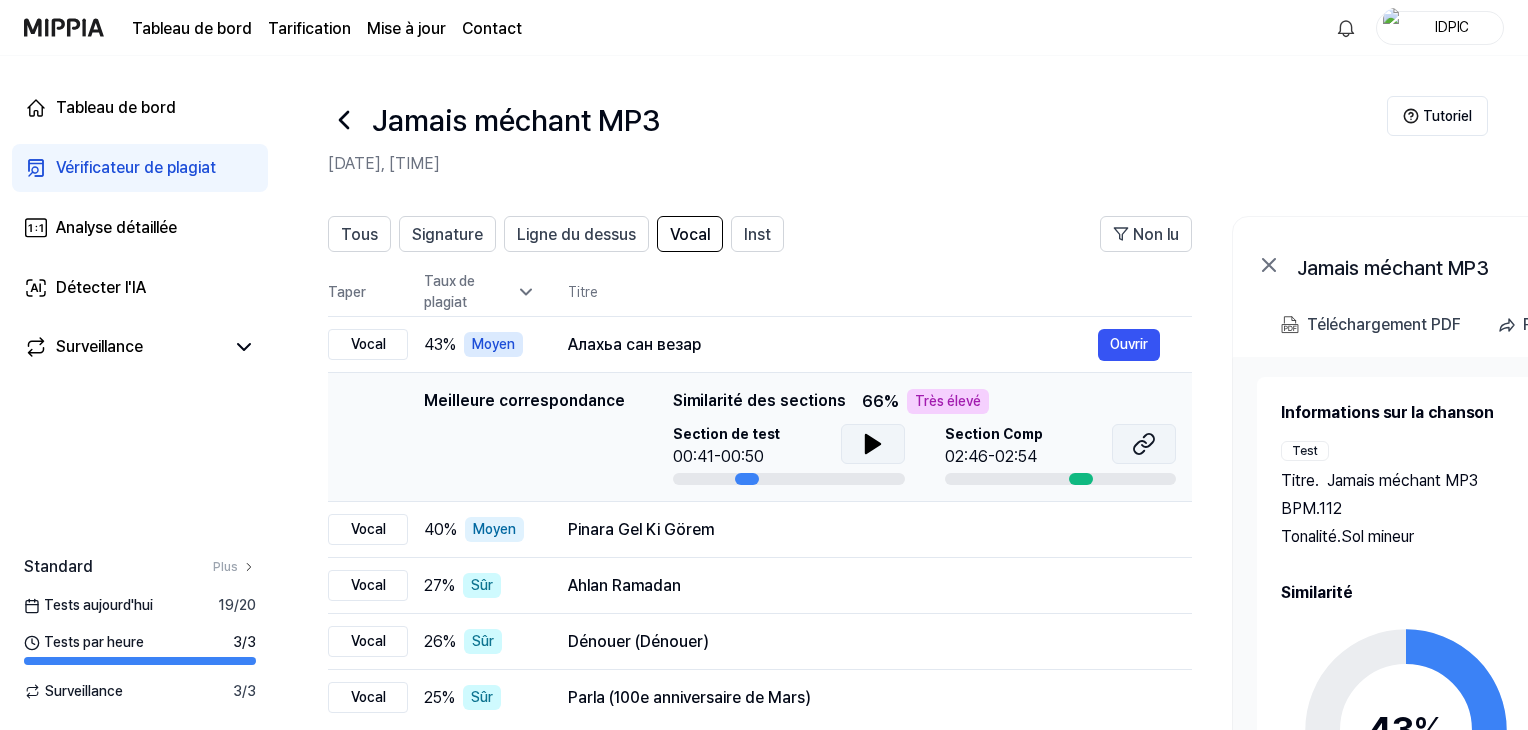 click 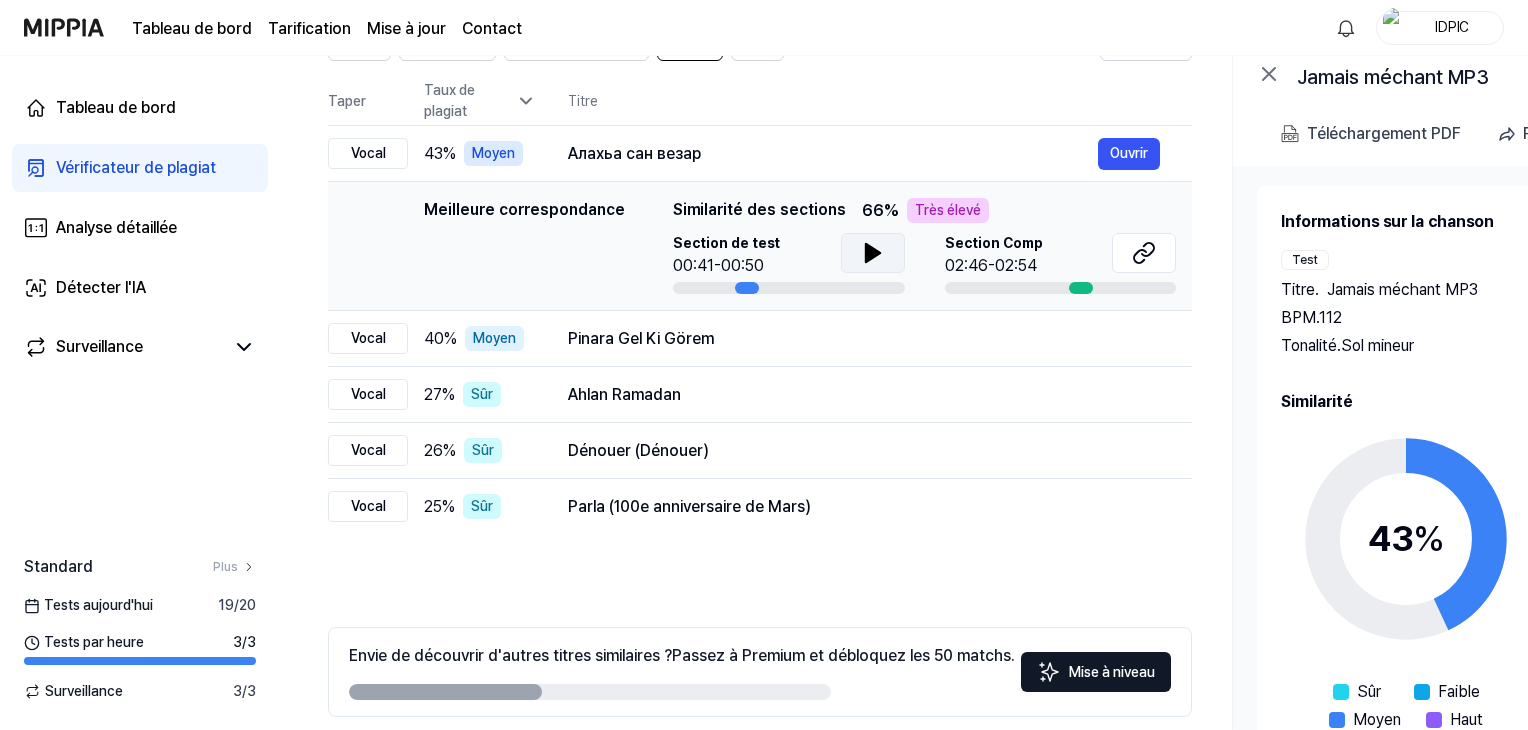 scroll, scrollTop: 200, scrollLeft: 0, axis: vertical 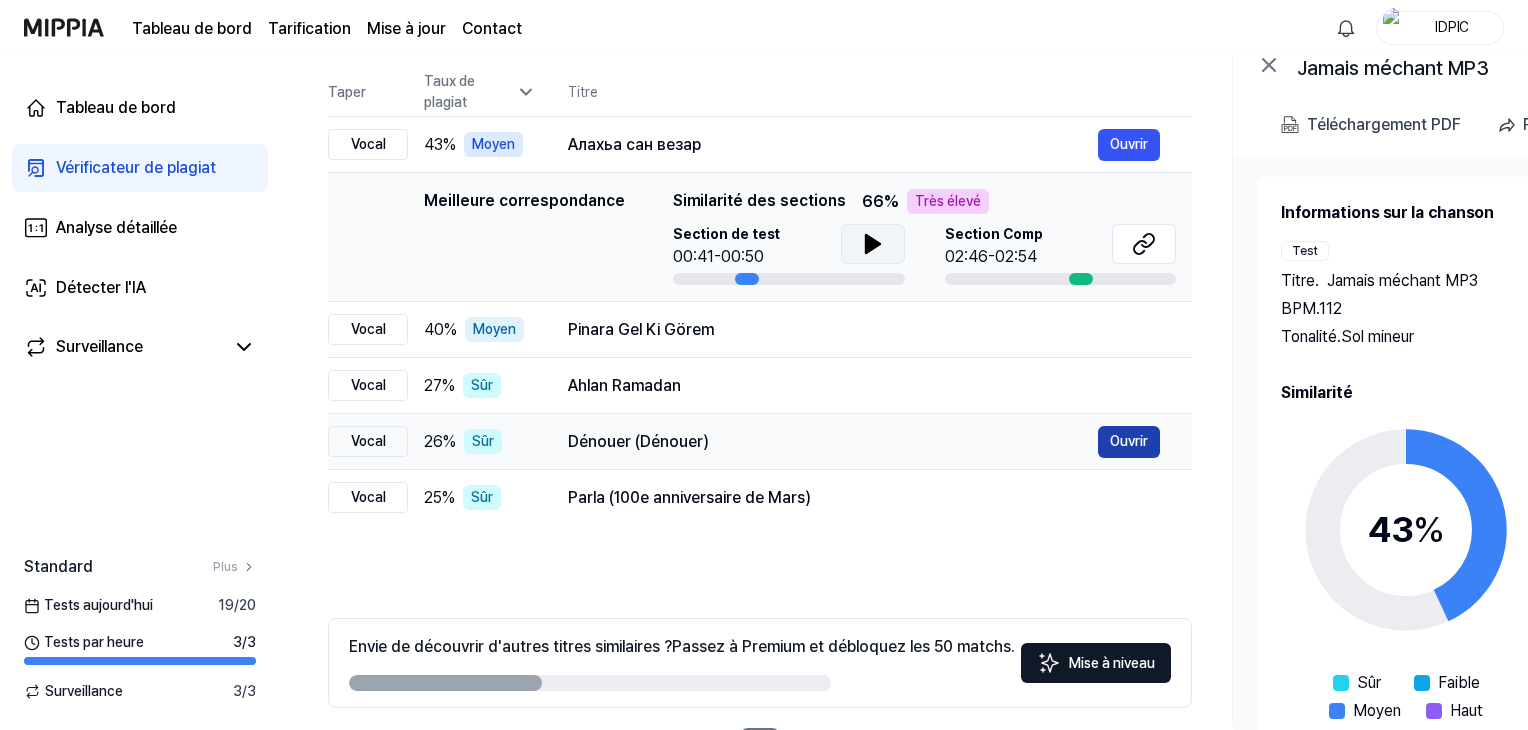 click on "Ouvrir" at bounding box center (1129, 441) 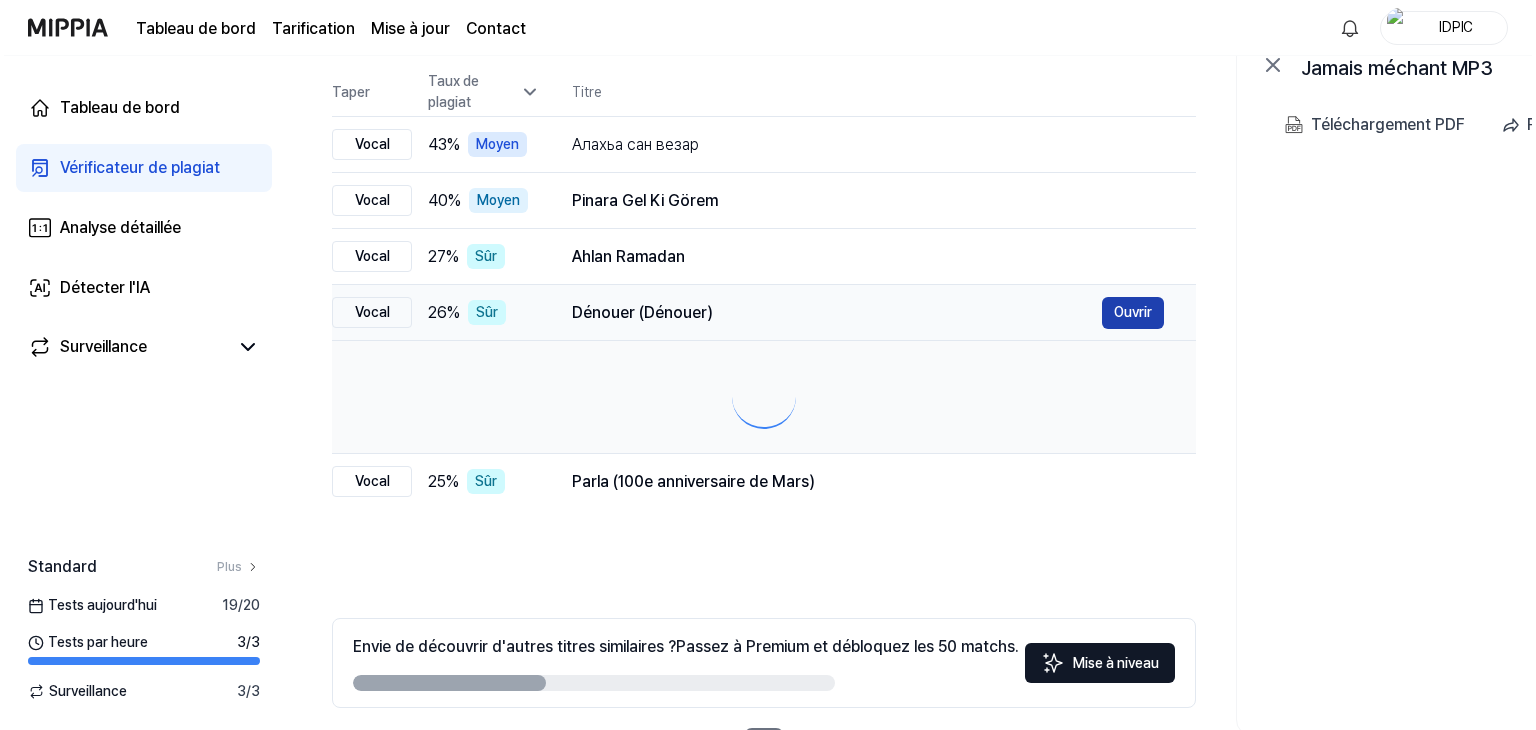 scroll, scrollTop: 0, scrollLeft: 0, axis: both 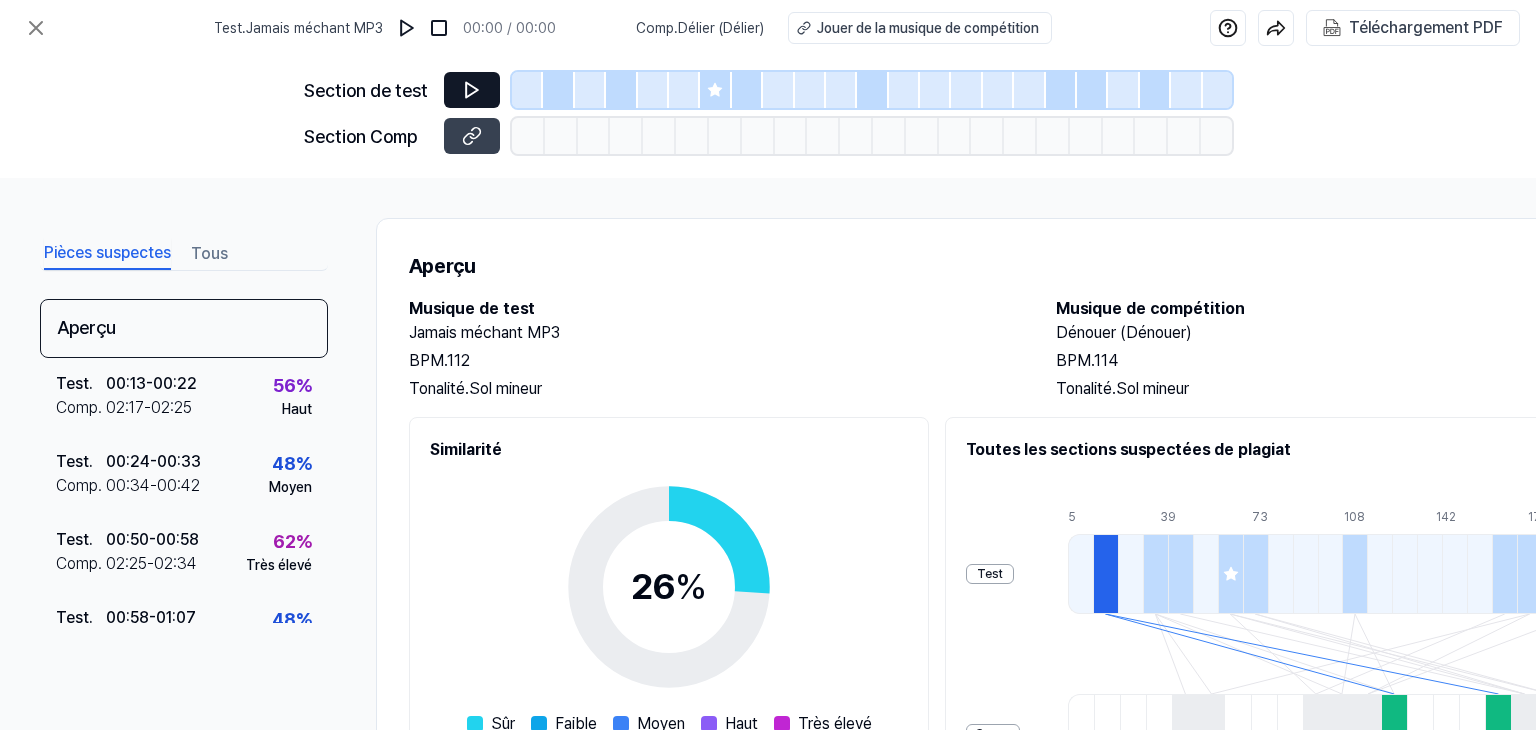 click 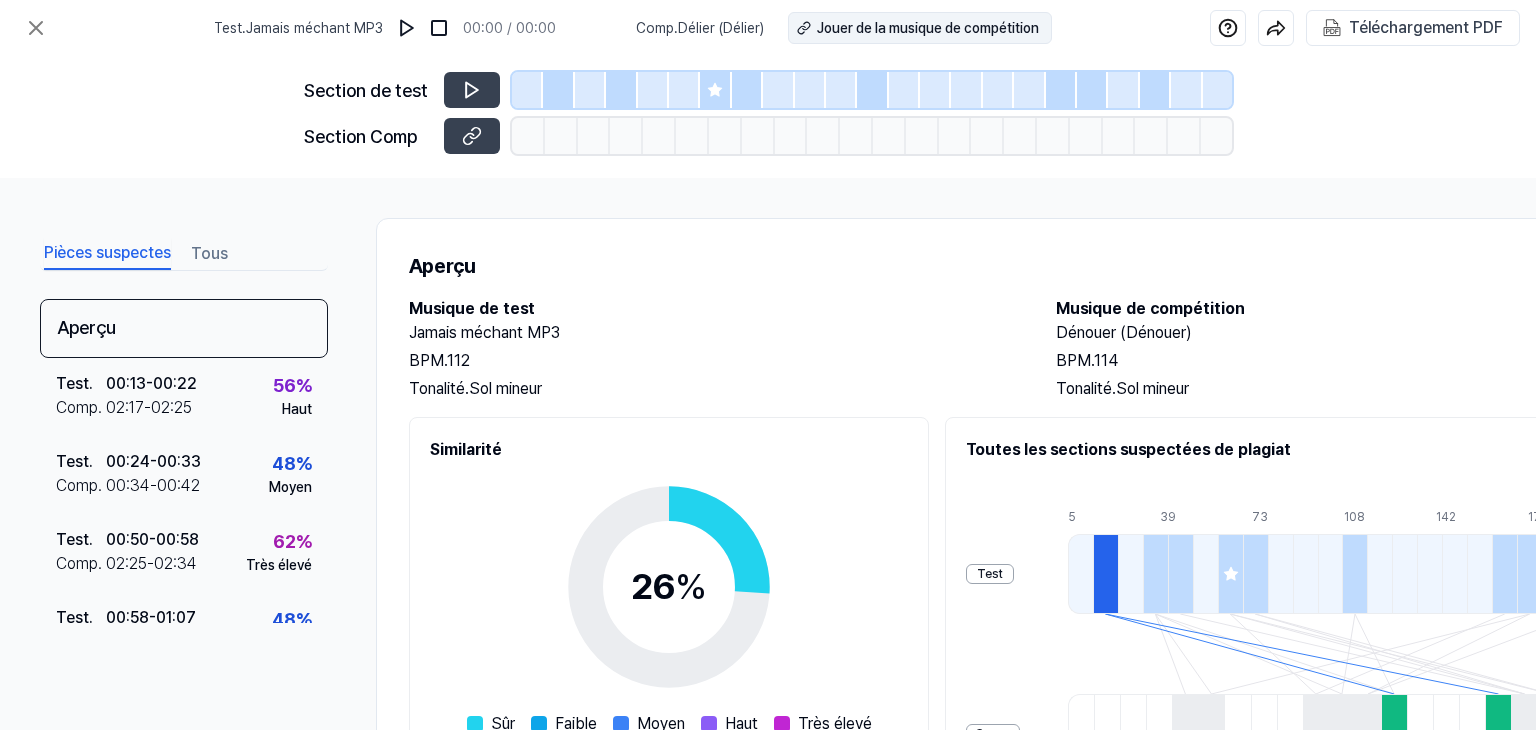 click on "Jouer de la musique de compétition" at bounding box center [928, 28] 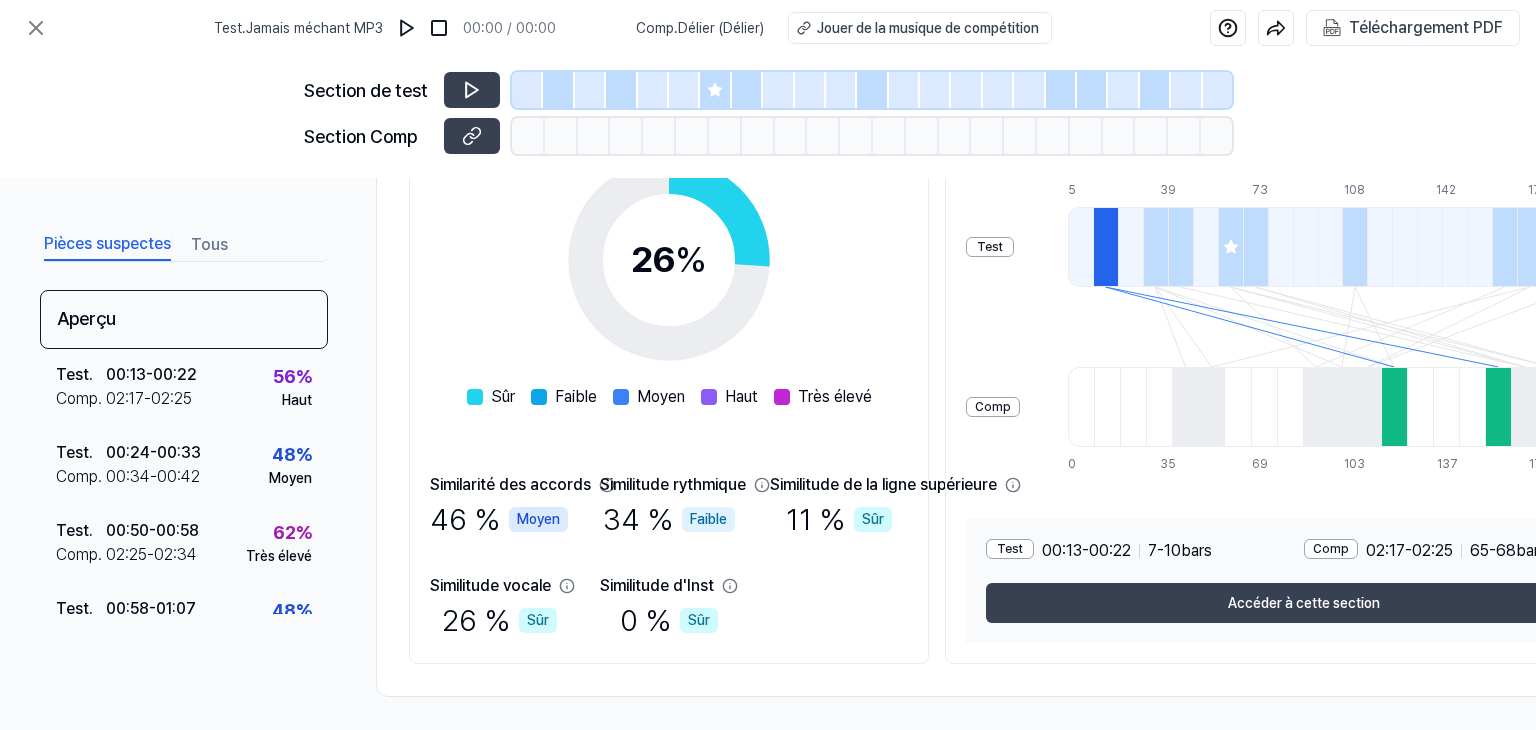 scroll, scrollTop: 341, scrollLeft: 0, axis: vertical 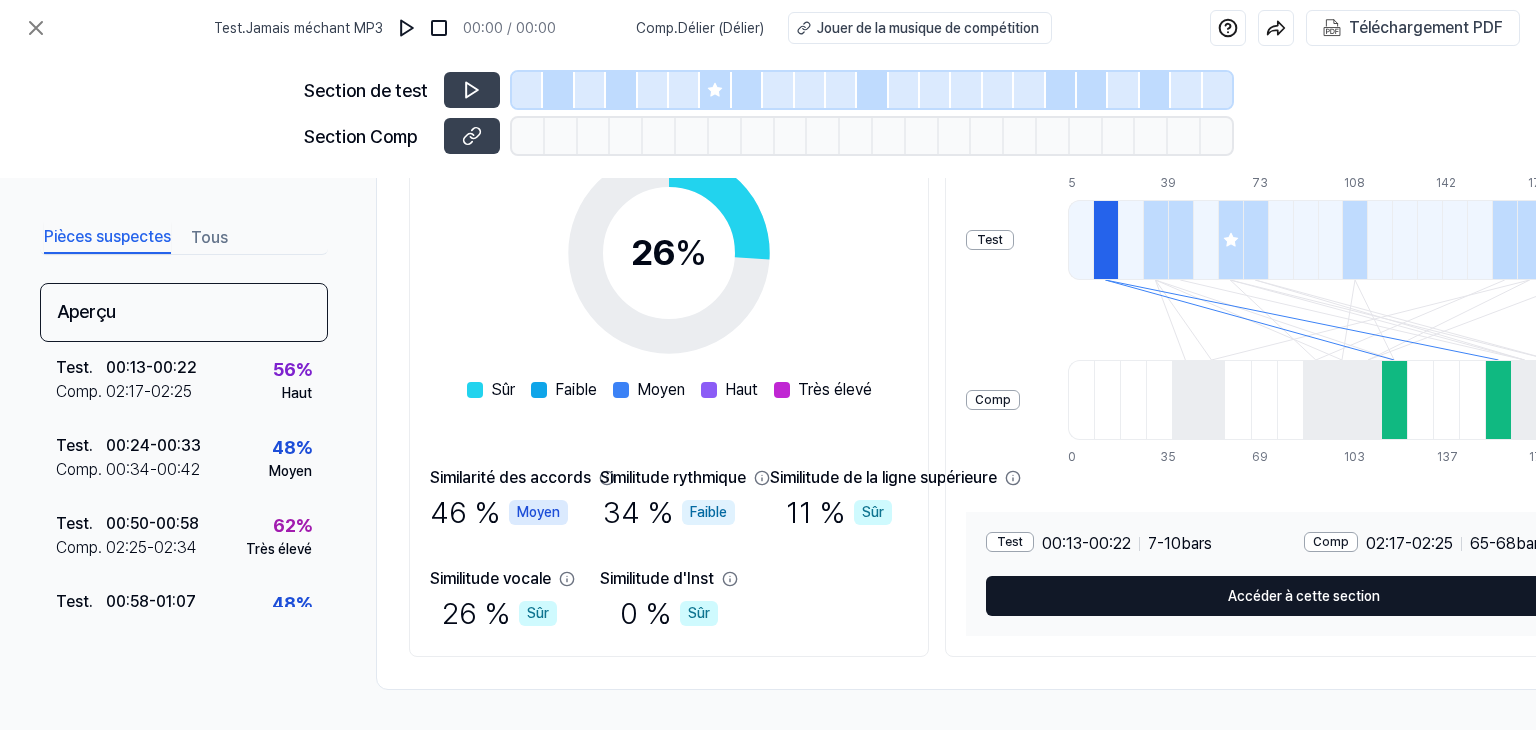 click on "Accéder à cette section" at bounding box center [1304, 596] 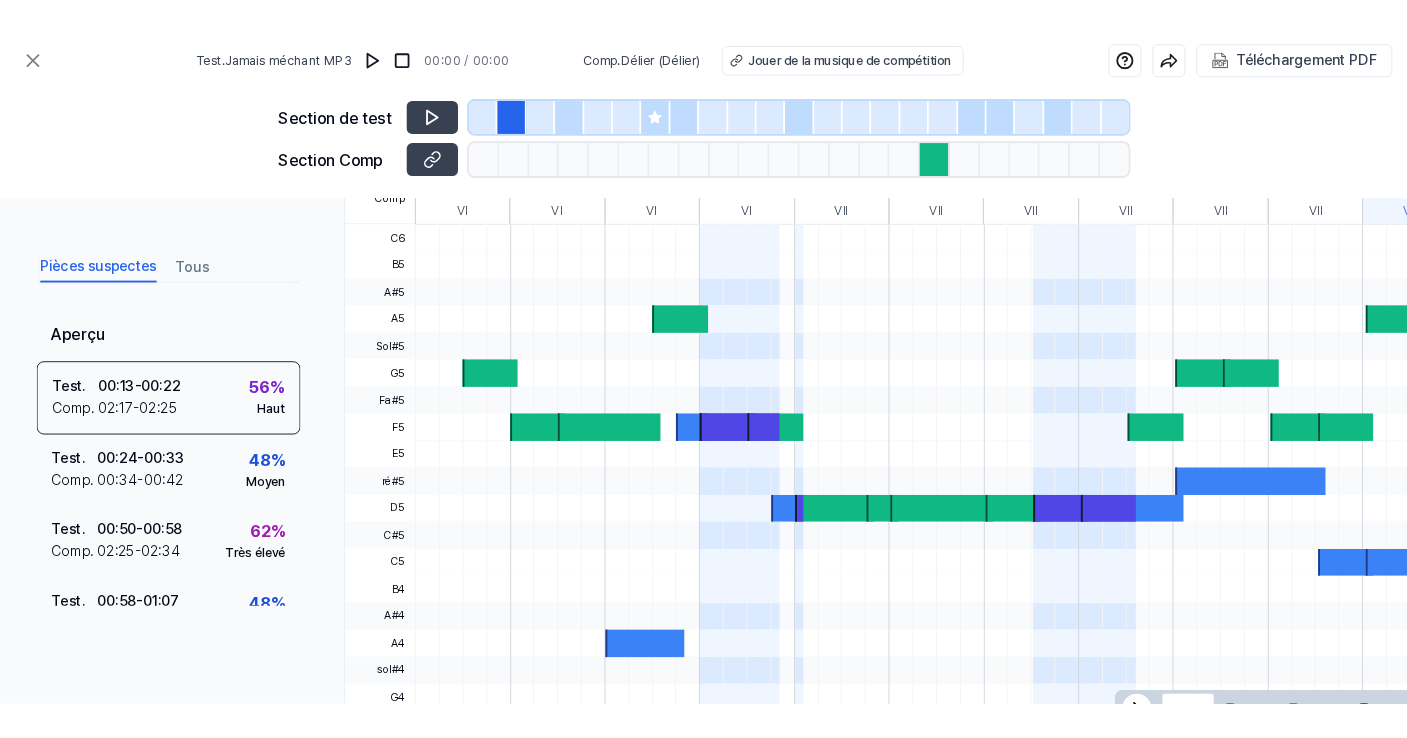 scroll, scrollTop: 171, scrollLeft: 0, axis: vertical 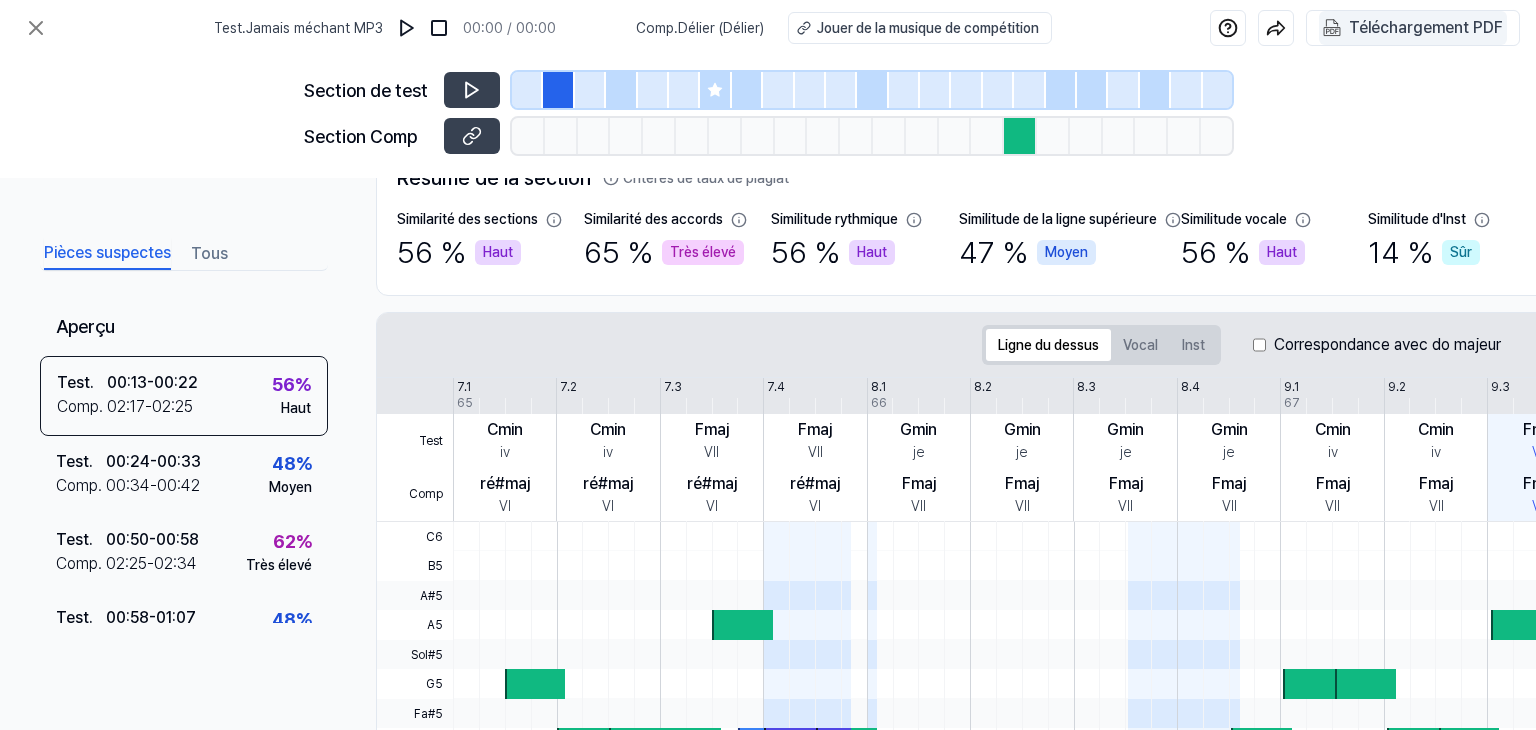 click on "Téléchargement PDF" at bounding box center [1426, 27] 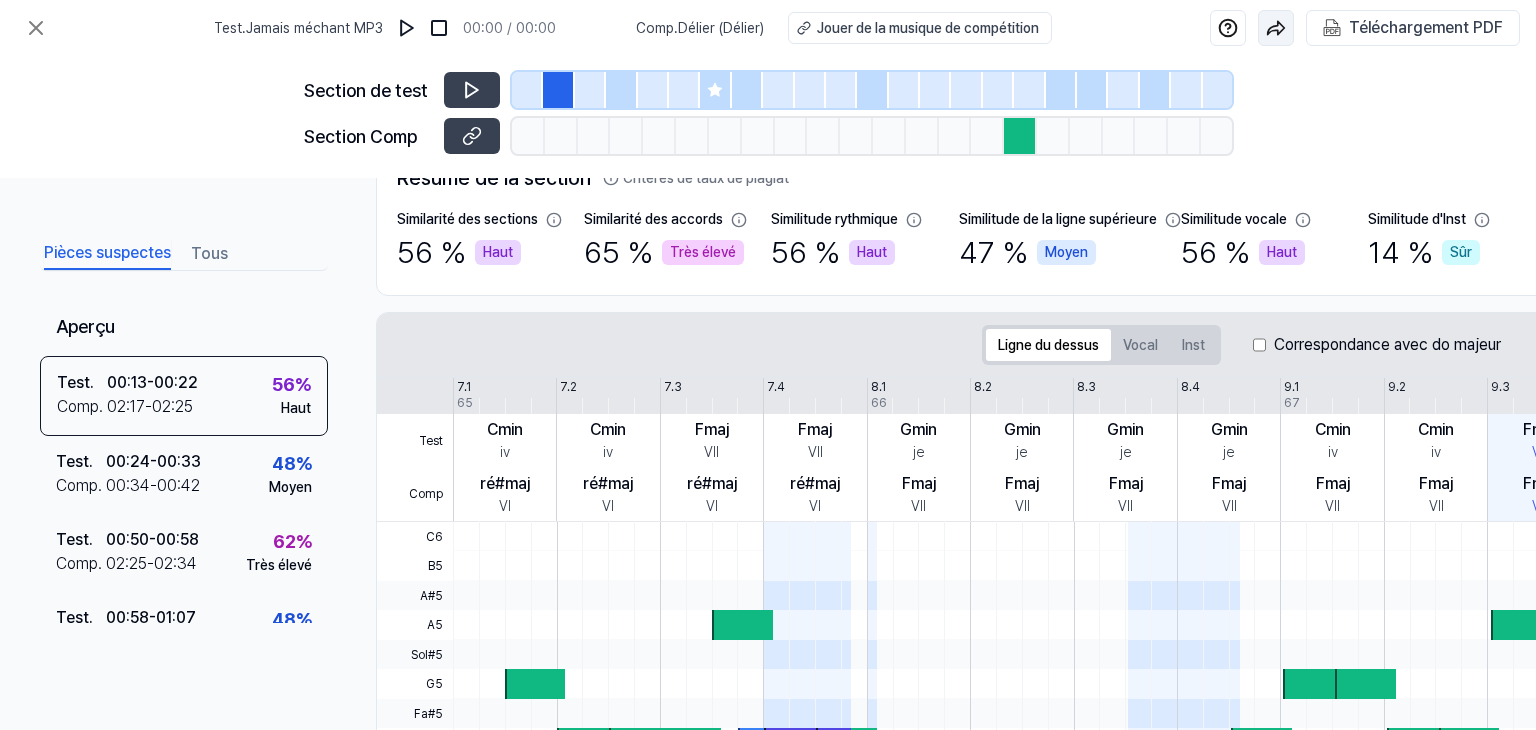 click at bounding box center (1276, 28) 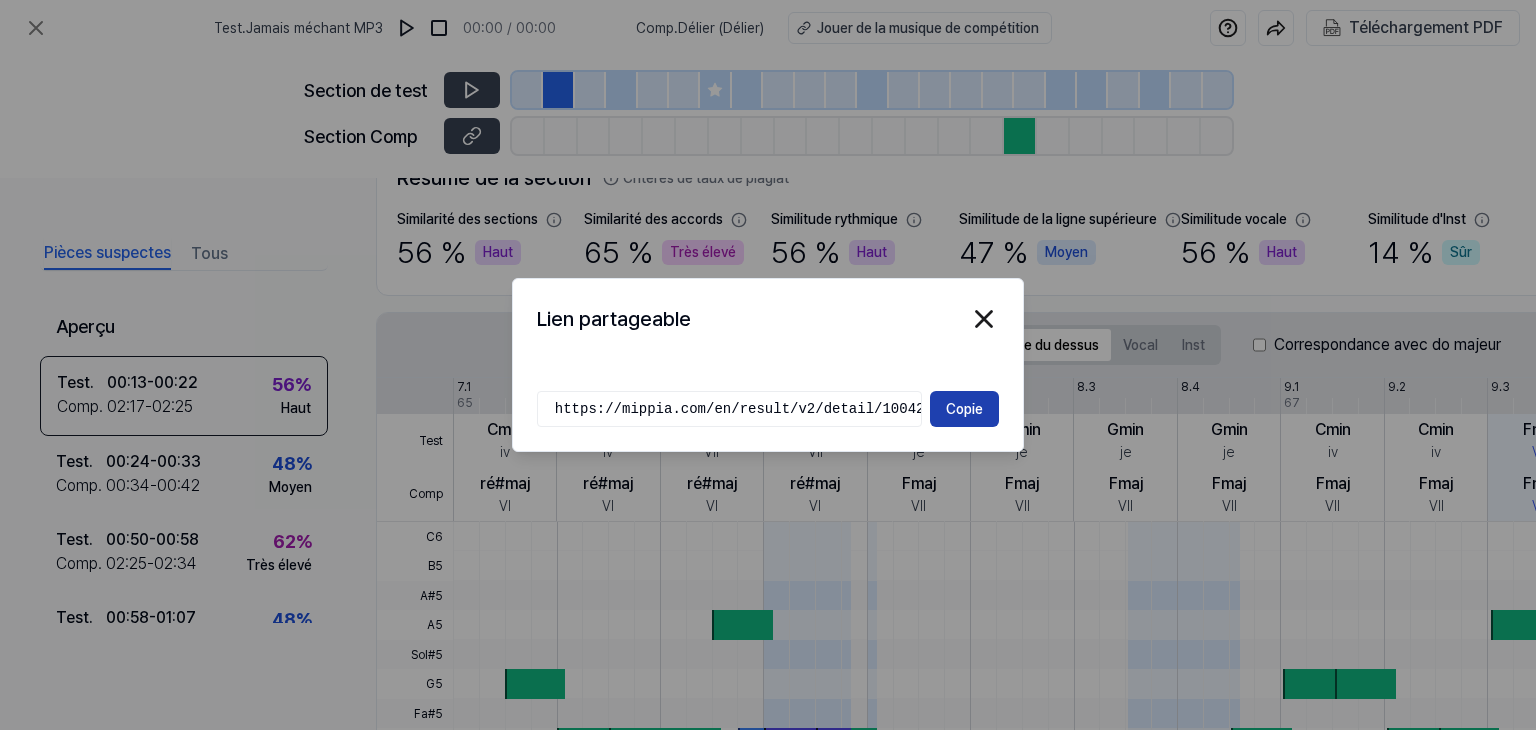 click on "Copie" at bounding box center [964, 409] 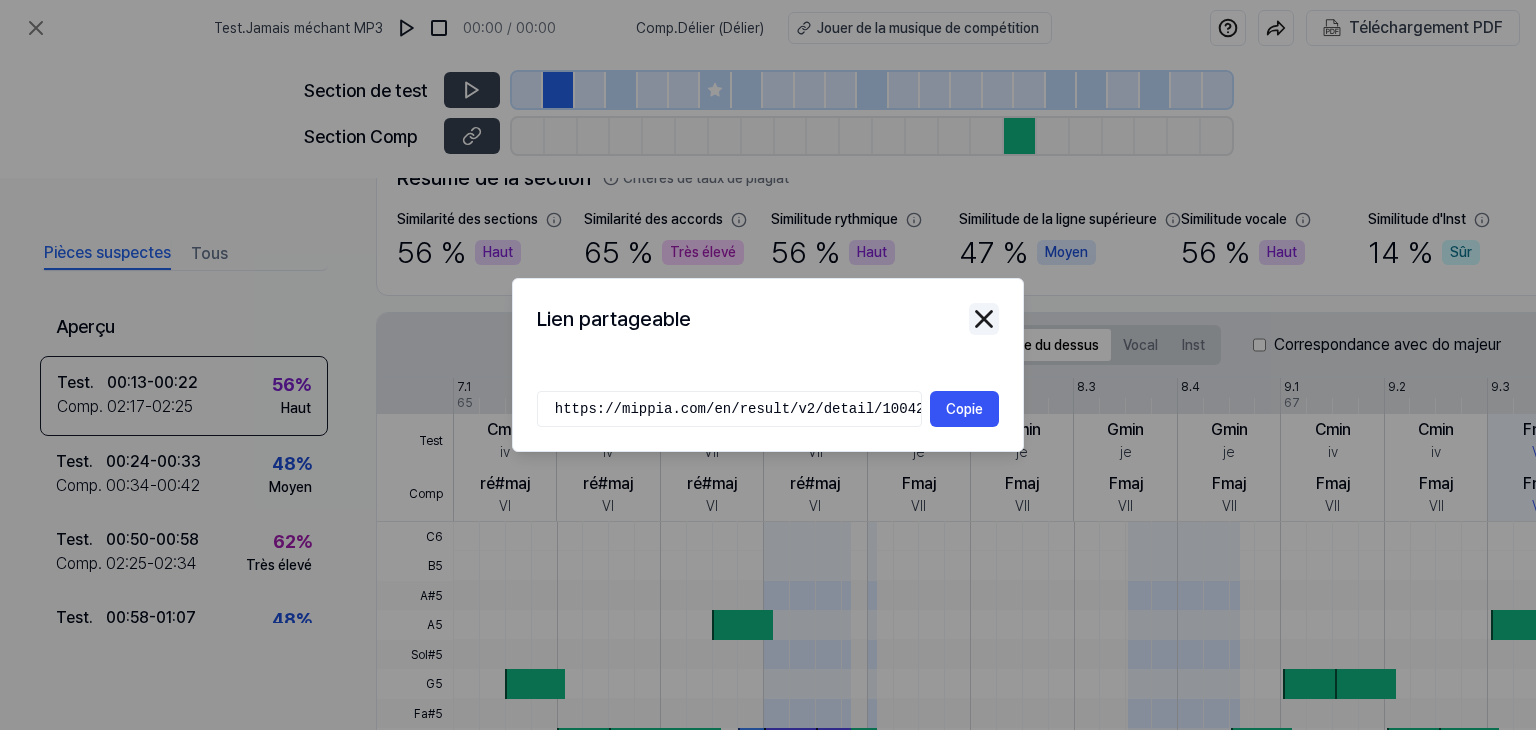 click at bounding box center (984, 319) 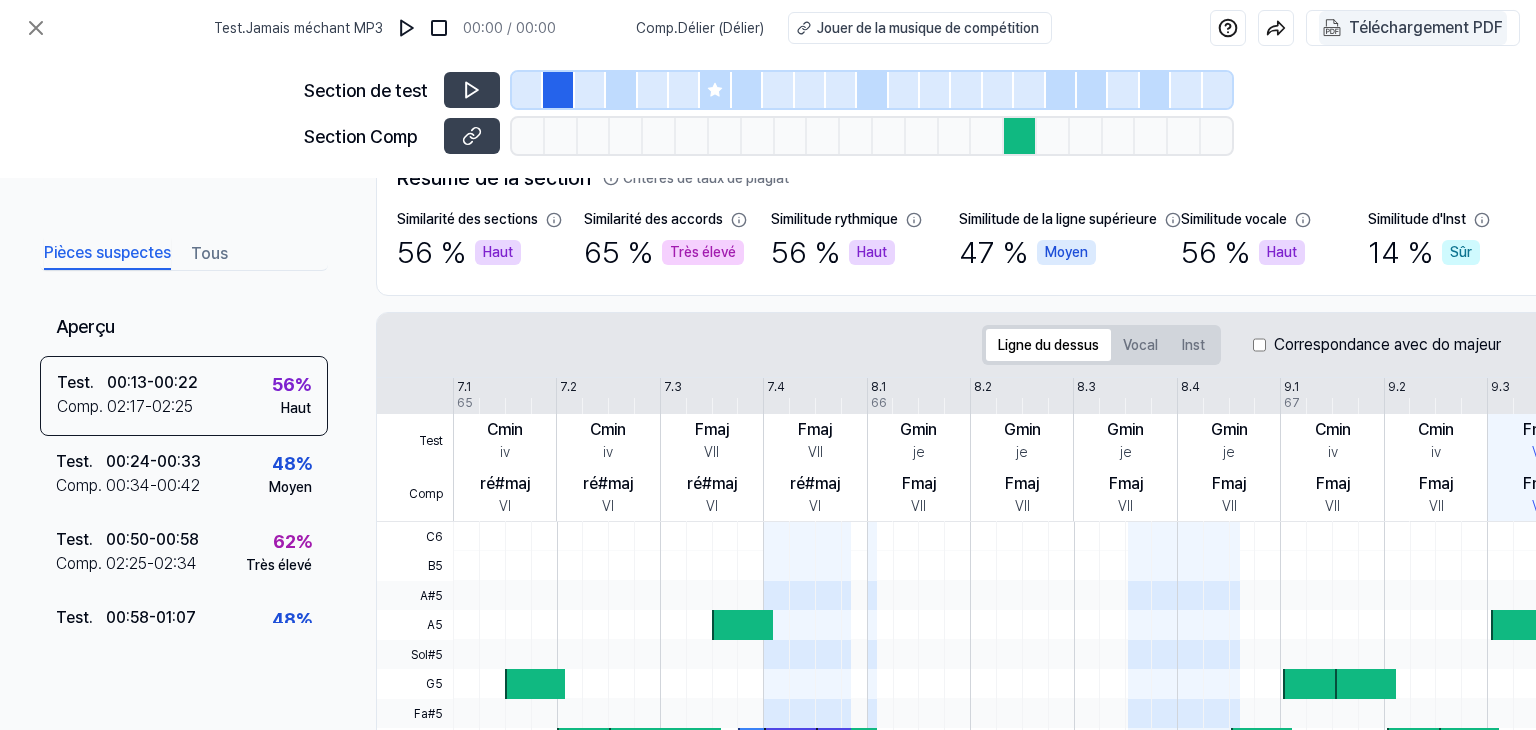 click on "Téléchargement PDF" at bounding box center [1426, 27] 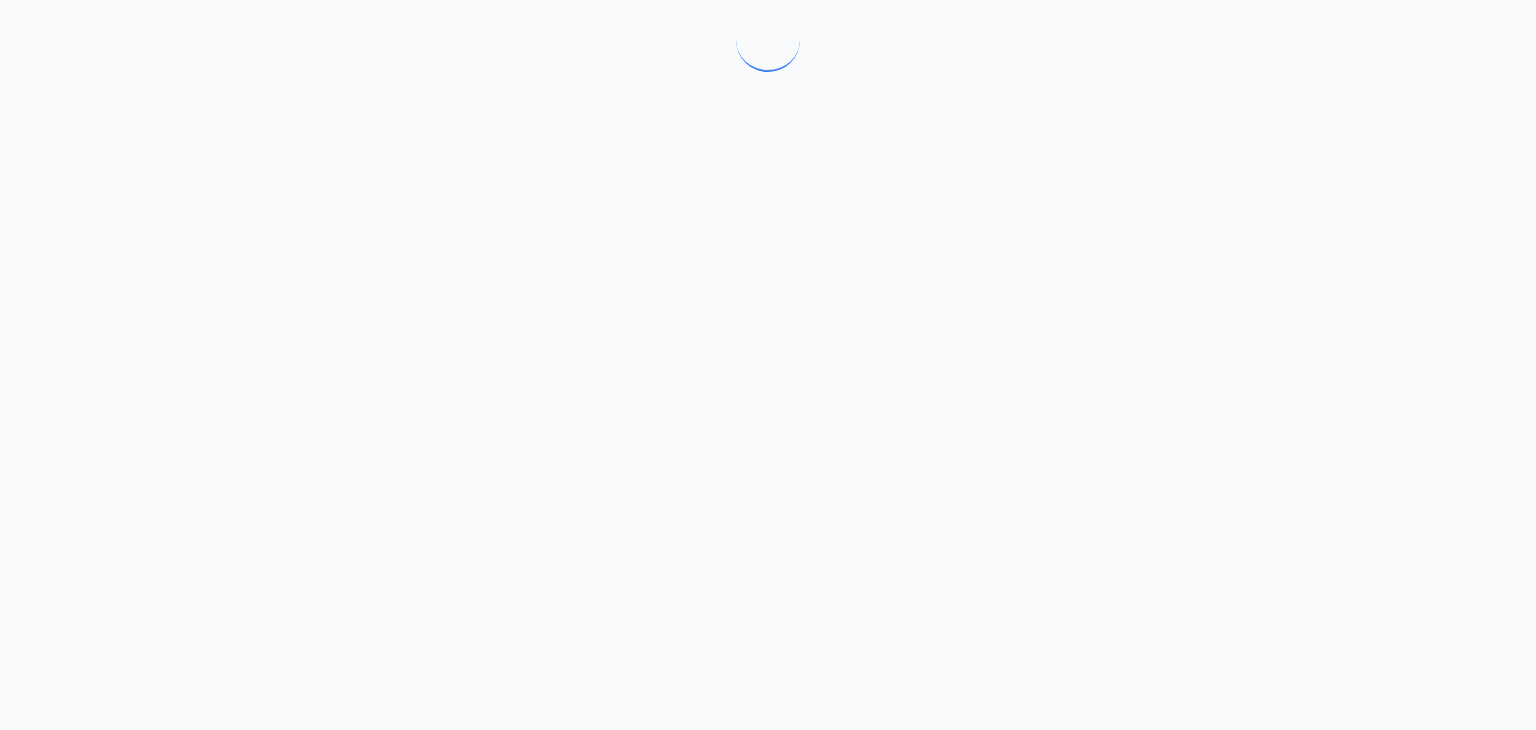 scroll, scrollTop: 0, scrollLeft: 0, axis: both 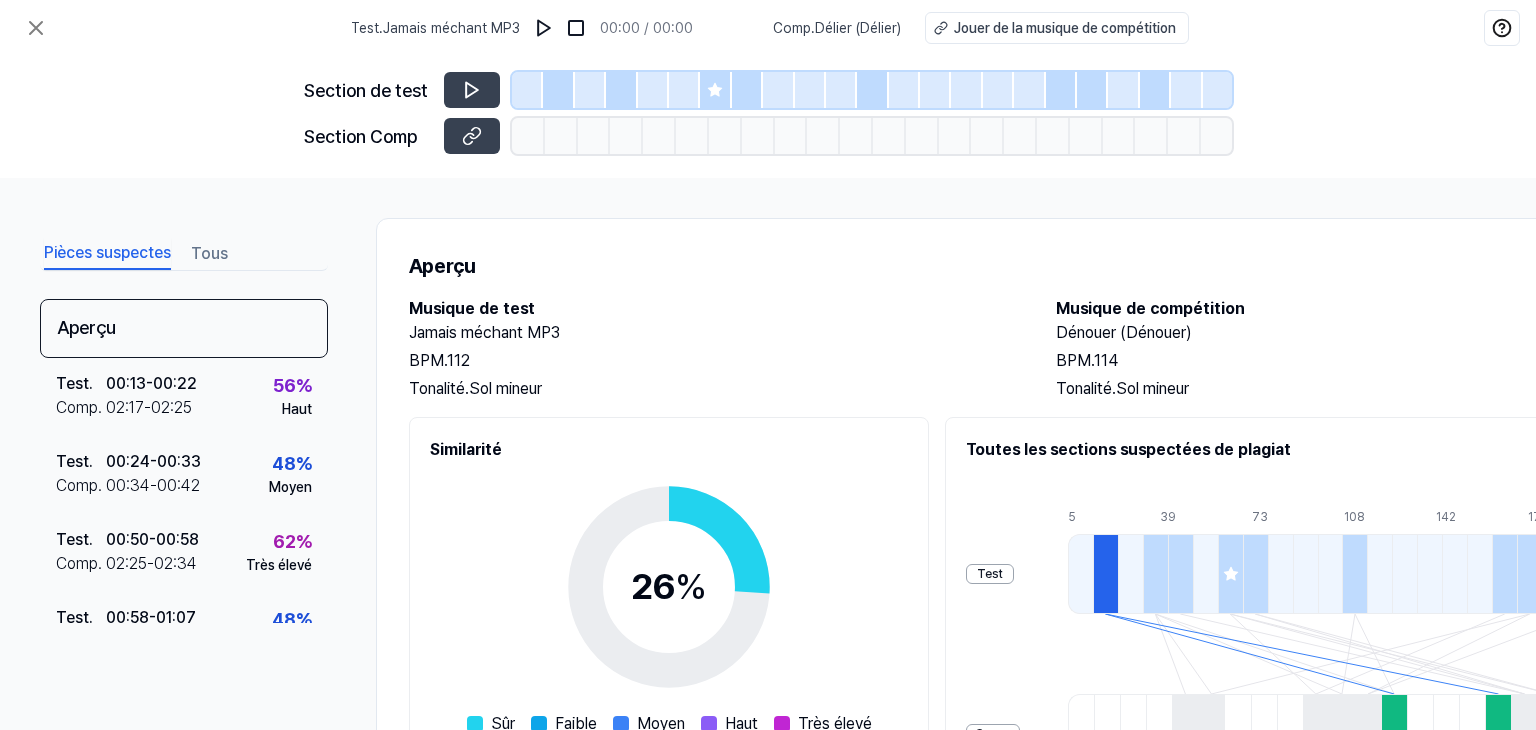 click on "Tous" at bounding box center (209, 253) 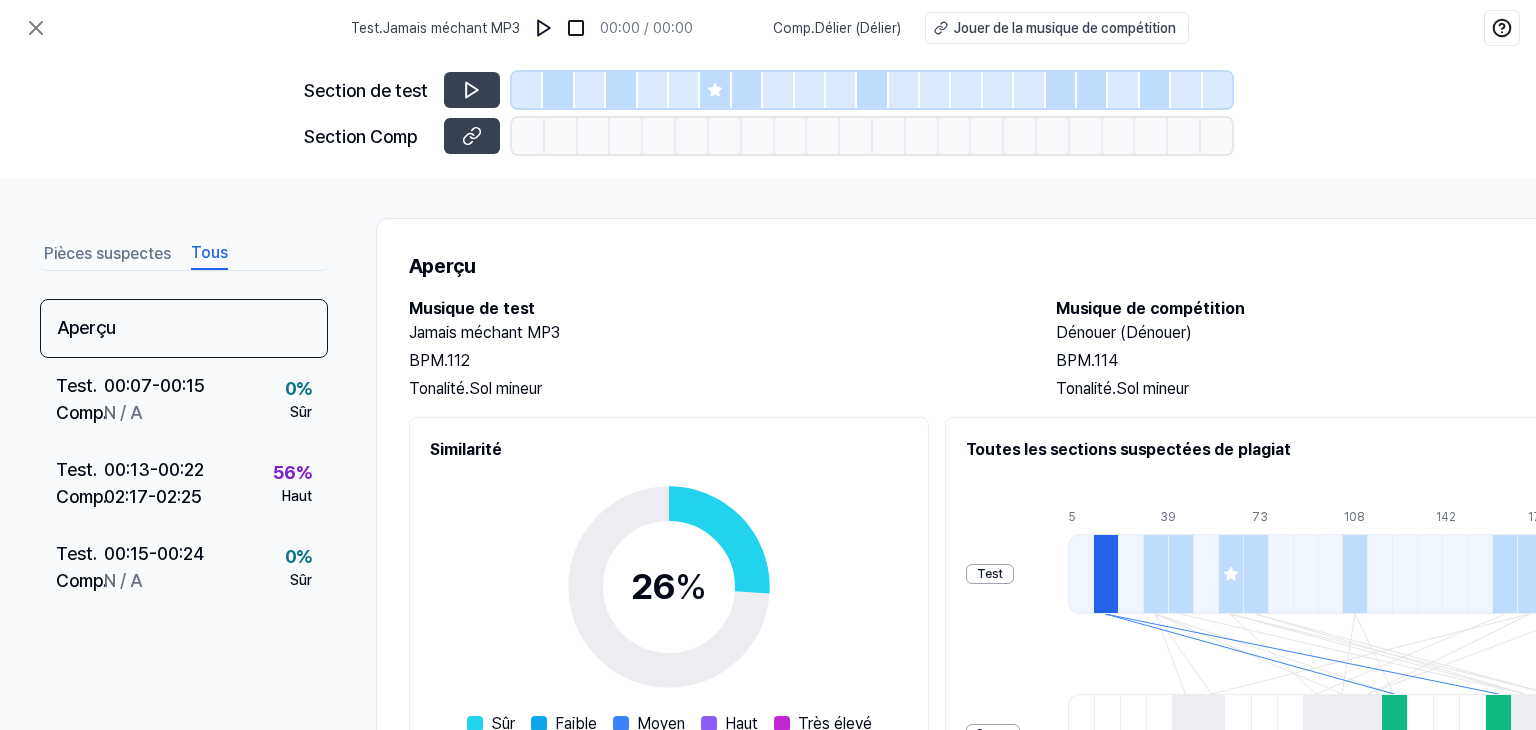 click on "Pièces suspectes" at bounding box center [107, 253] 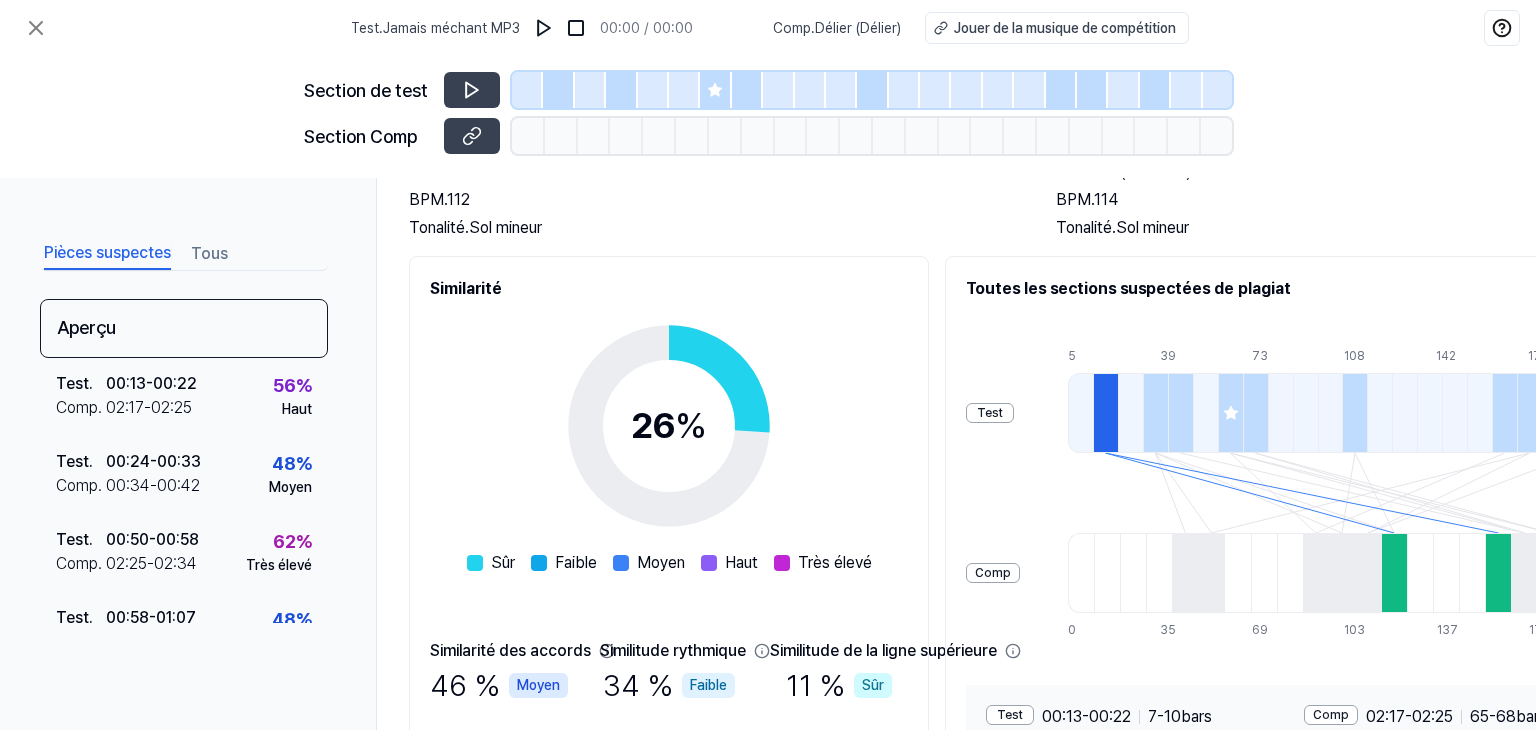 scroll, scrollTop: 0, scrollLeft: 0, axis: both 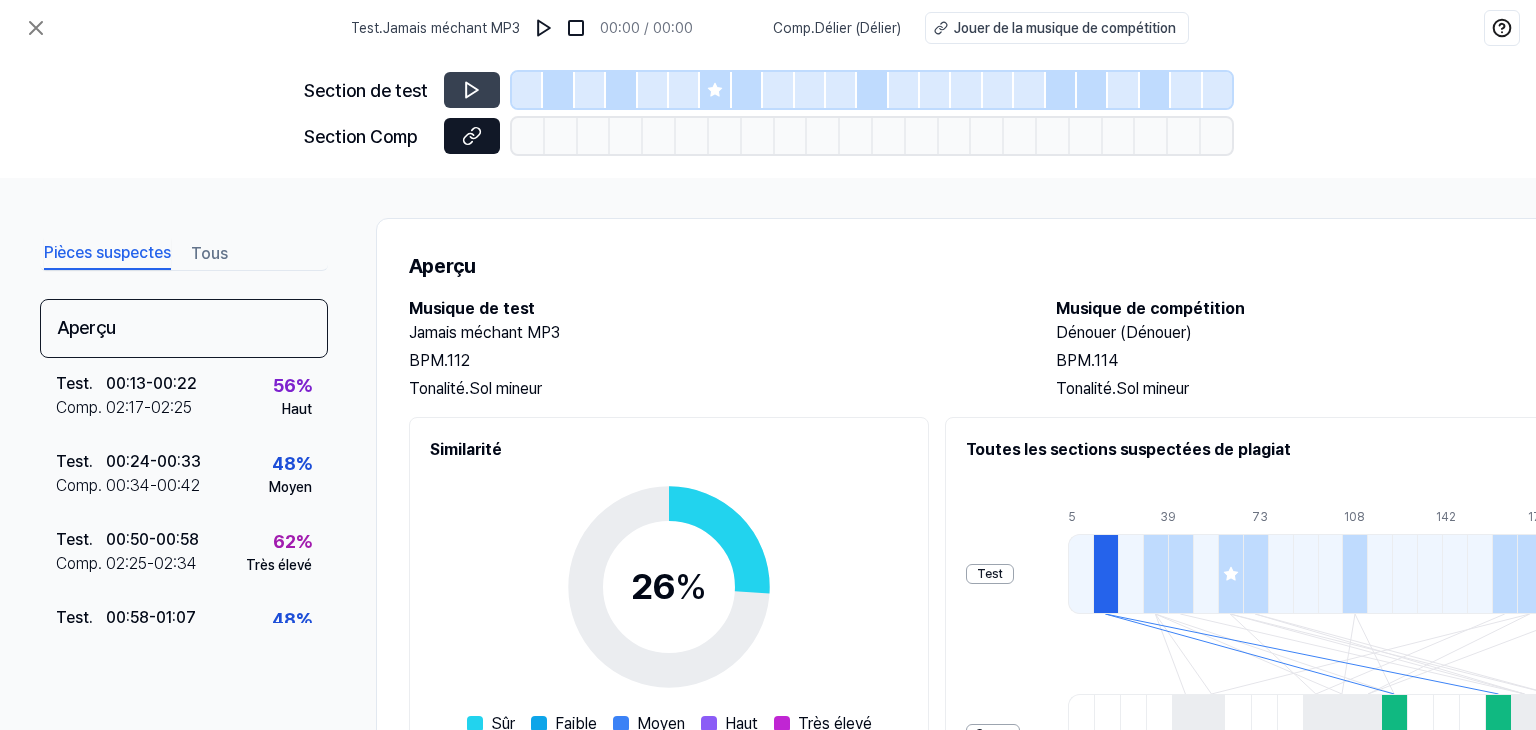 click 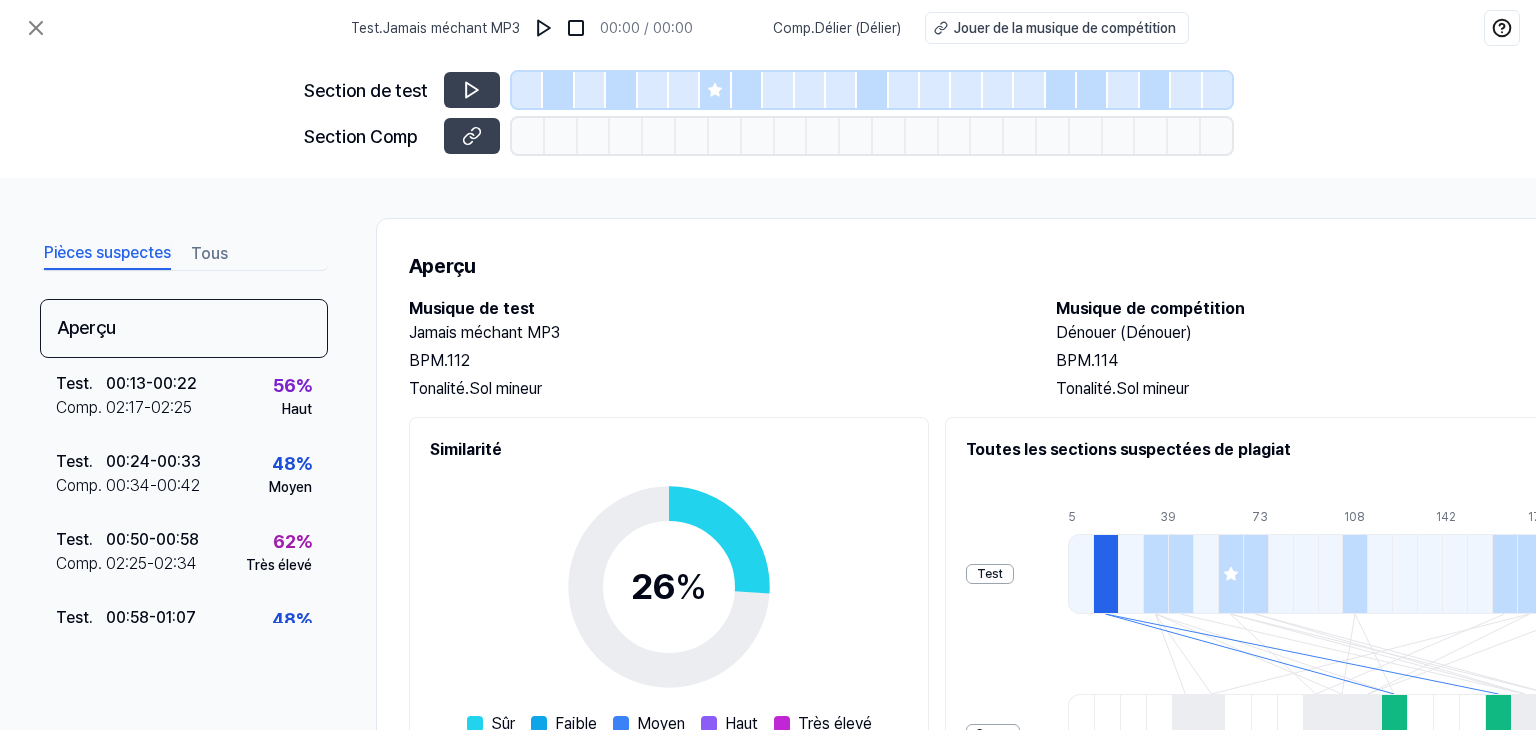 click at bounding box center [558, 90] 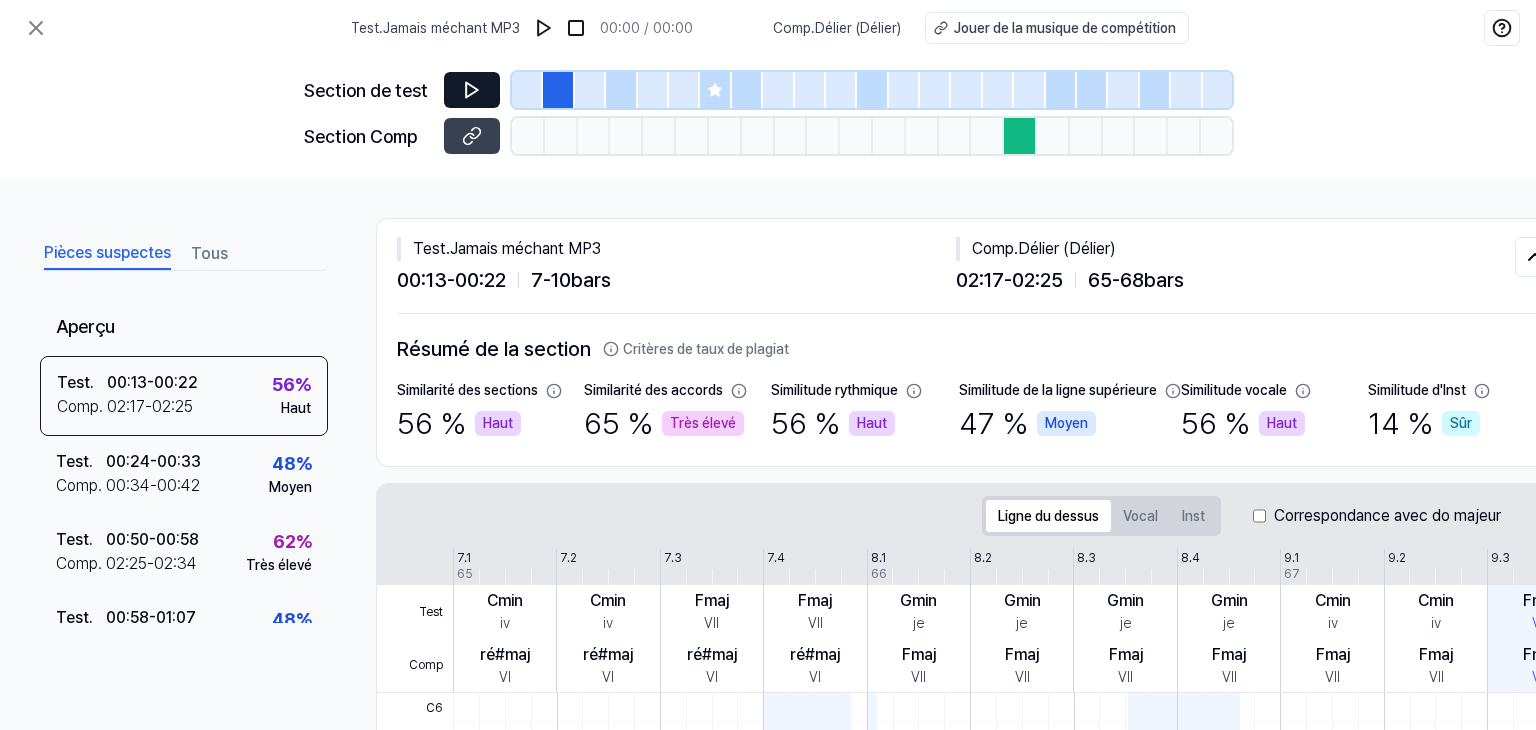 click 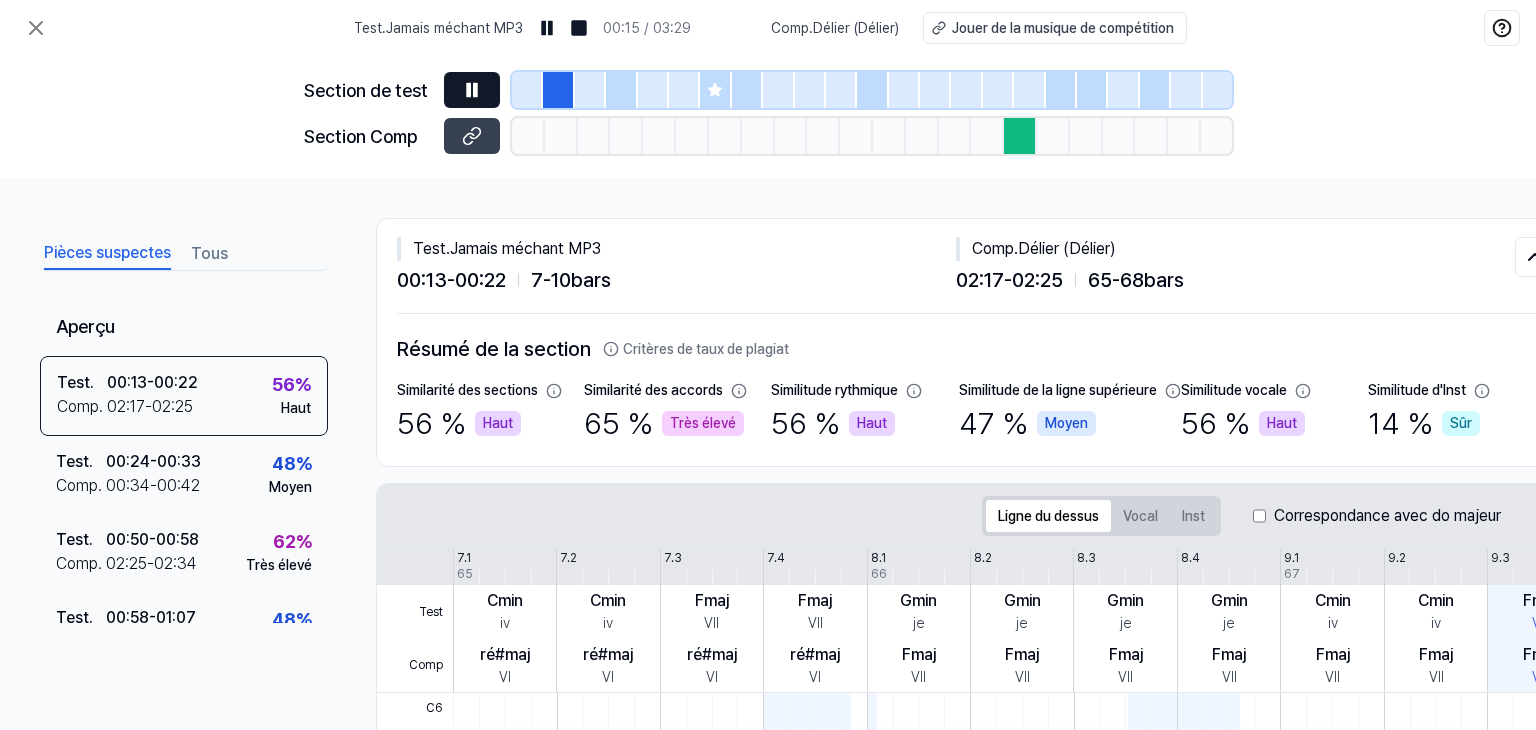 click 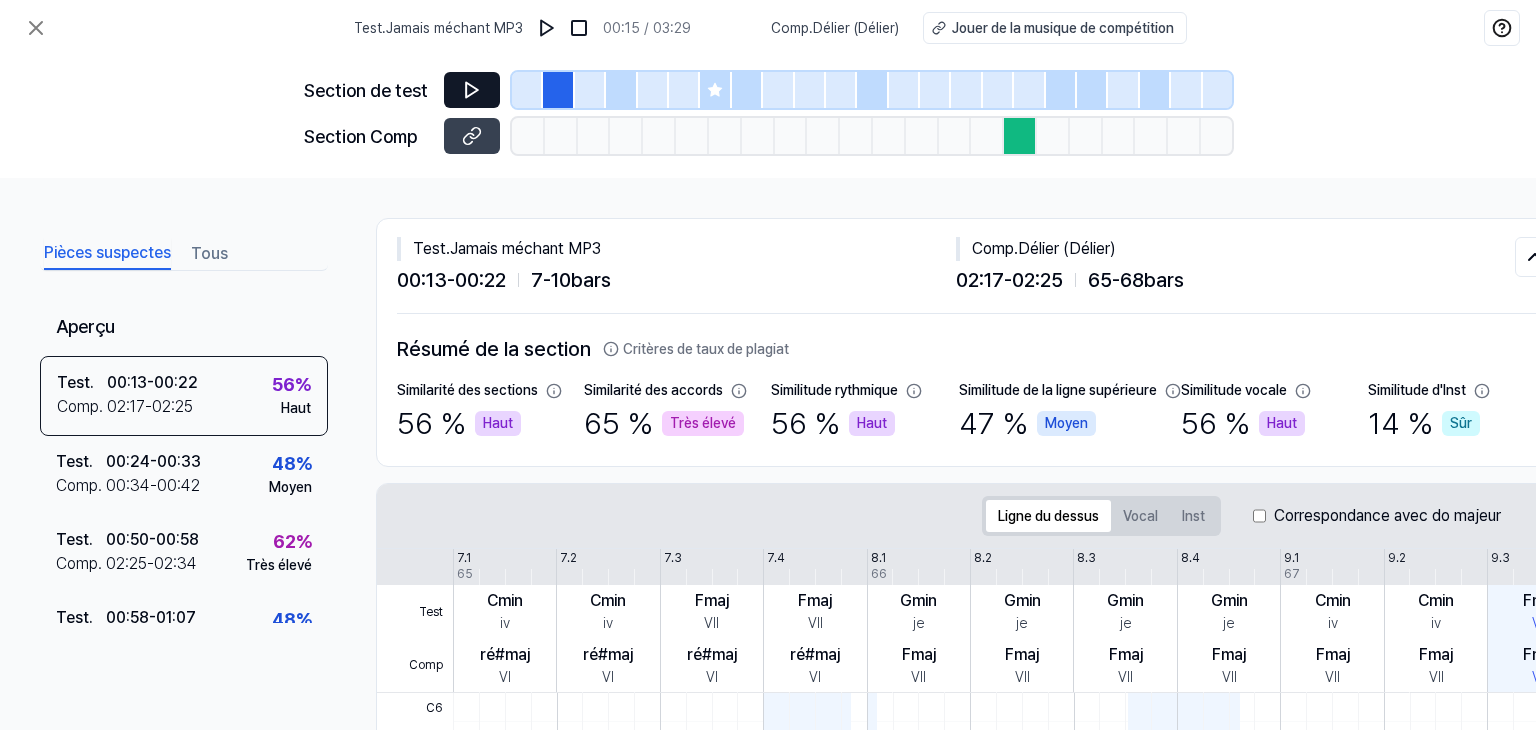 click at bounding box center (1020, 136) 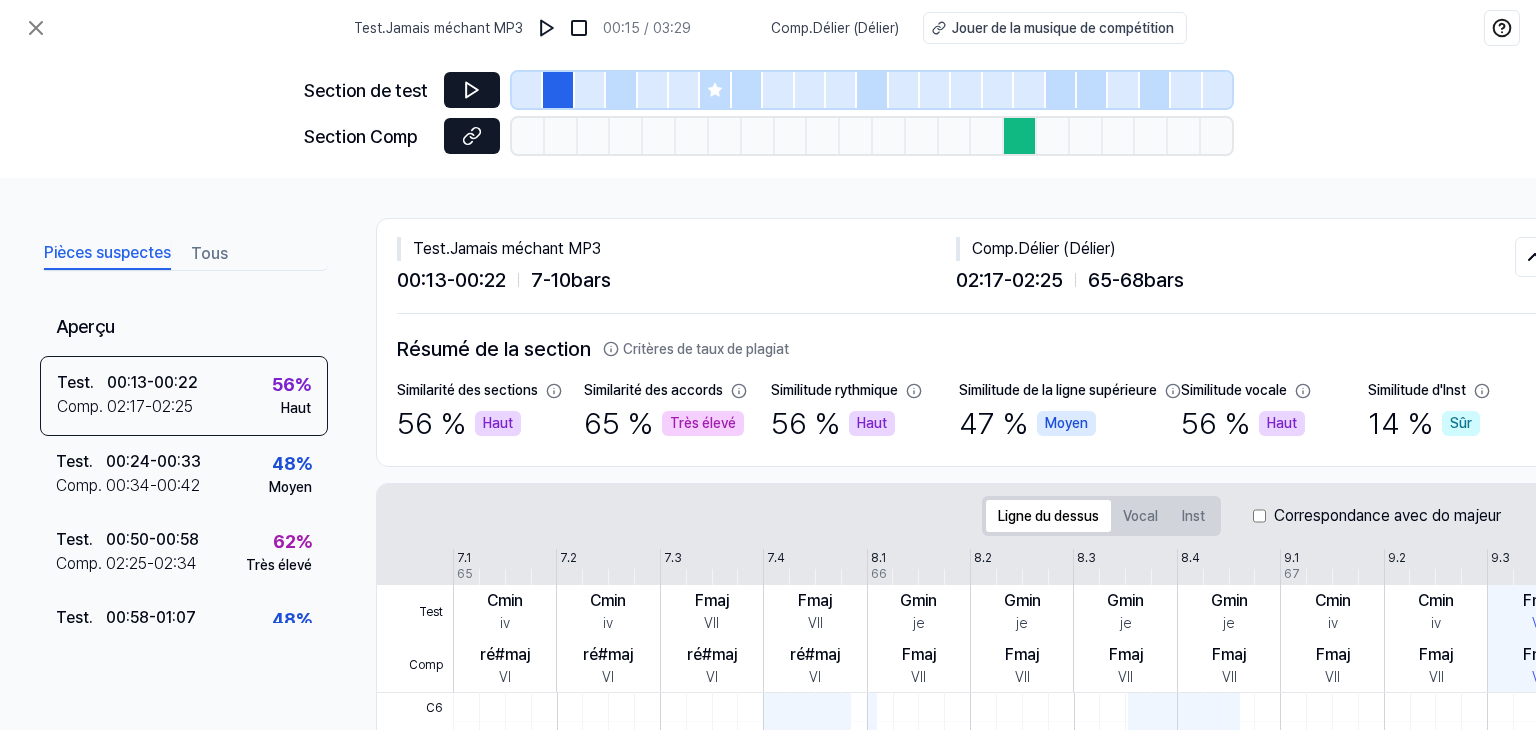 click 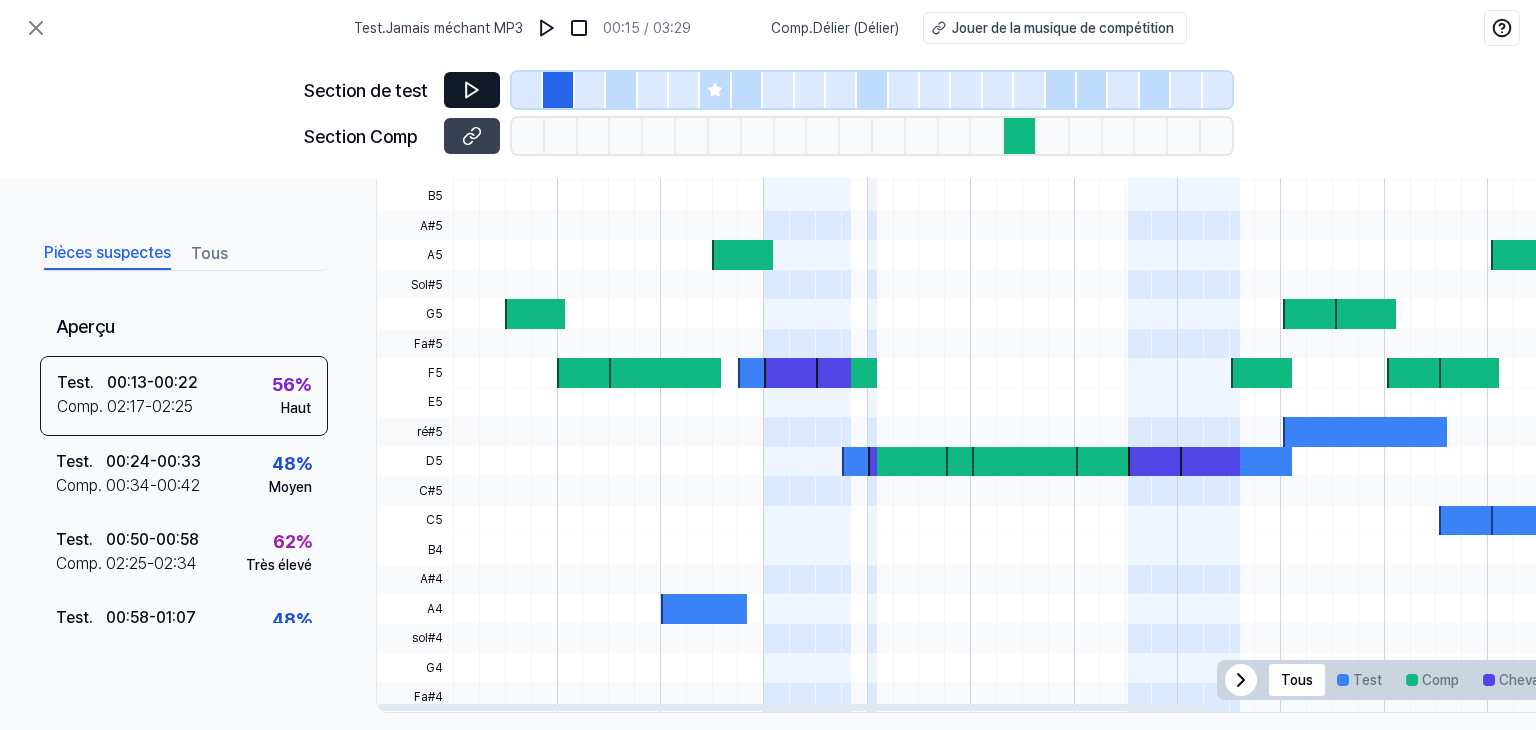 scroll, scrollTop: 571, scrollLeft: 0, axis: vertical 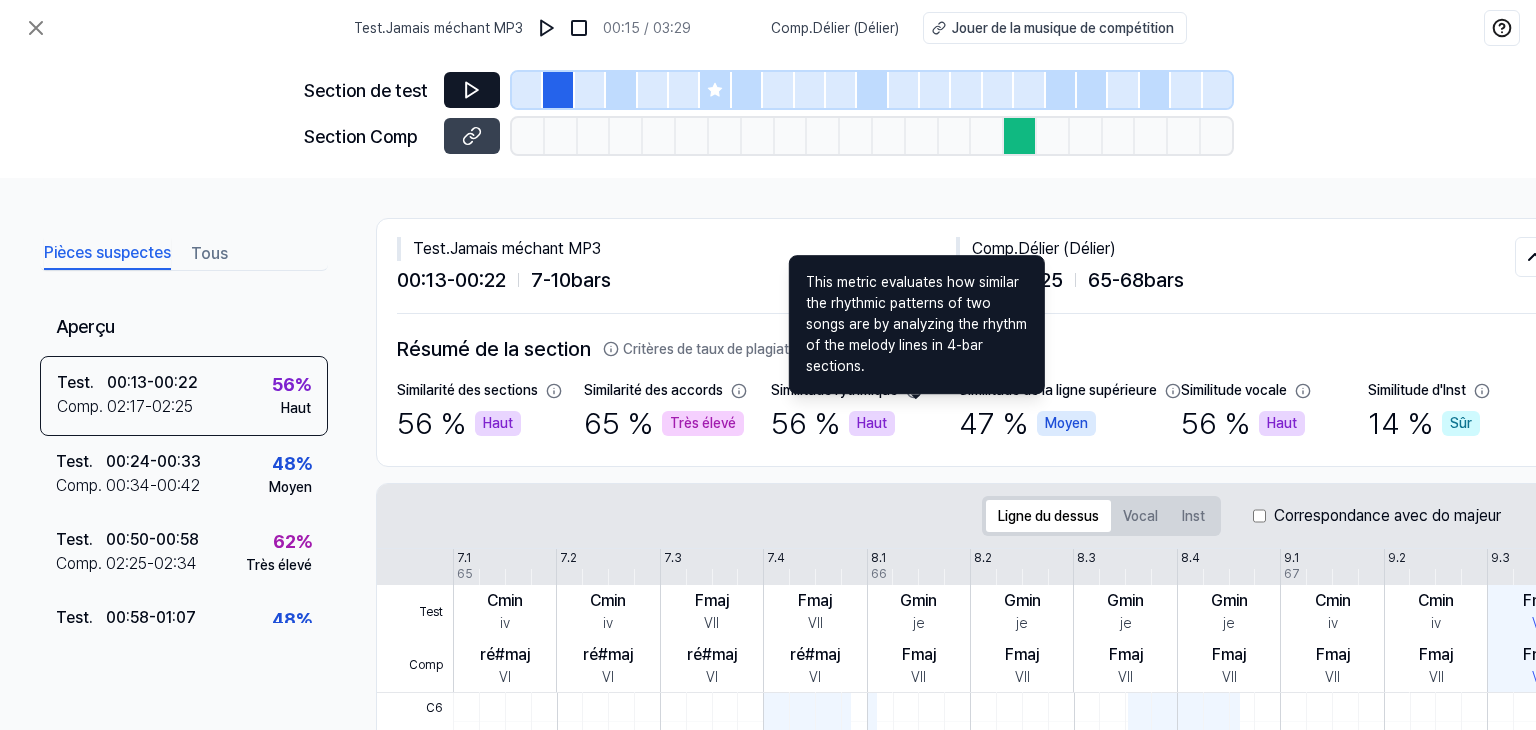 click 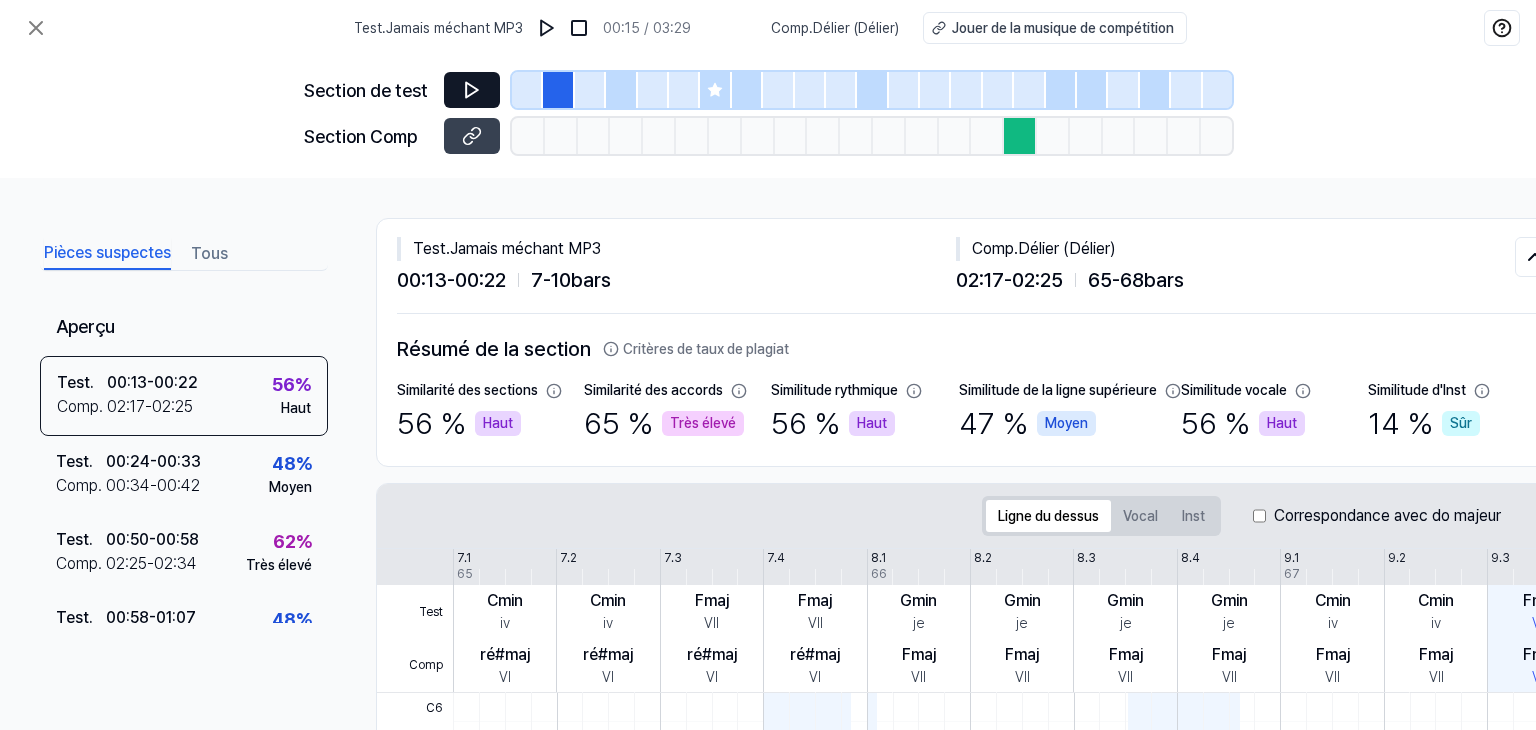 click on "Pièces suspectes" at bounding box center [107, 252] 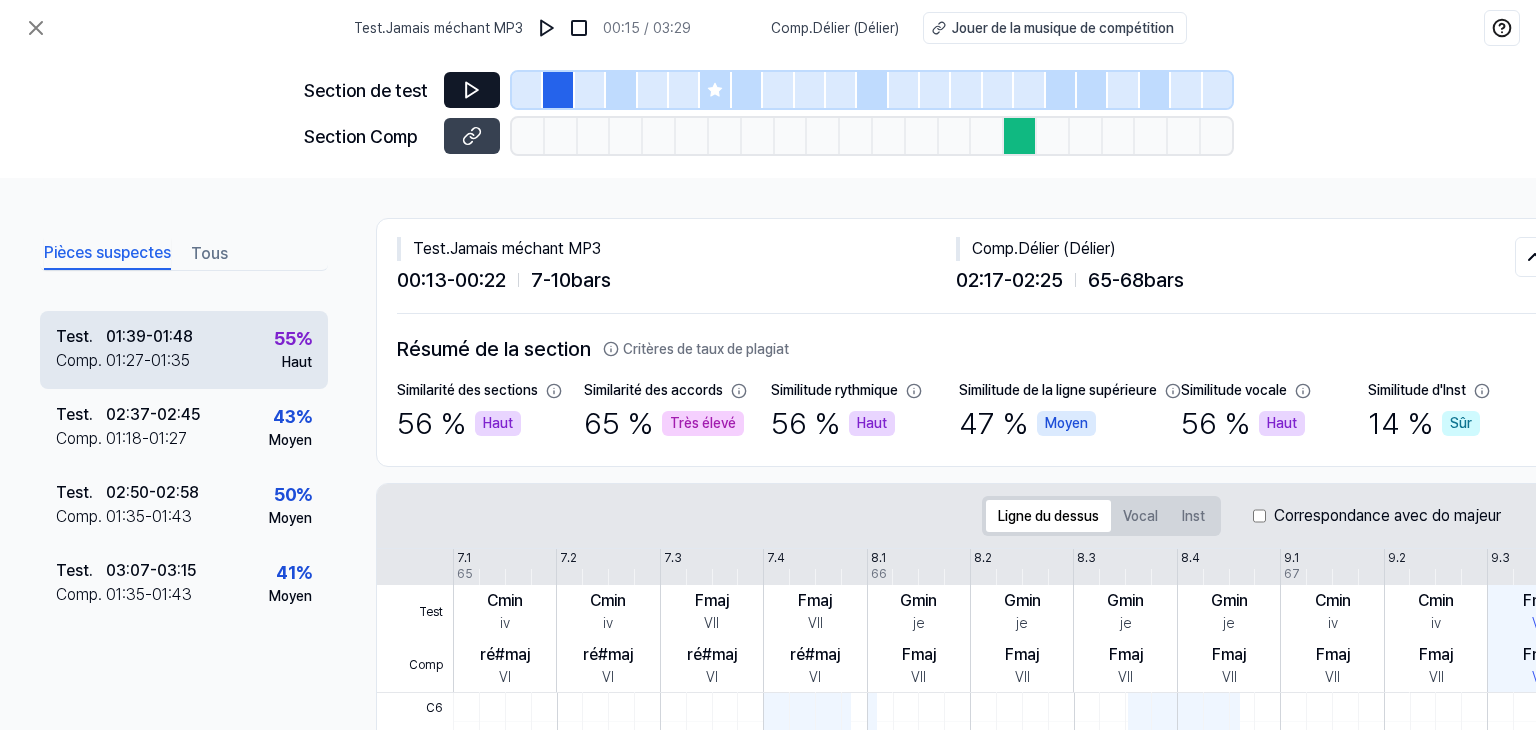 scroll, scrollTop: 558, scrollLeft: 0, axis: vertical 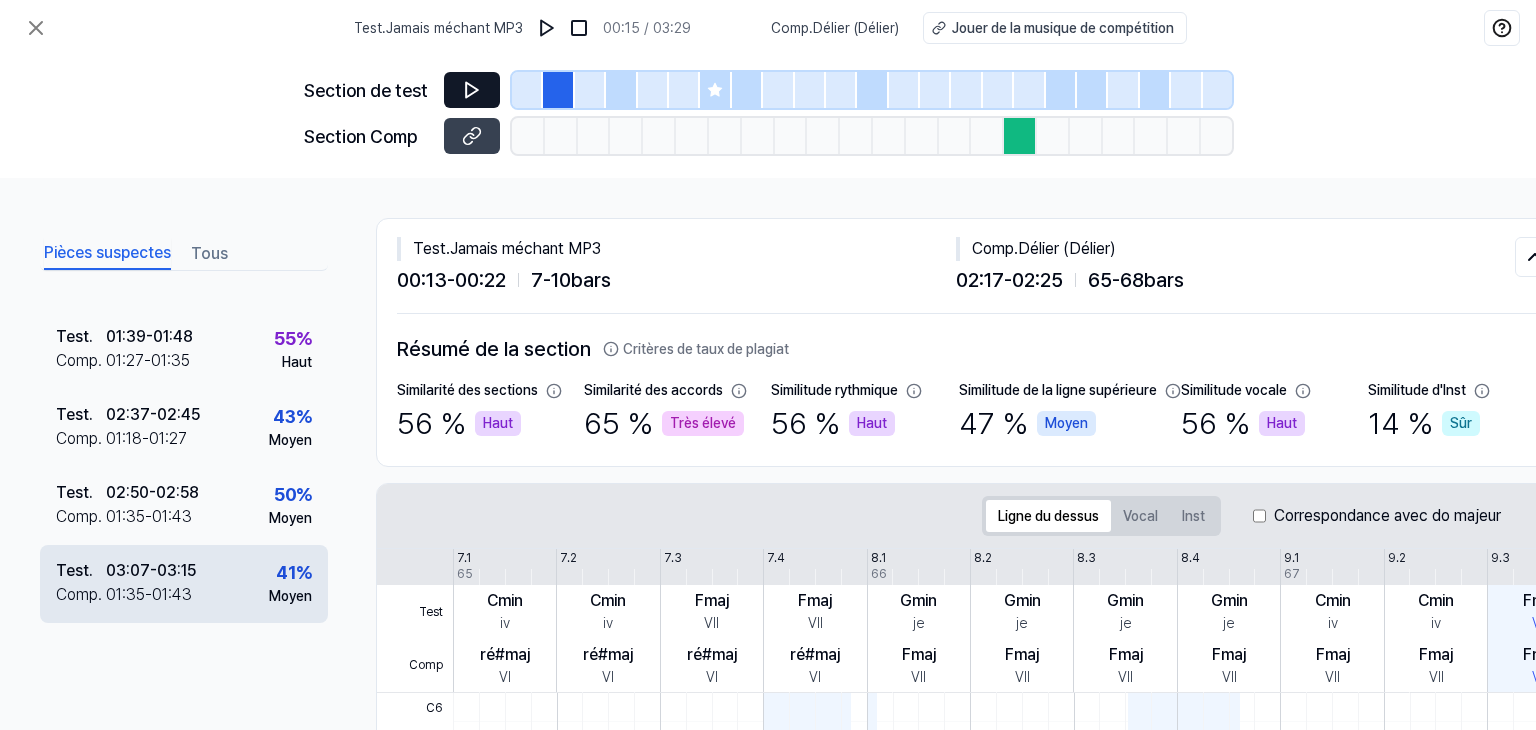 click on "03:07" at bounding box center [128, 570] 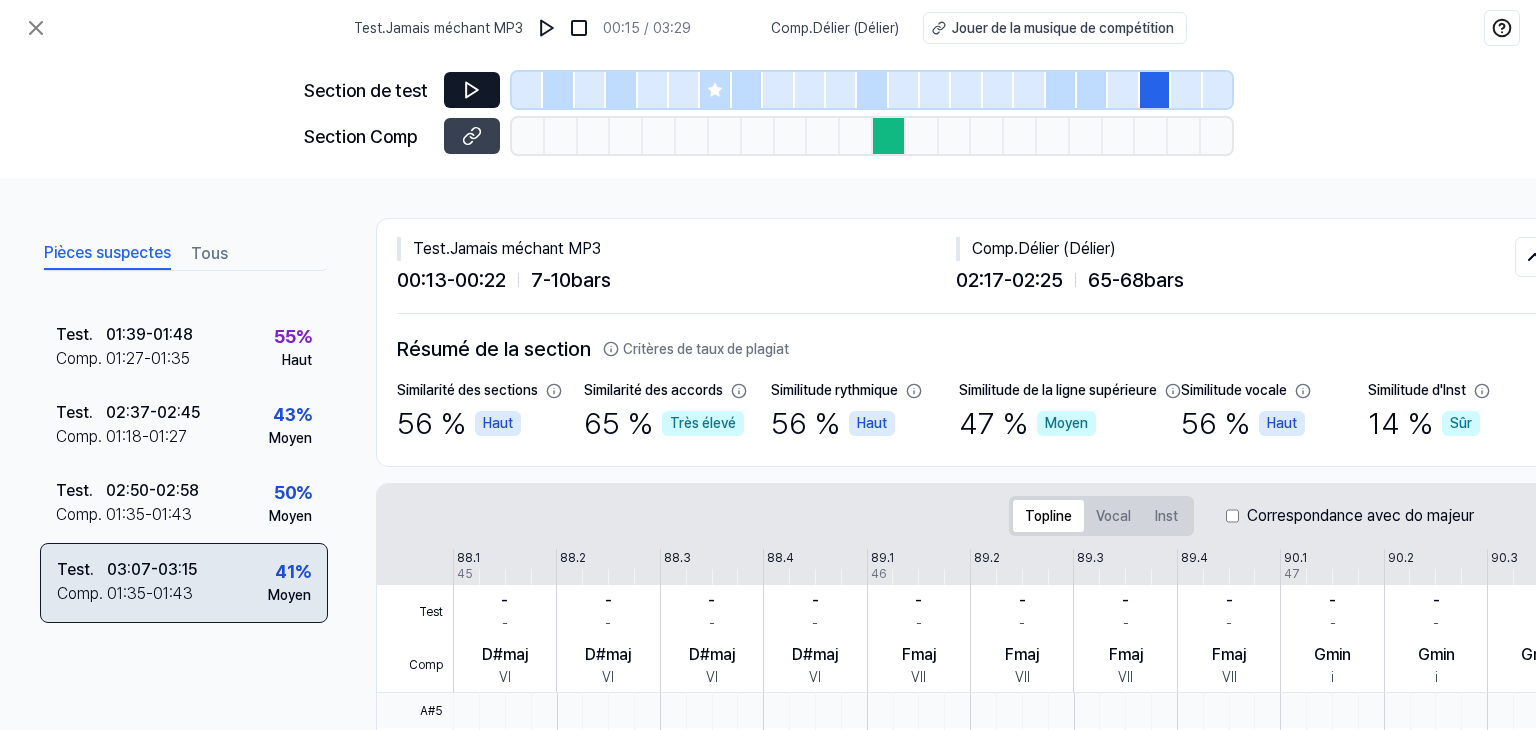 scroll, scrollTop: 556, scrollLeft: 0, axis: vertical 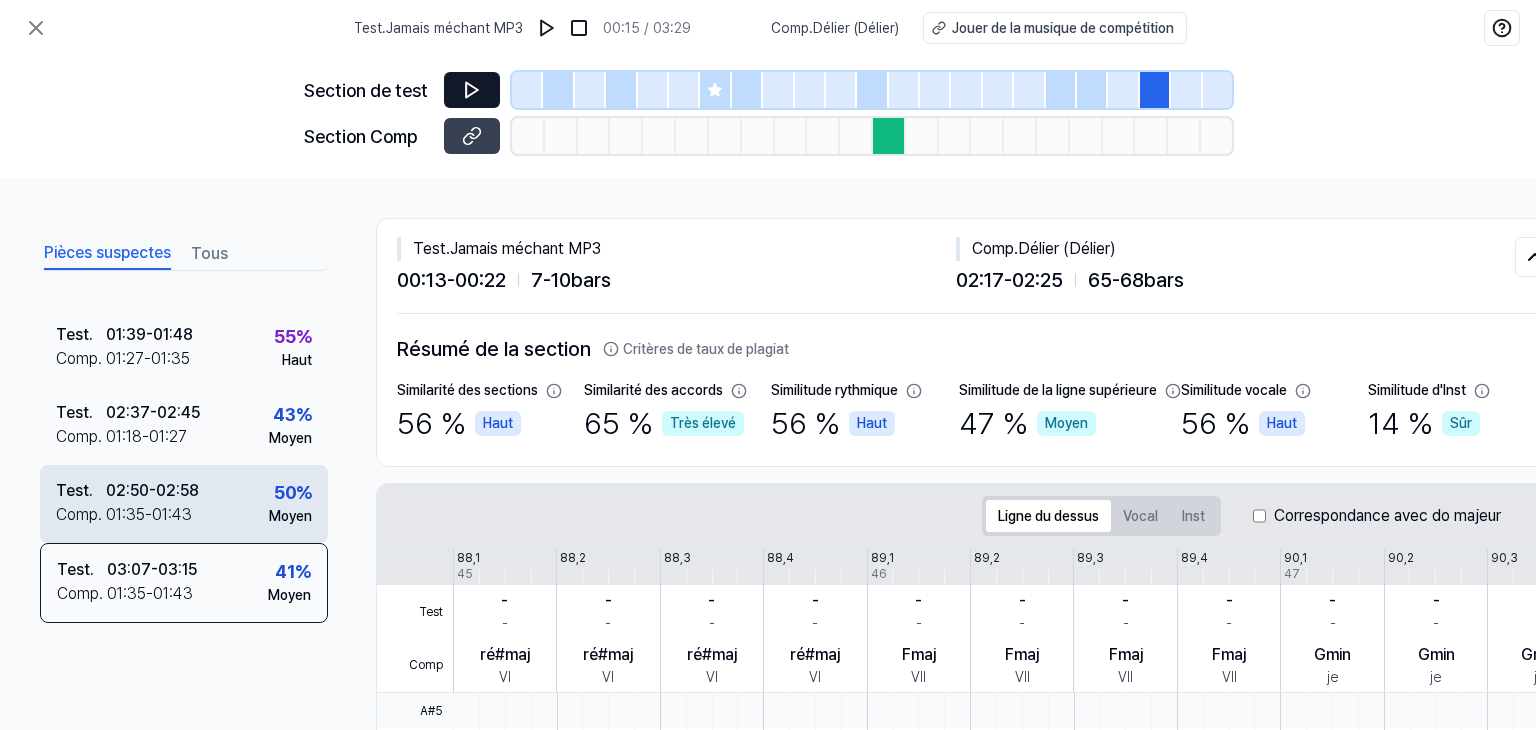 click on "02:50" at bounding box center [127, 490] 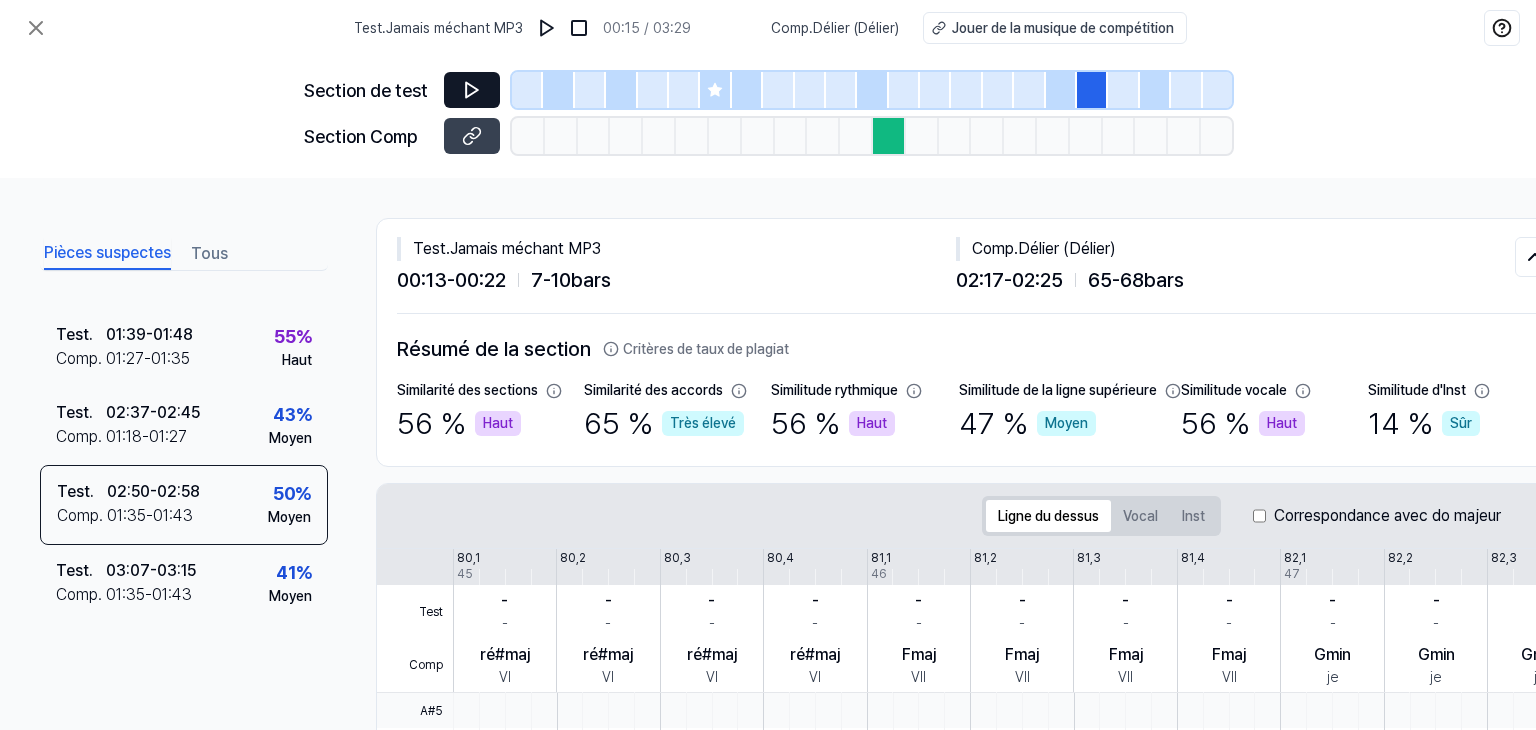 click at bounding box center [1092, 90] 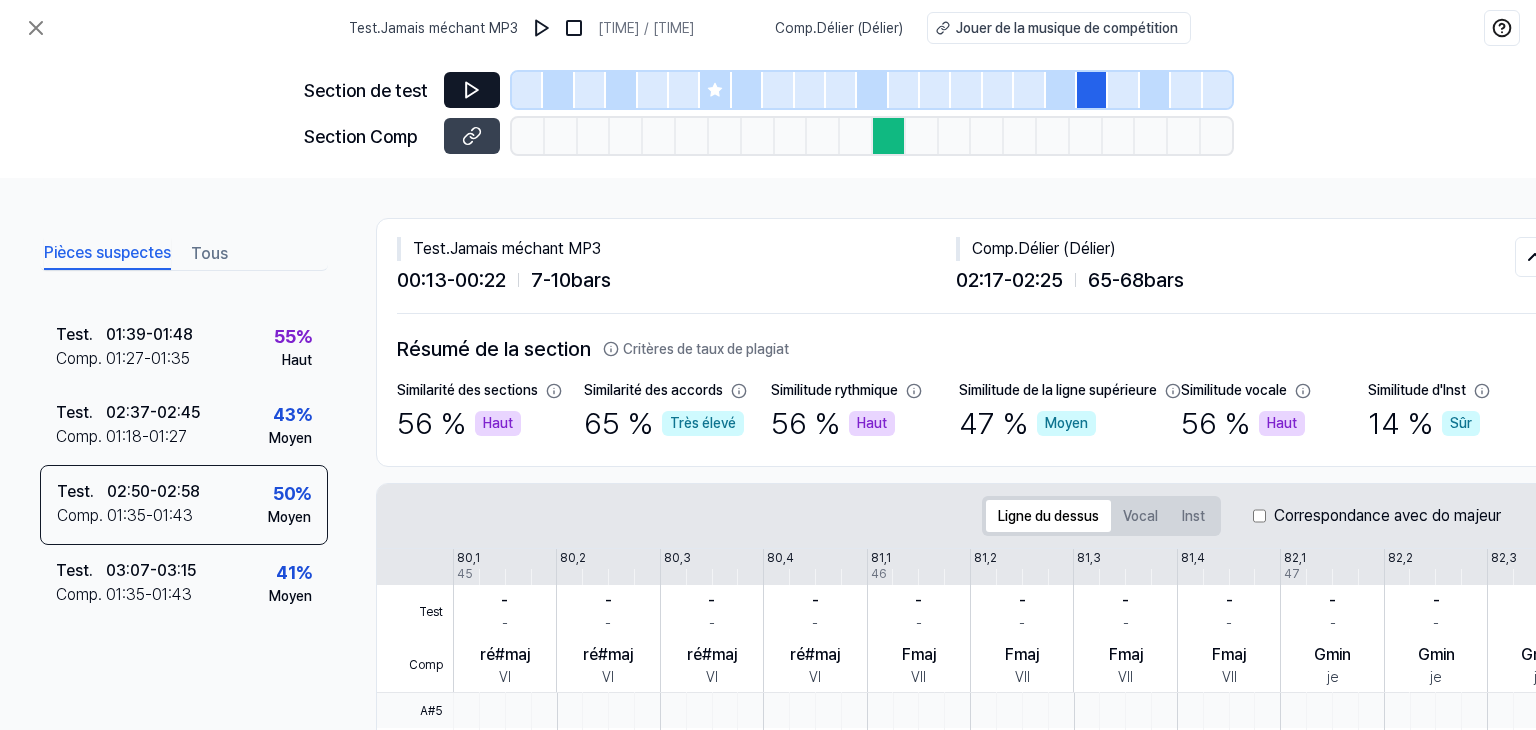 click 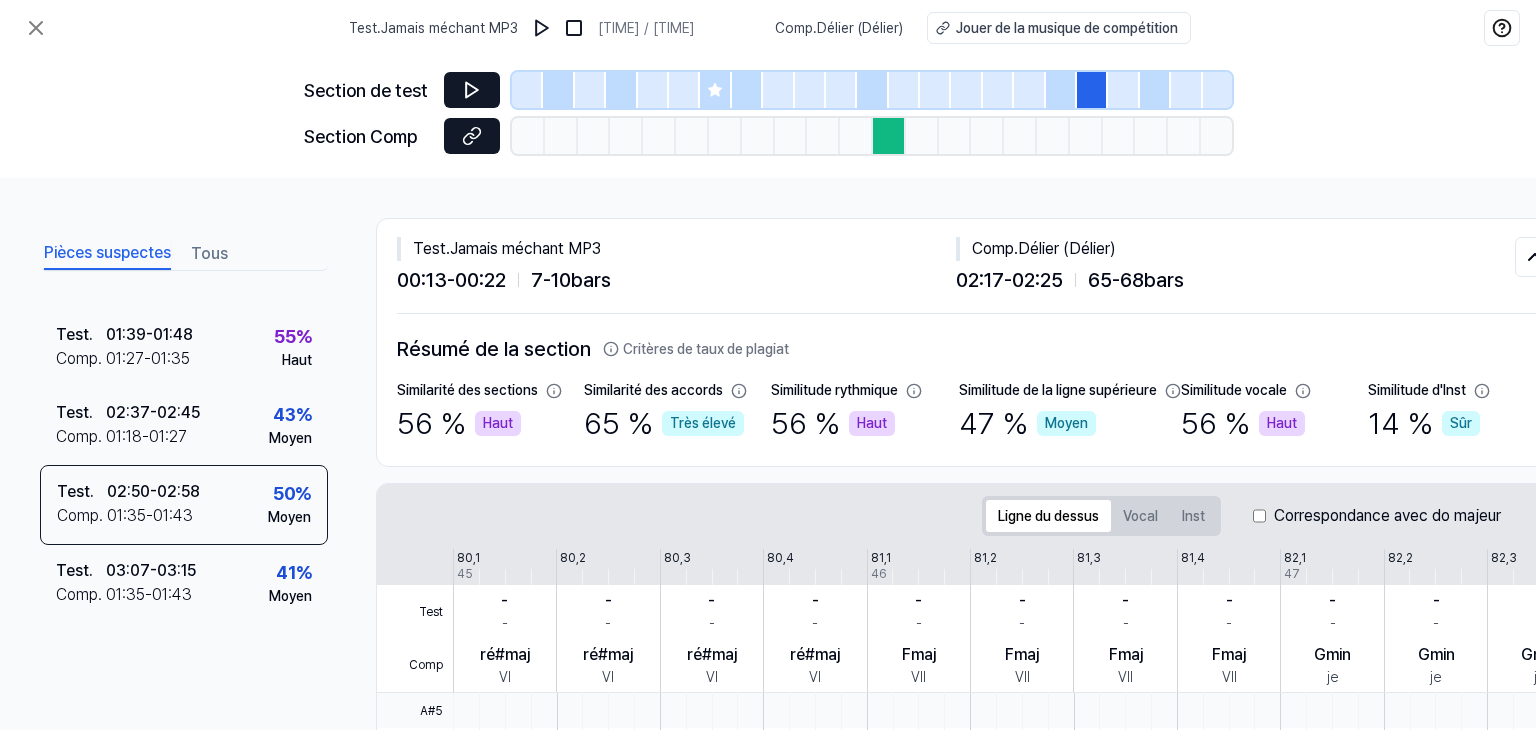 click 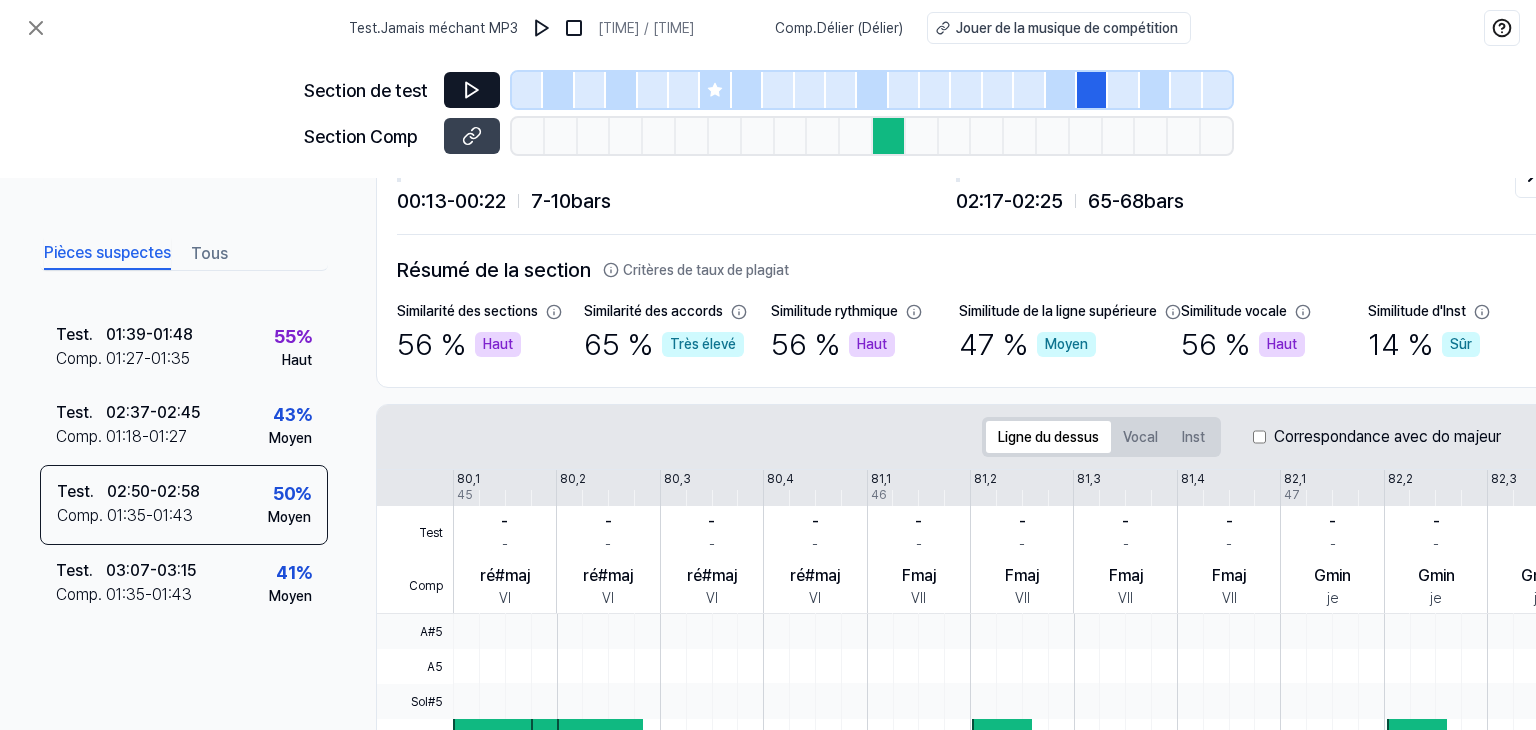 scroll, scrollTop: 0, scrollLeft: 0, axis: both 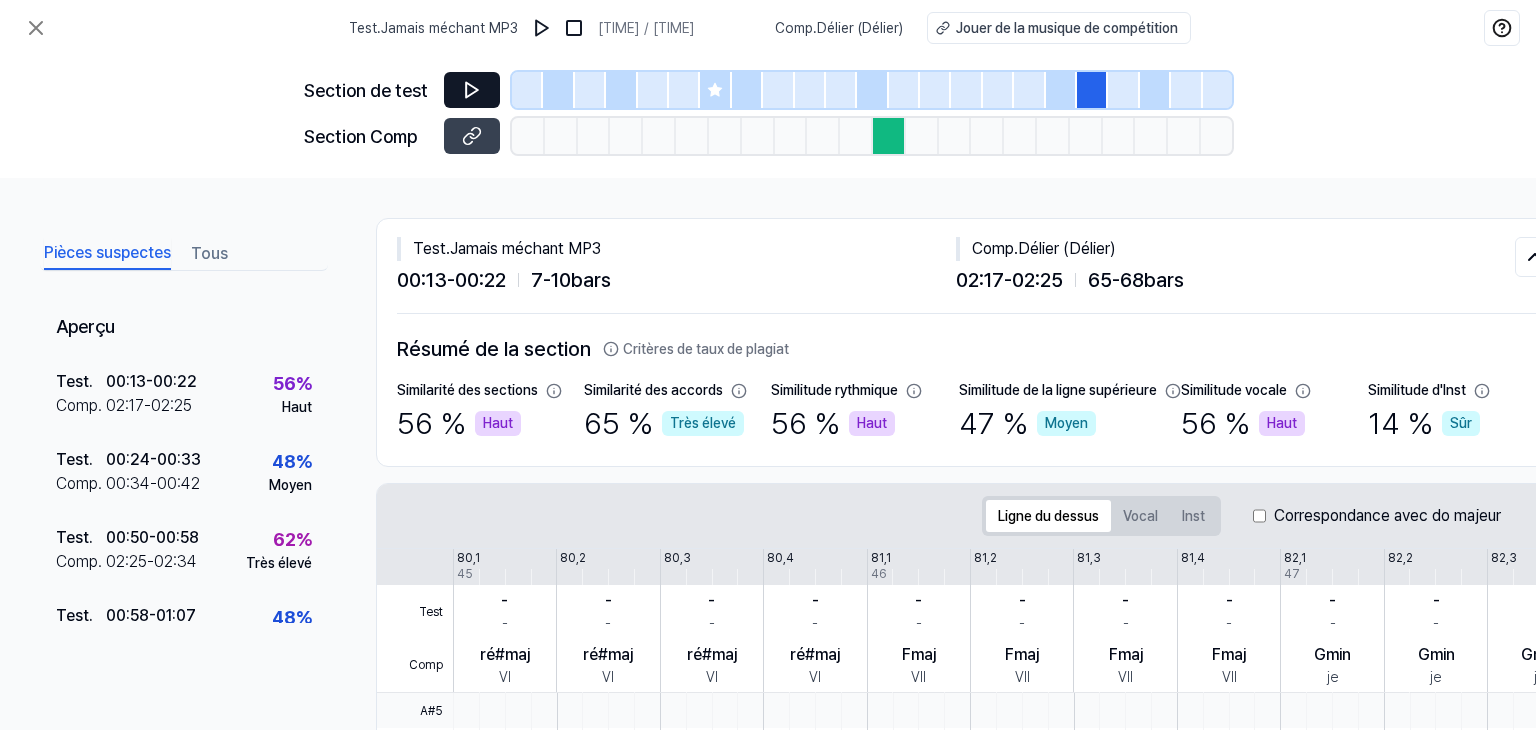 click at bounding box center [889, 136] 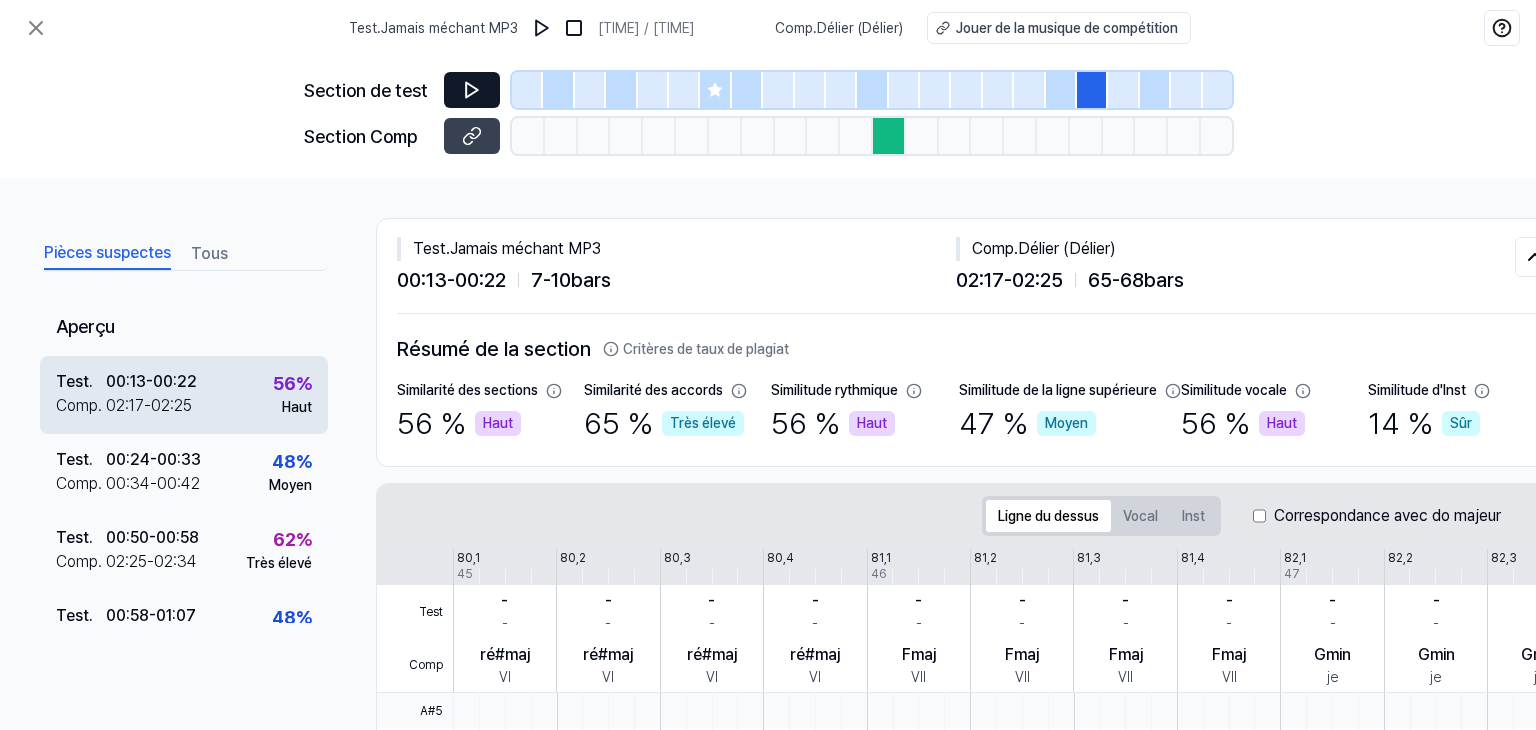click on "02:17  -  02:25" at bounding box center (149, 406) 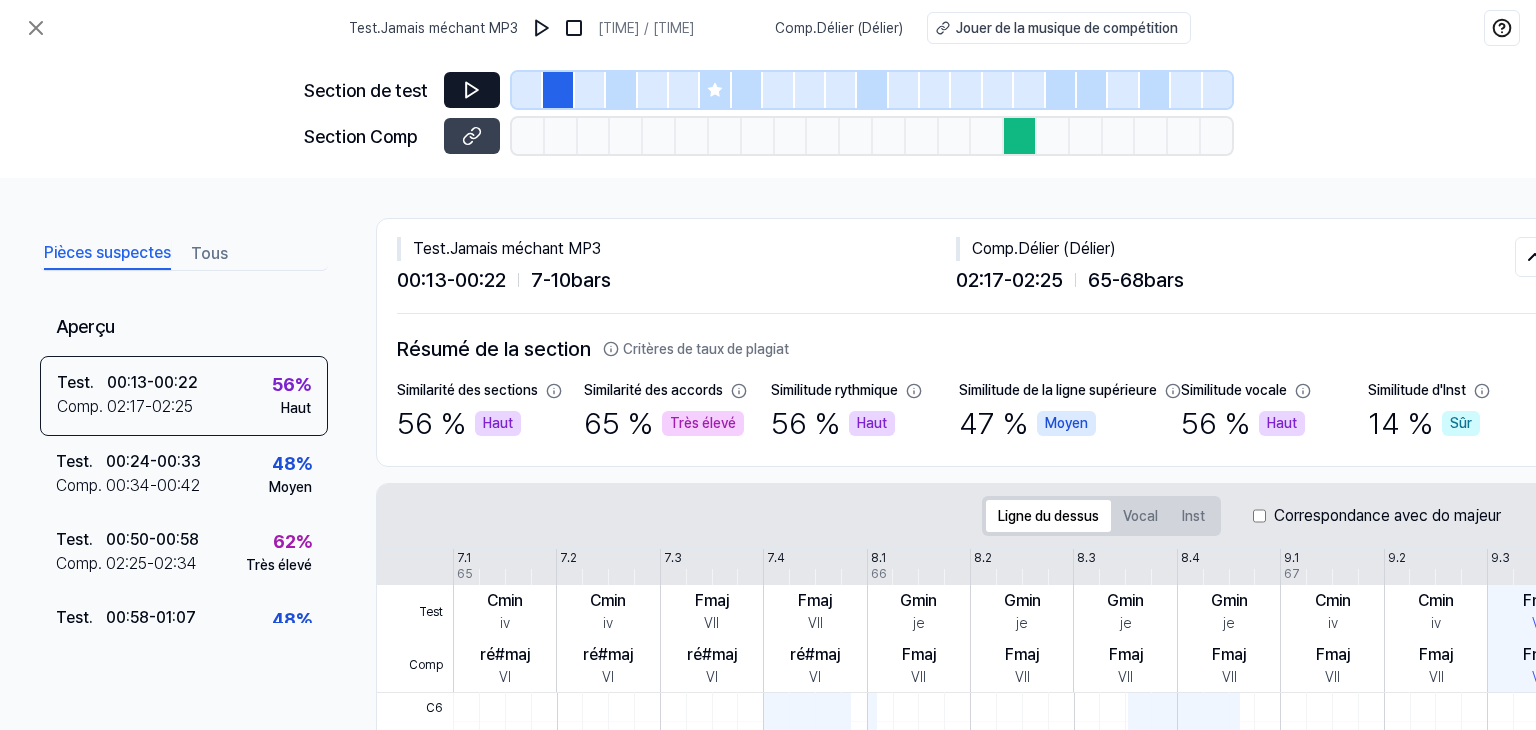 click at bounding box center [558, 90] 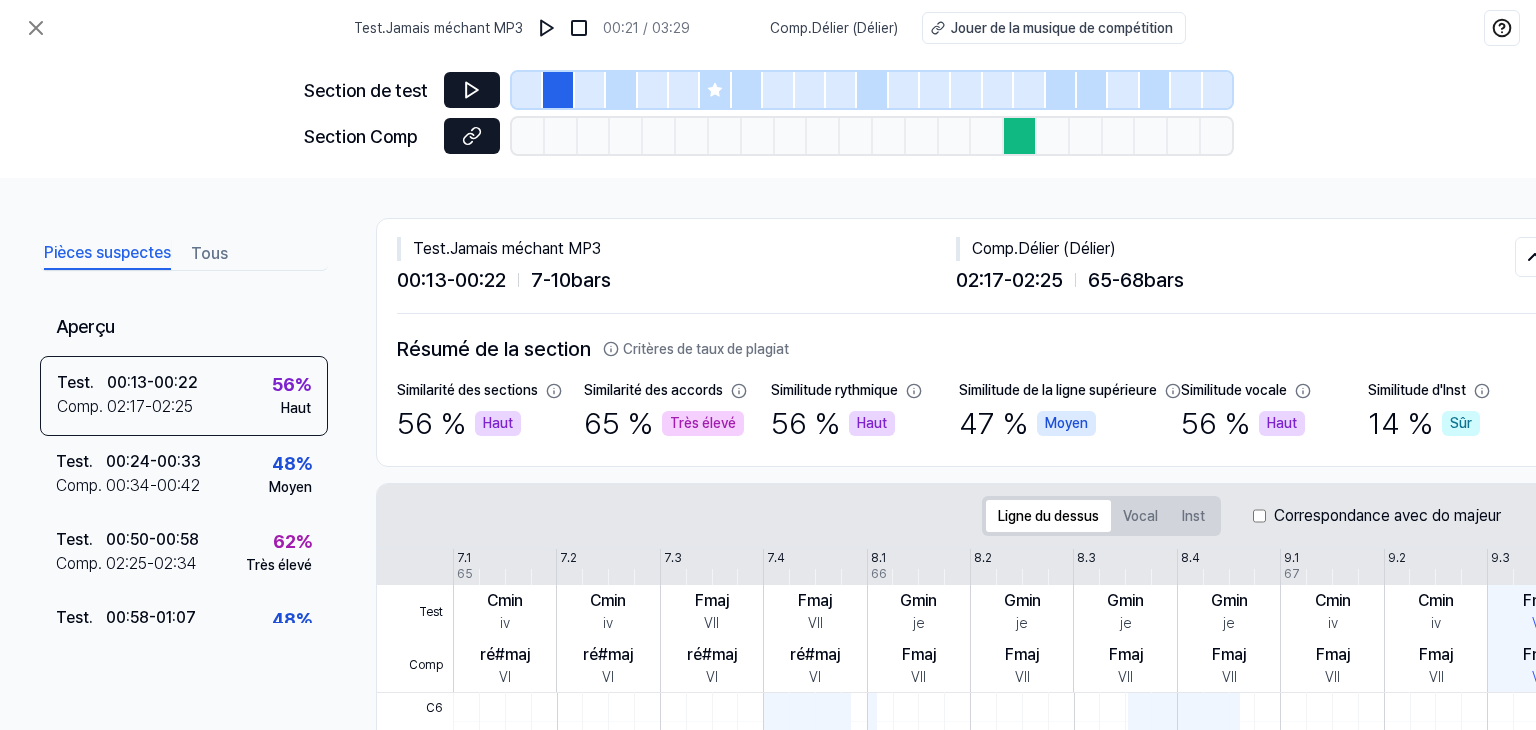 click 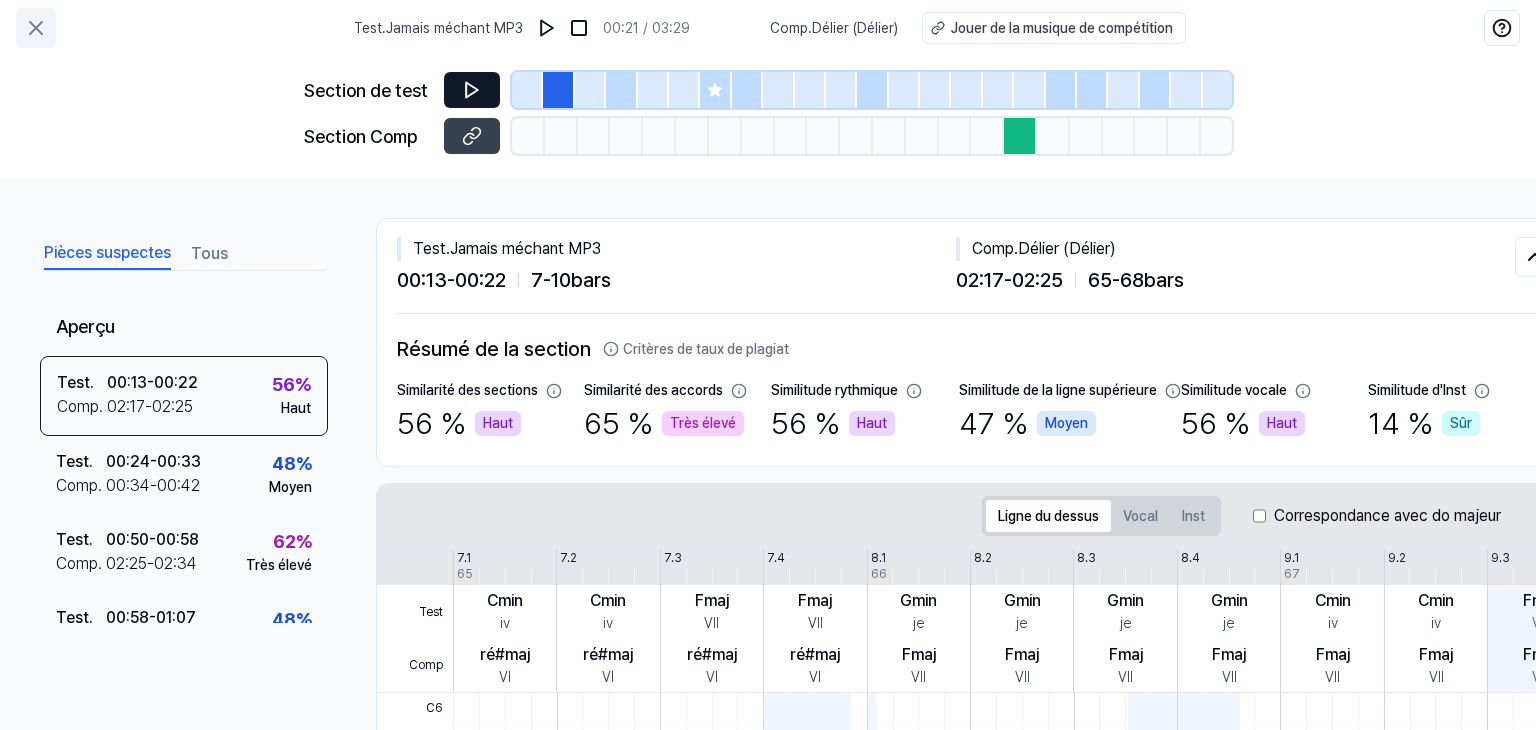 click 